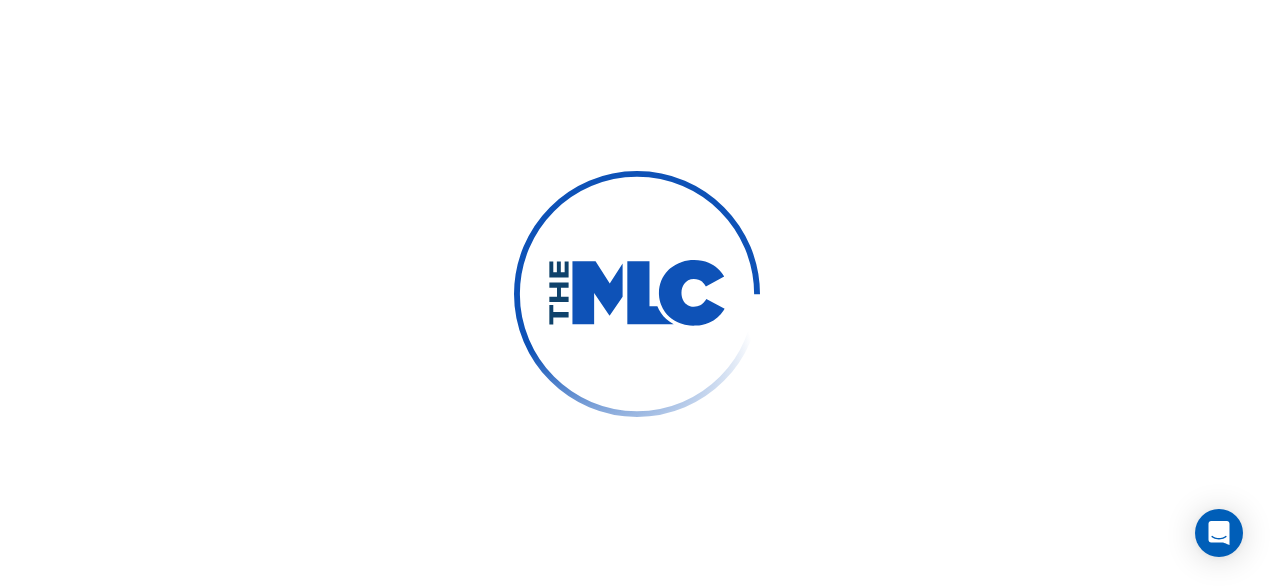 scroll, scrollTop: 0, scrollLeft: 0, axis: both 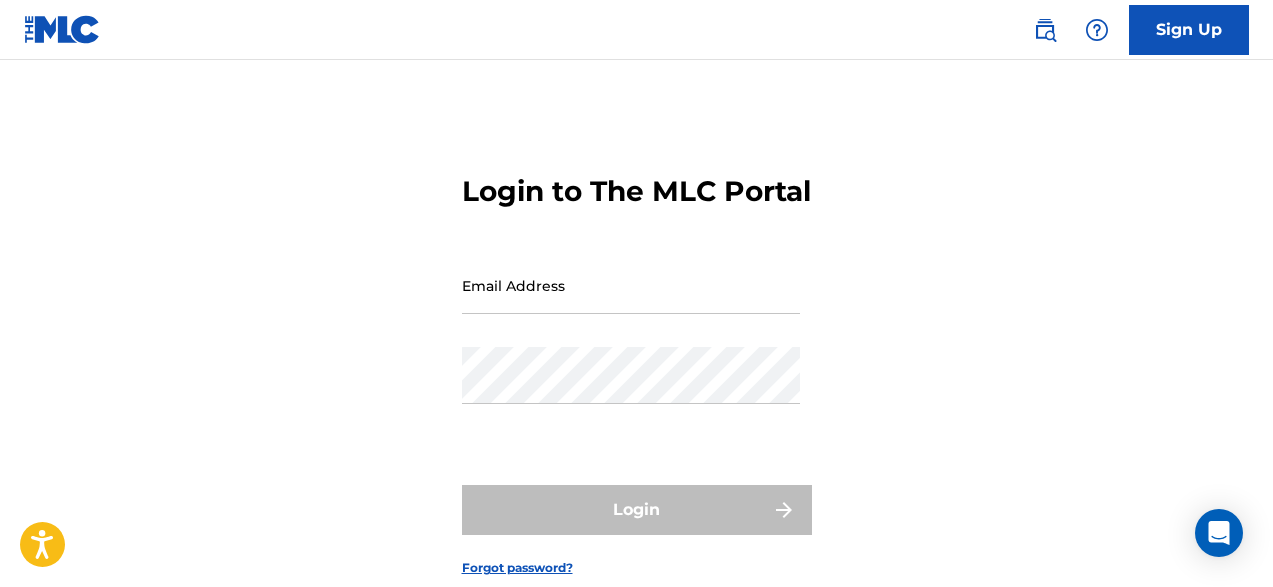 click on "Email Address" at bounding box center [631, 285] 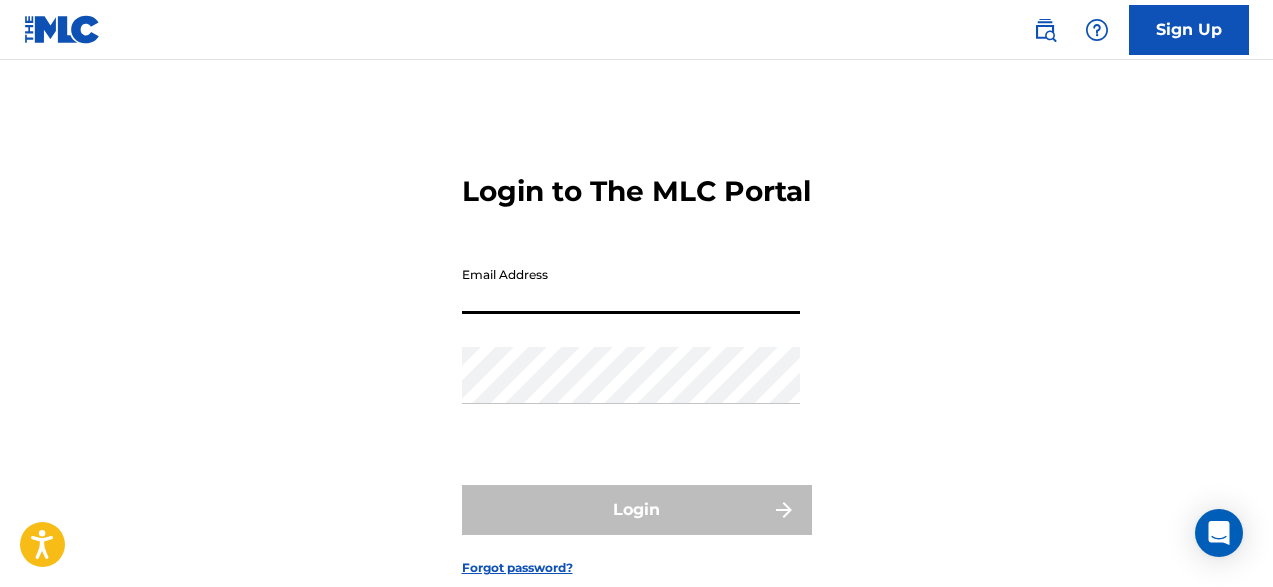 type on "[EMAIL_ADDRESS][DOMAIN_NAME]" 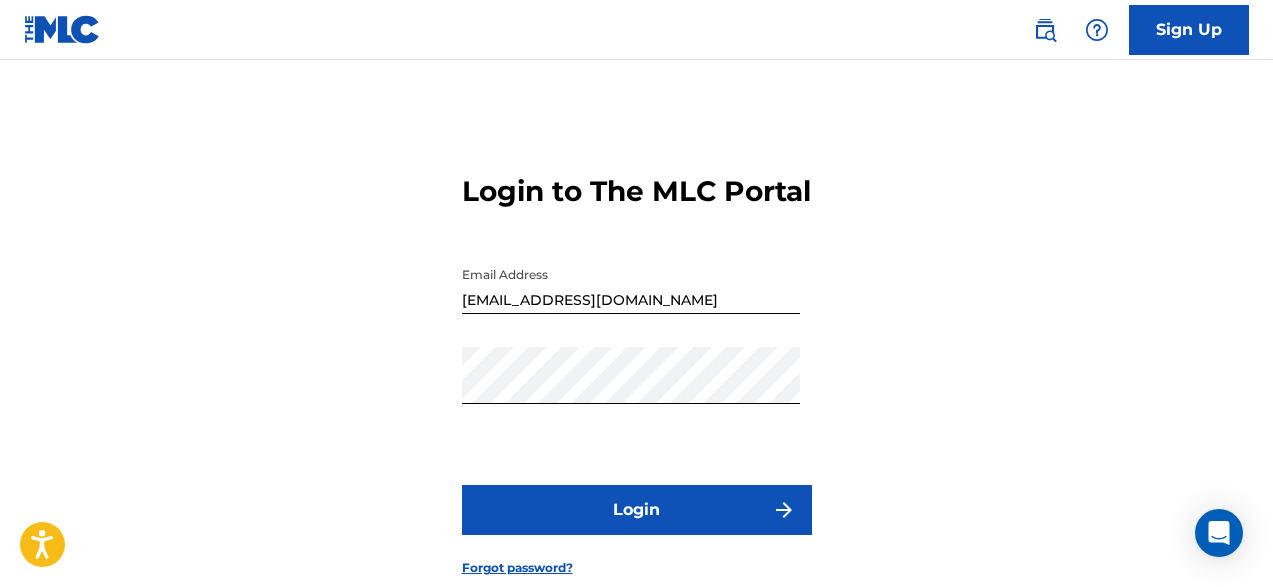 click on "Login" at bounding box center [637, 510] 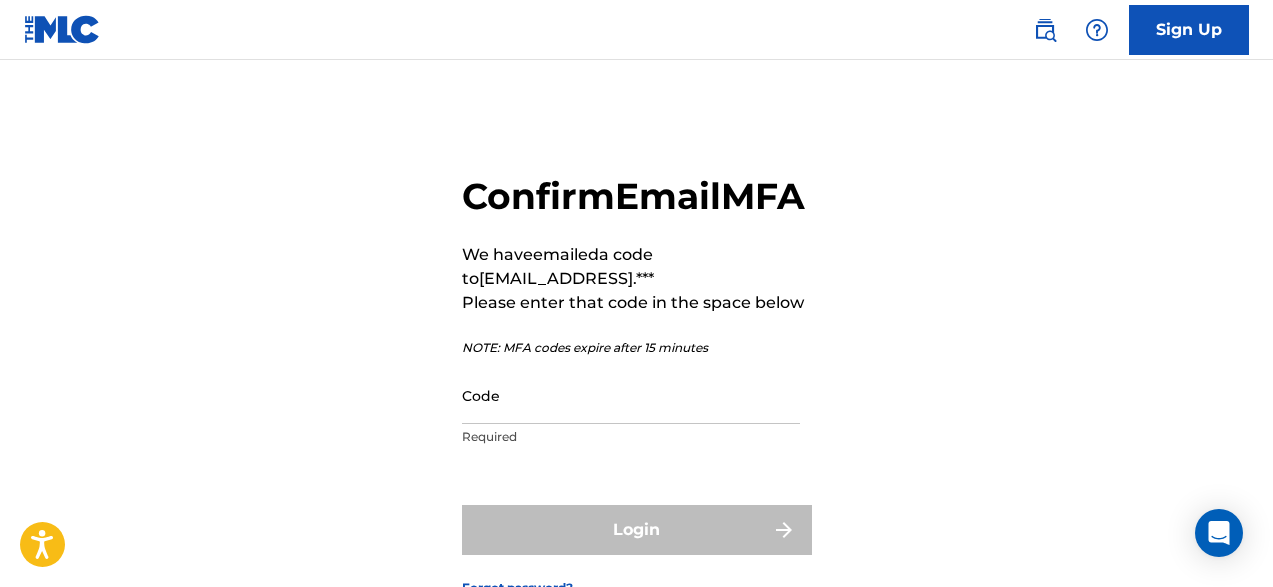click on "Code" at bounding box center (631, 395) 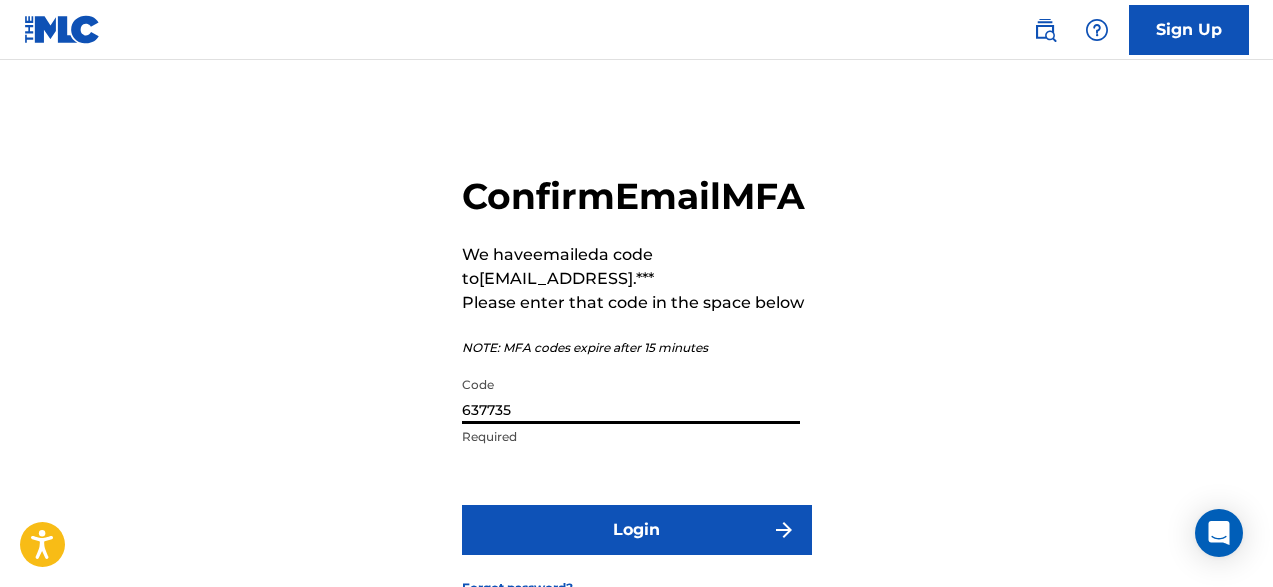 click on "Login" at bounding box center (637, 530) 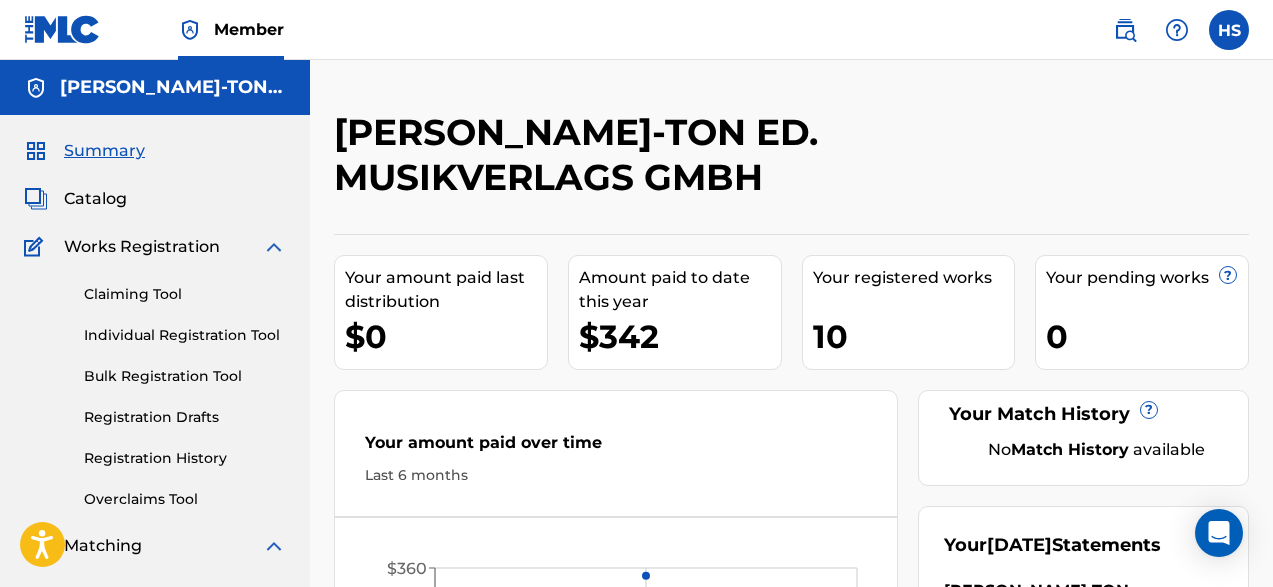 scroll, scrollTop: 0, scrollLeft: 0, axis: both 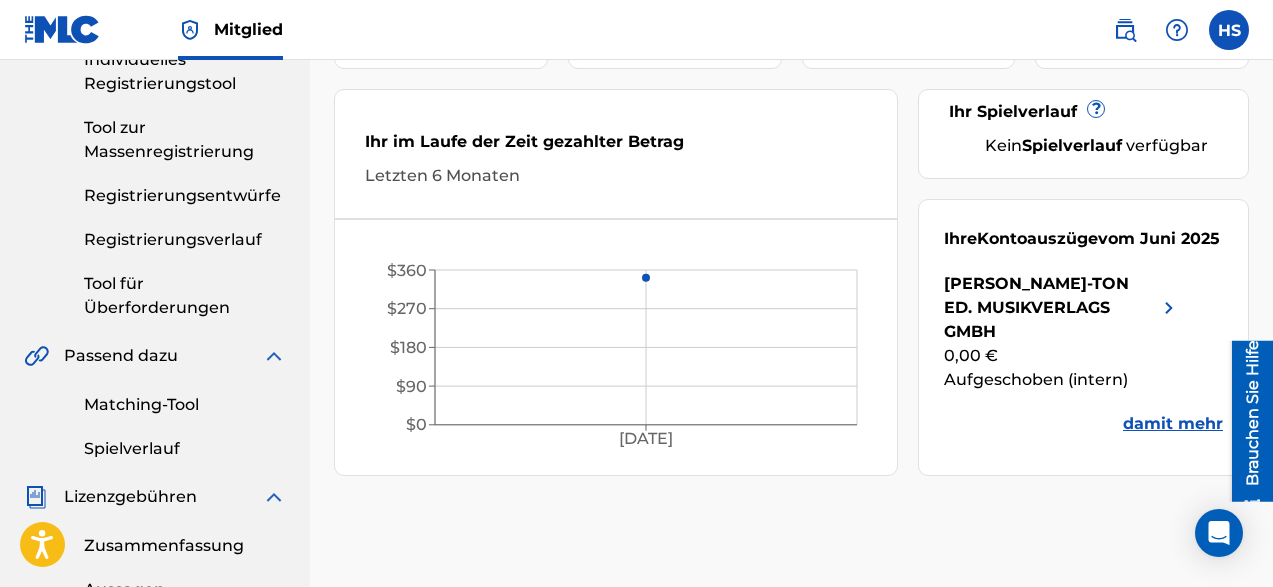 click on "damit mehr" at bounding box center (1173, 423) 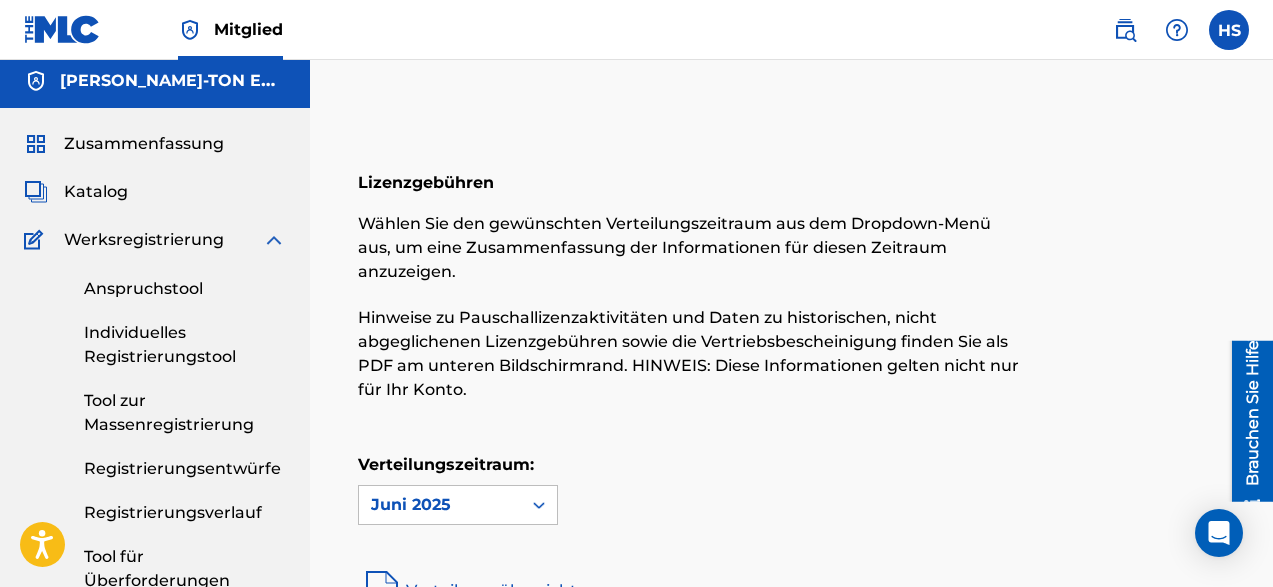 scroll, scrollTop: 0, scrollLeft: 0, axis: both 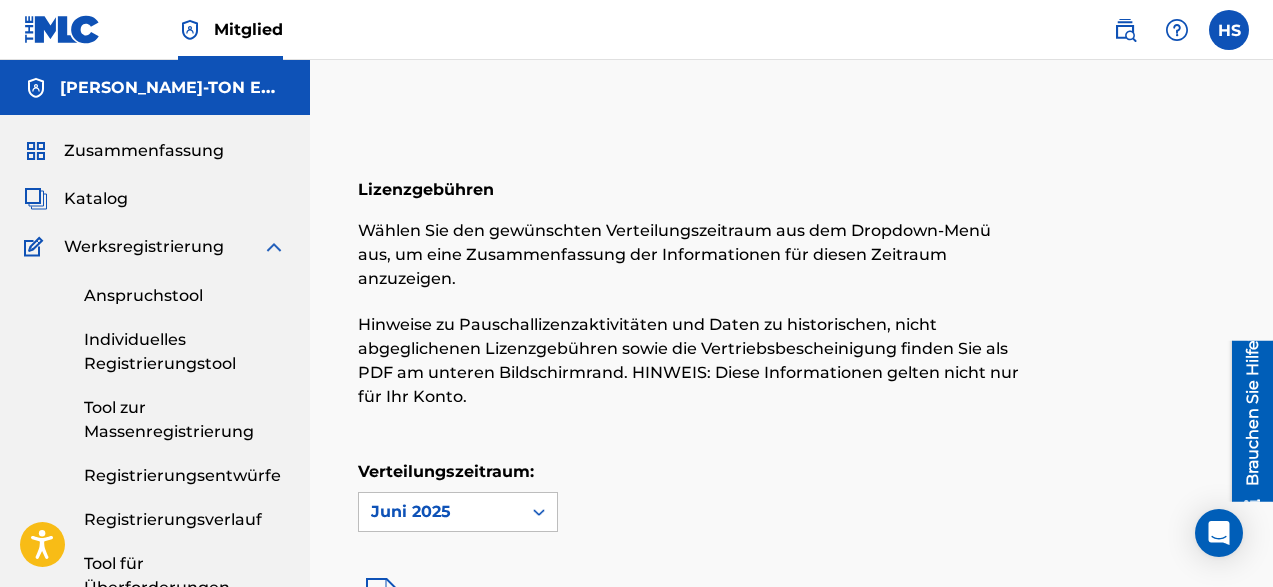 click at bounding box center [274, 247] 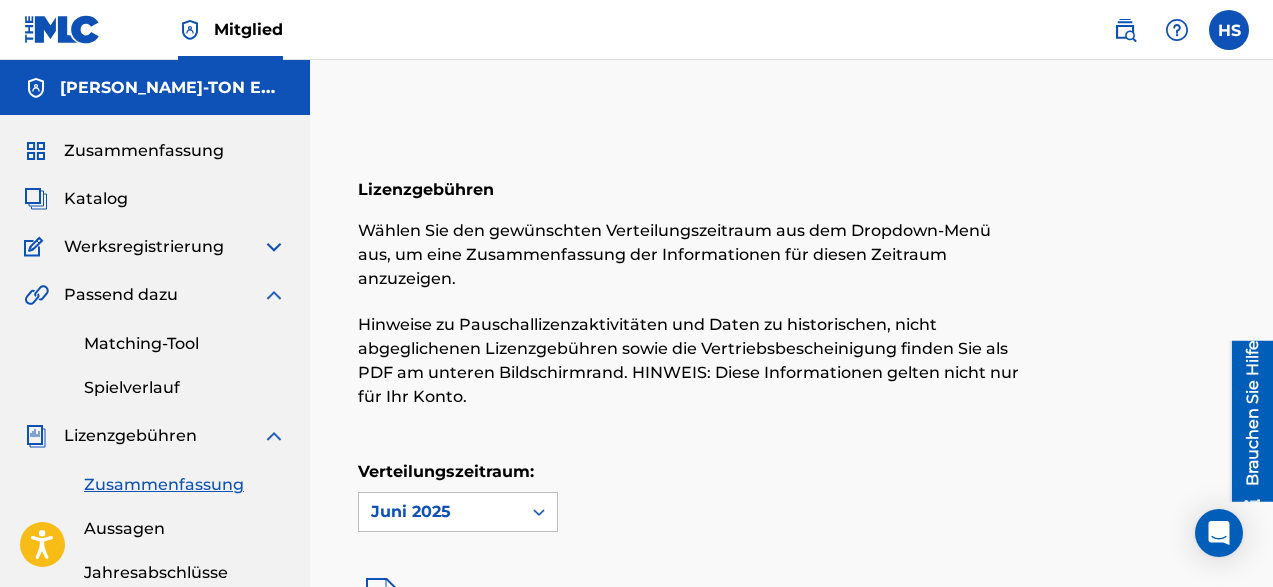 click at bounding box center [274, 247] 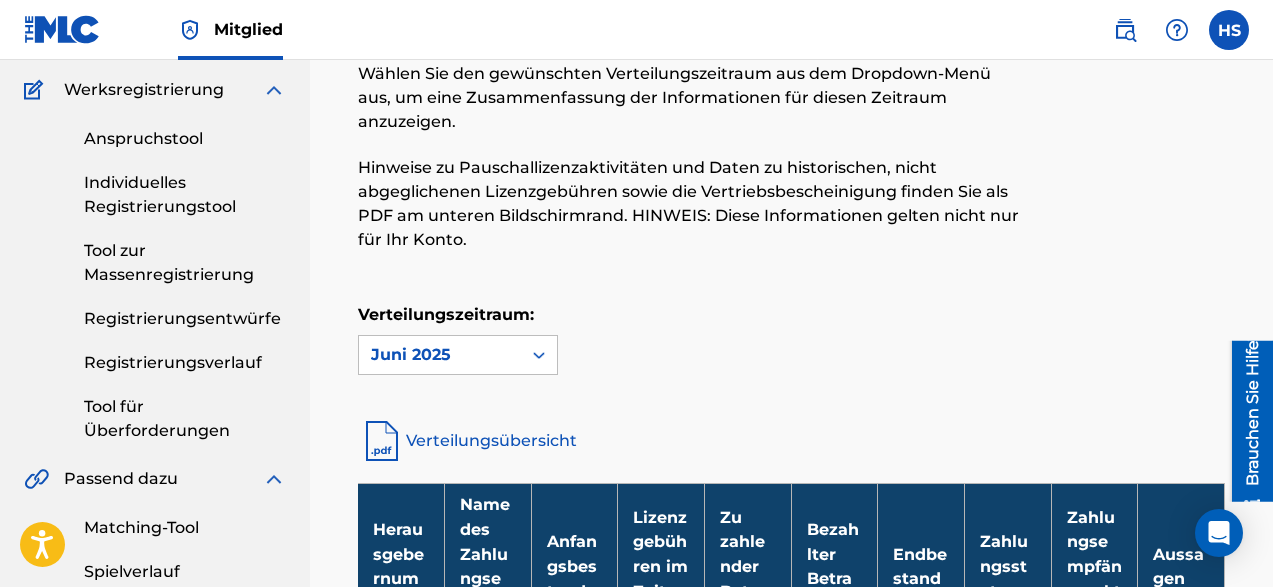 scroll, scrollTop: 117, scrollLeft: 0, axis: vertical 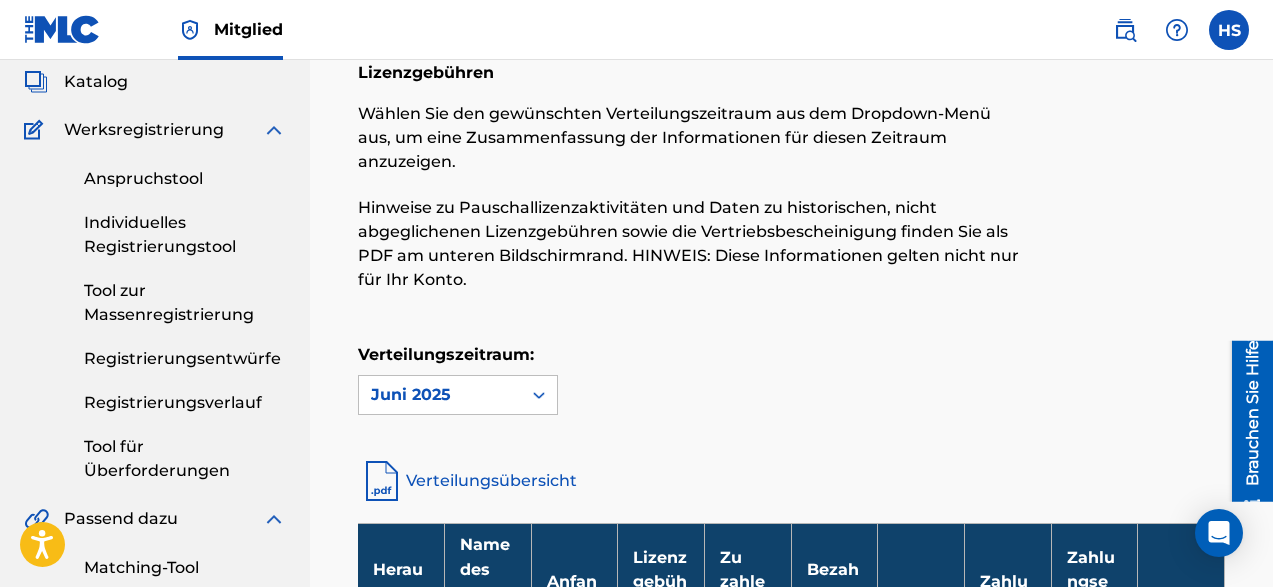click on "Anspruchstool" at bounding box center (143, 178) 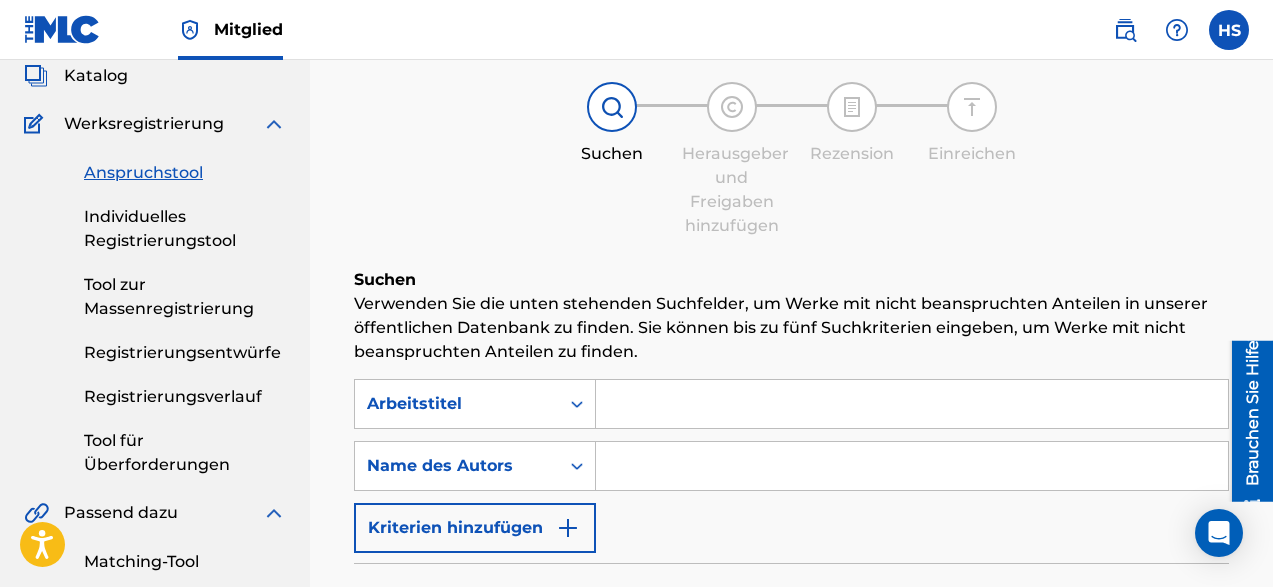 scroll, scrollTop: 120, scrollLeft: 0, axis: vertical 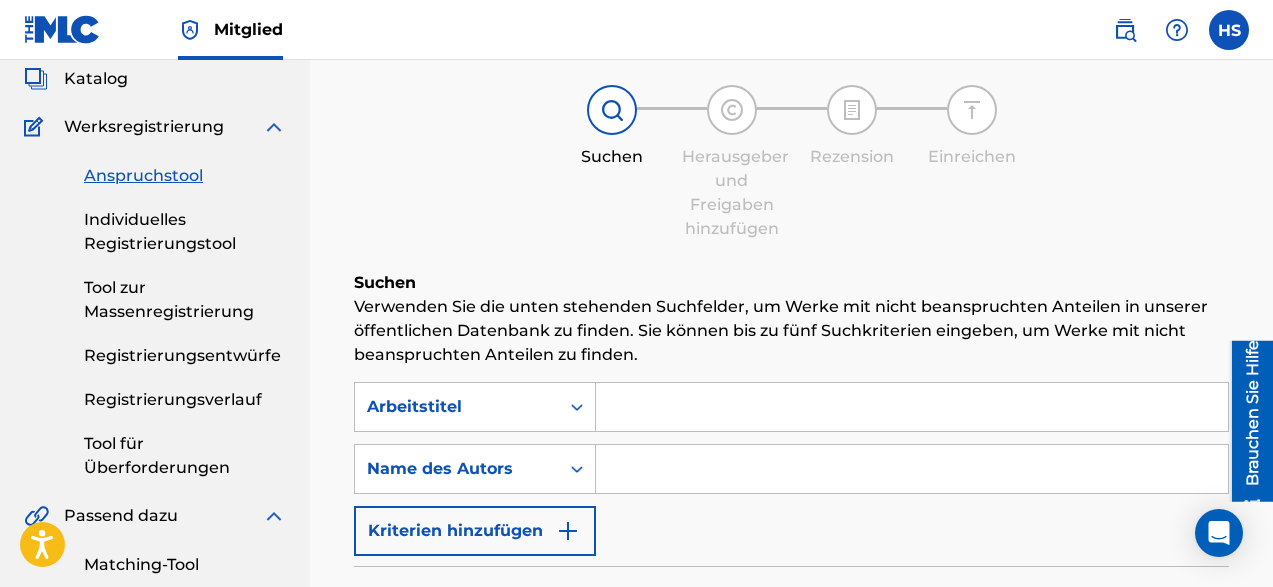 click on "Individuelles Registrierungstool" at bounding box center [160, 231] 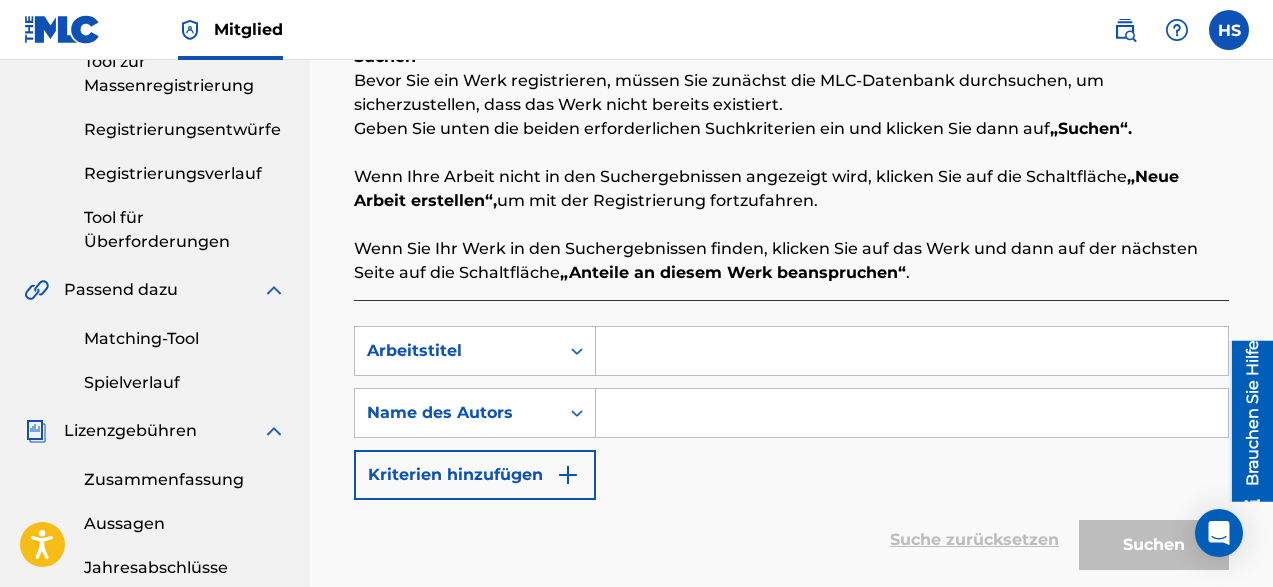 scroll, scrollTop: 360, scrollLeft: 0, axis: vertical 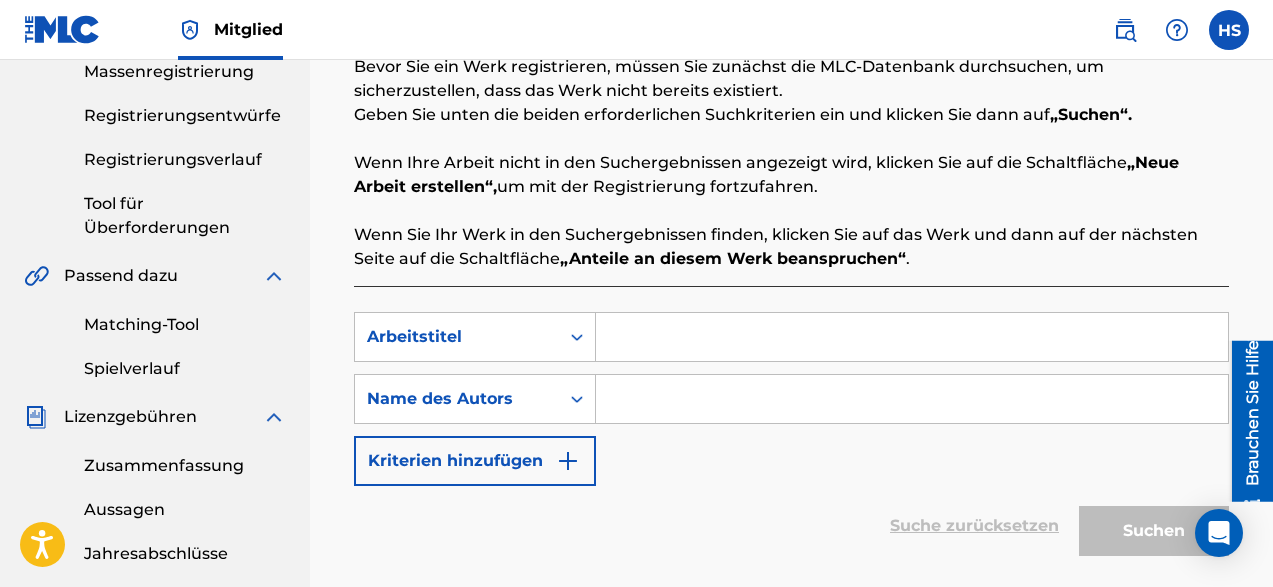 click at bounding box center (912, 337) 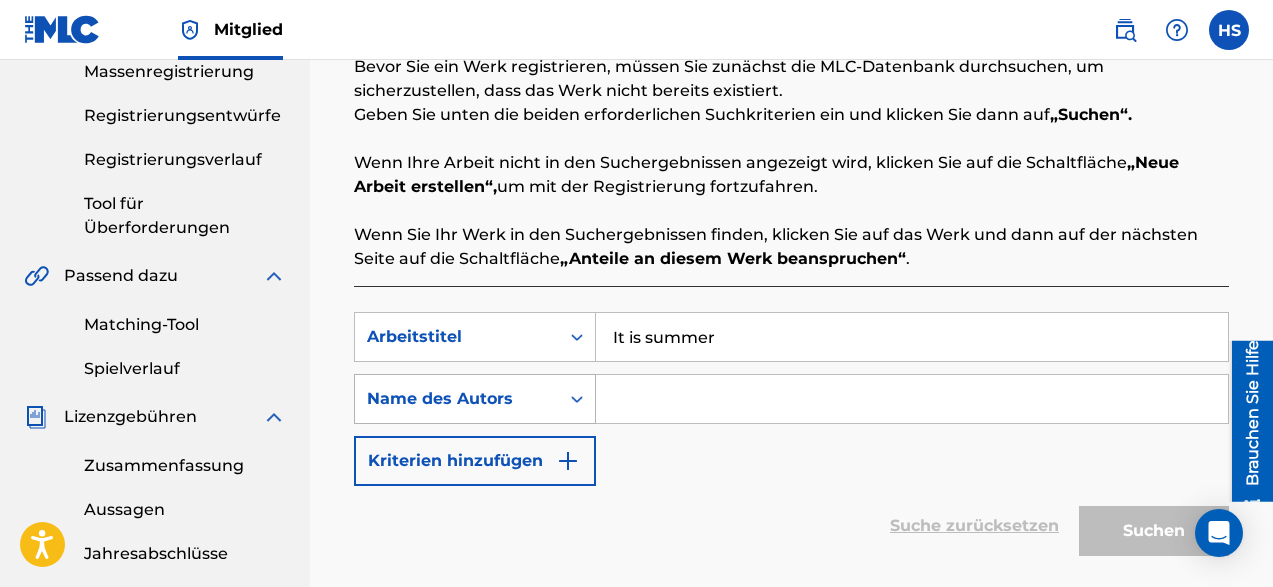 type on "It is summer" 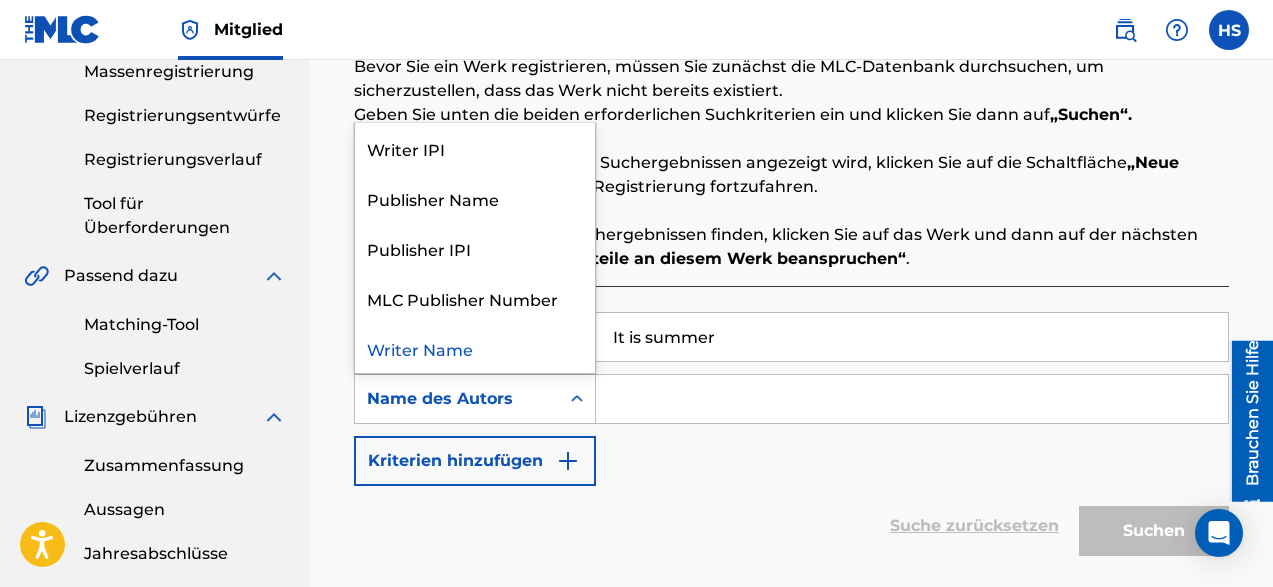 click 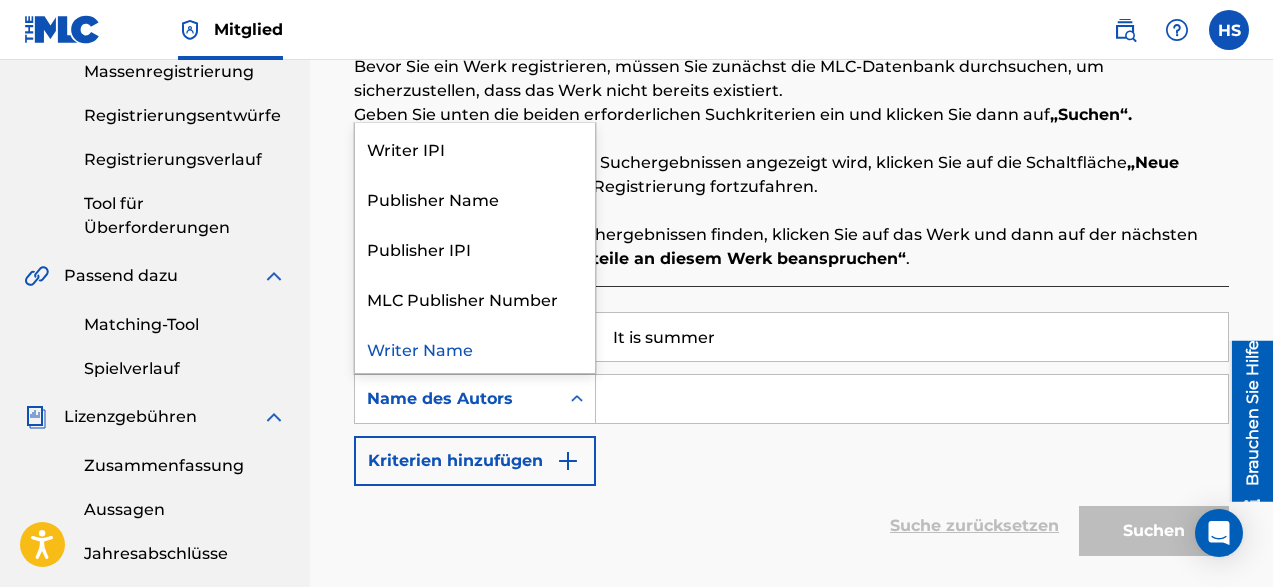 click on "Writer Name" at bounding box center [475, 348] 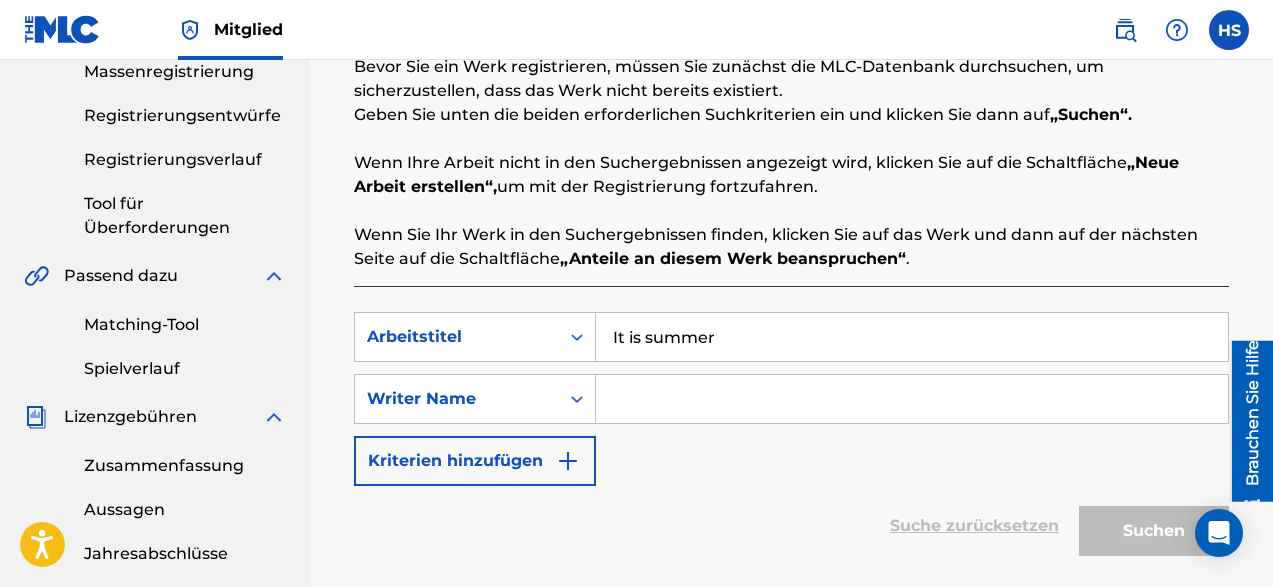 click at bounding box center (912, 399) 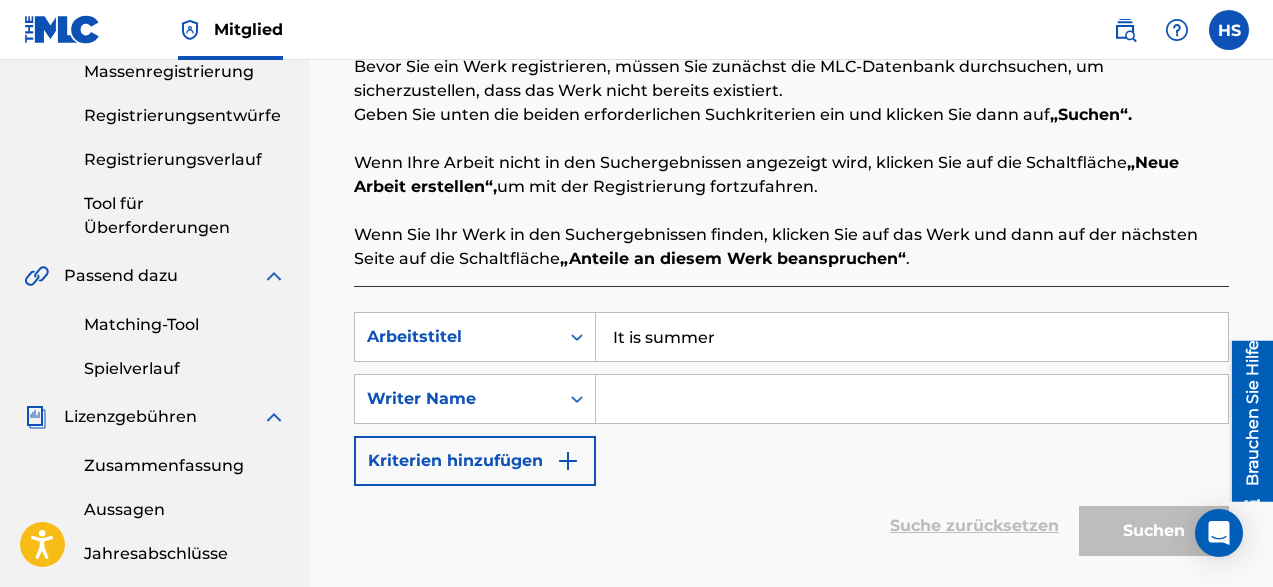 type on "[PERSON_NAME]" 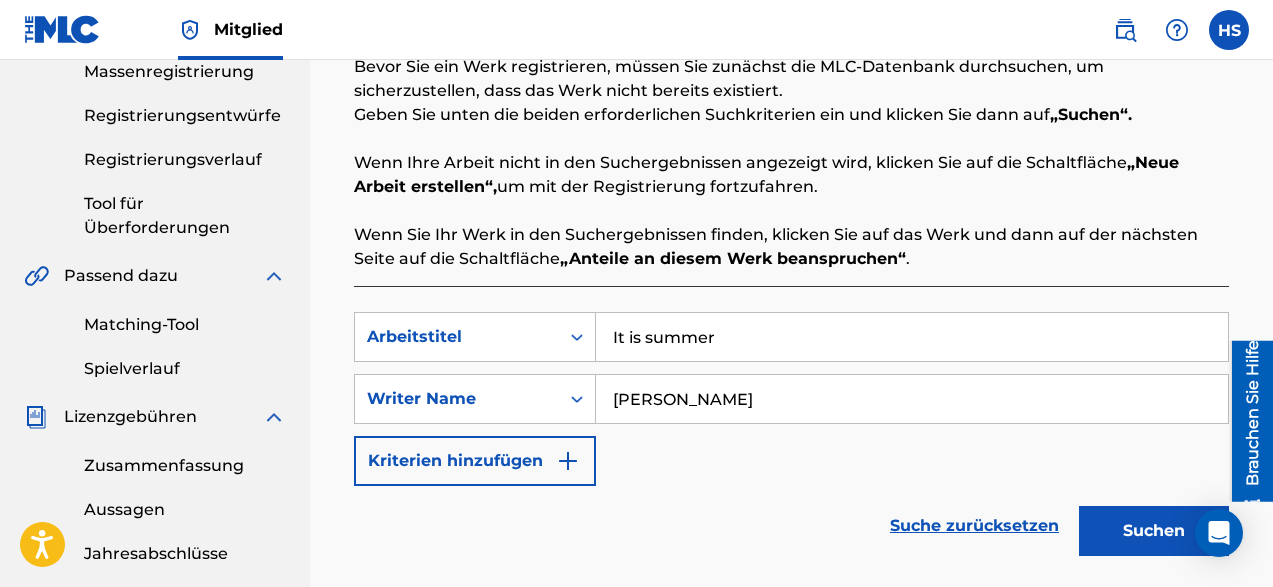 click on "Suchen" at bounding box center (1154, 530) 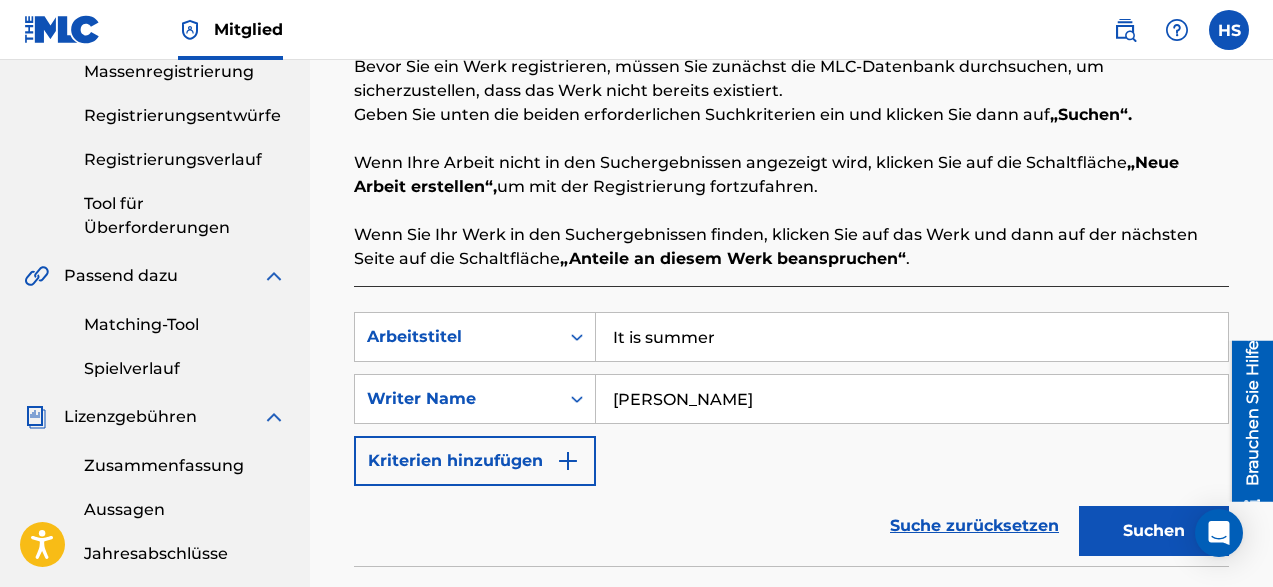 click on "Suchen" at bounding box center (1154, 530) 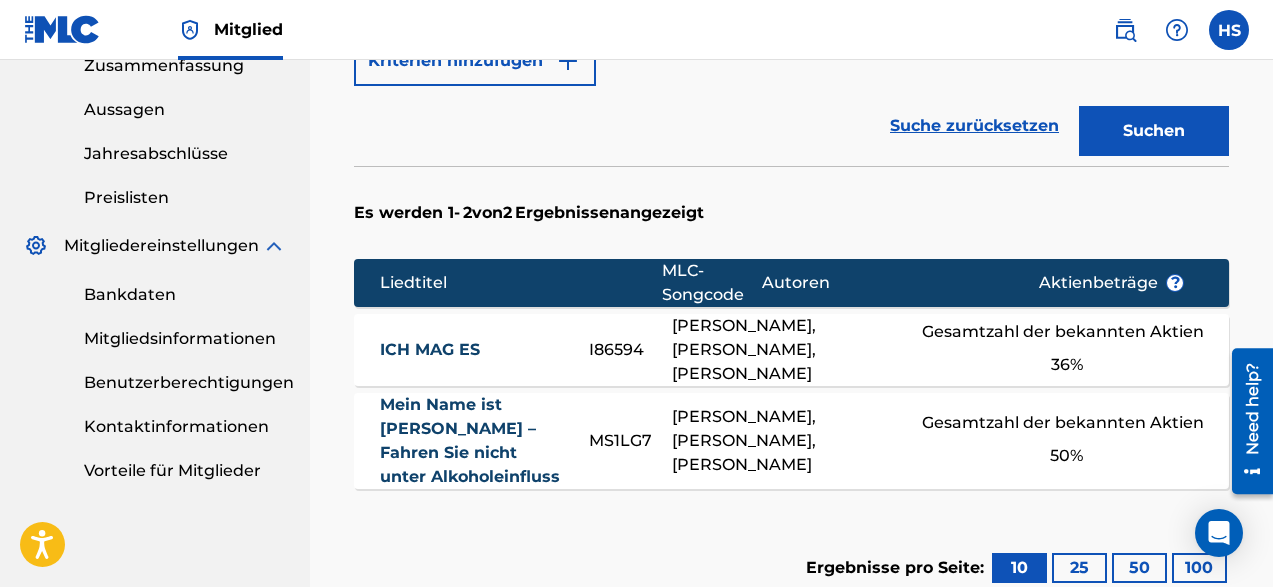 scroll, scrollTop: 664, scrollLeft: 0, axis: vertical 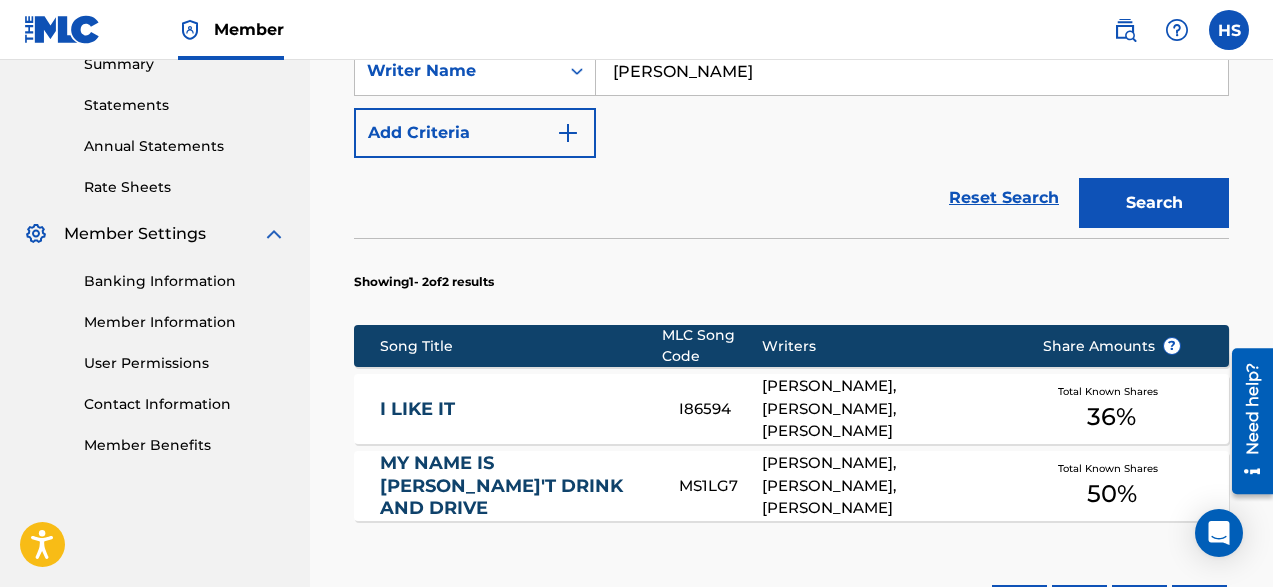 click on "Showing  1  -   2  of  2   results" at bounding box center [791, 276] 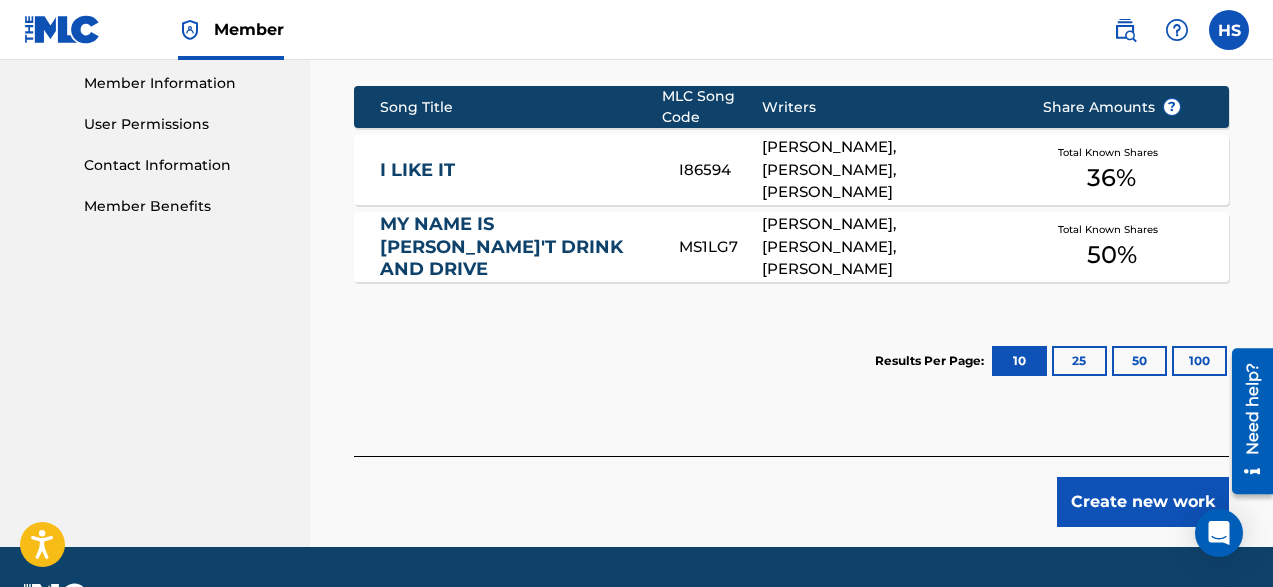 scroll, scrollTop: 904, scrollLeft: 0, axis: vertical 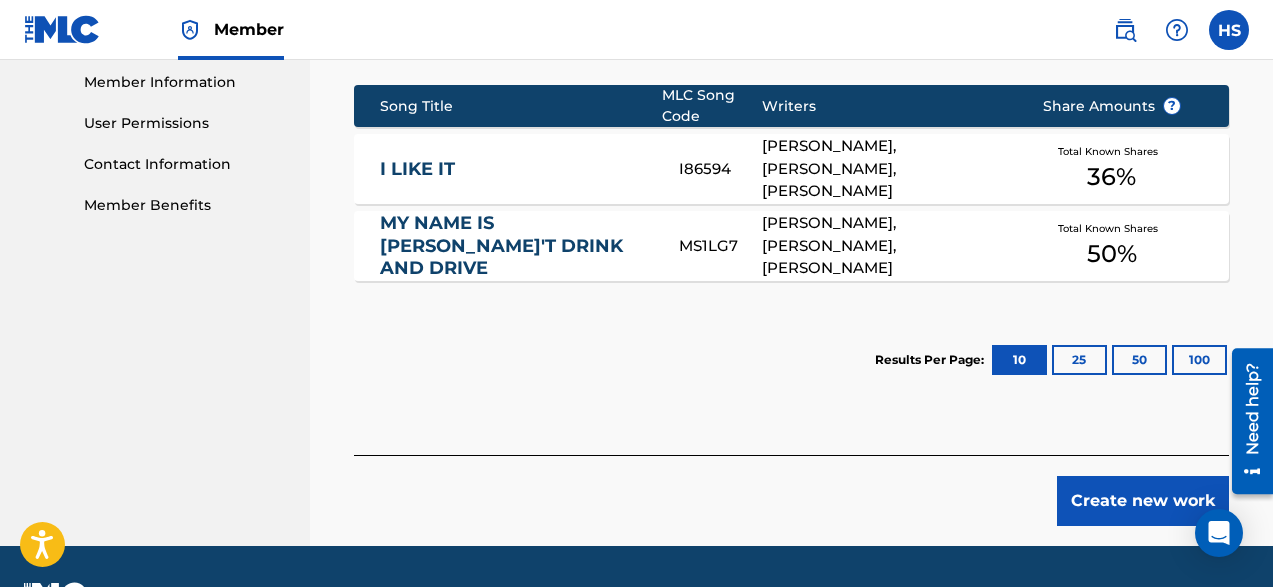 click on "Create new work" at bounding box center [1143, 501] 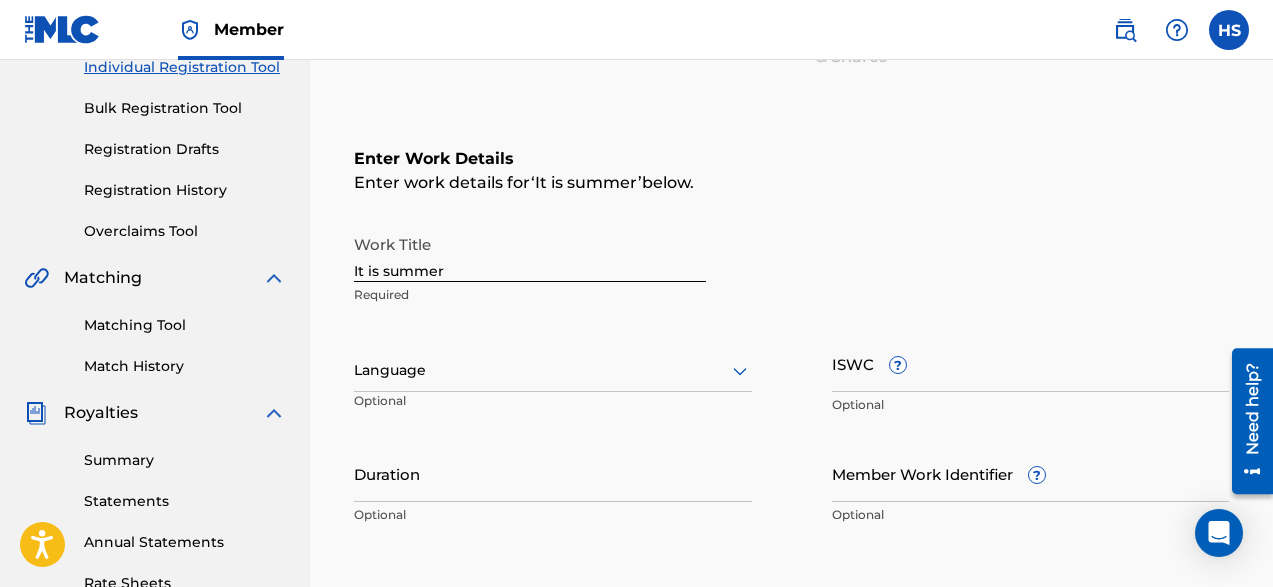 scroll, scrollTop: 305, scrollLeft: 0, axis: vertical 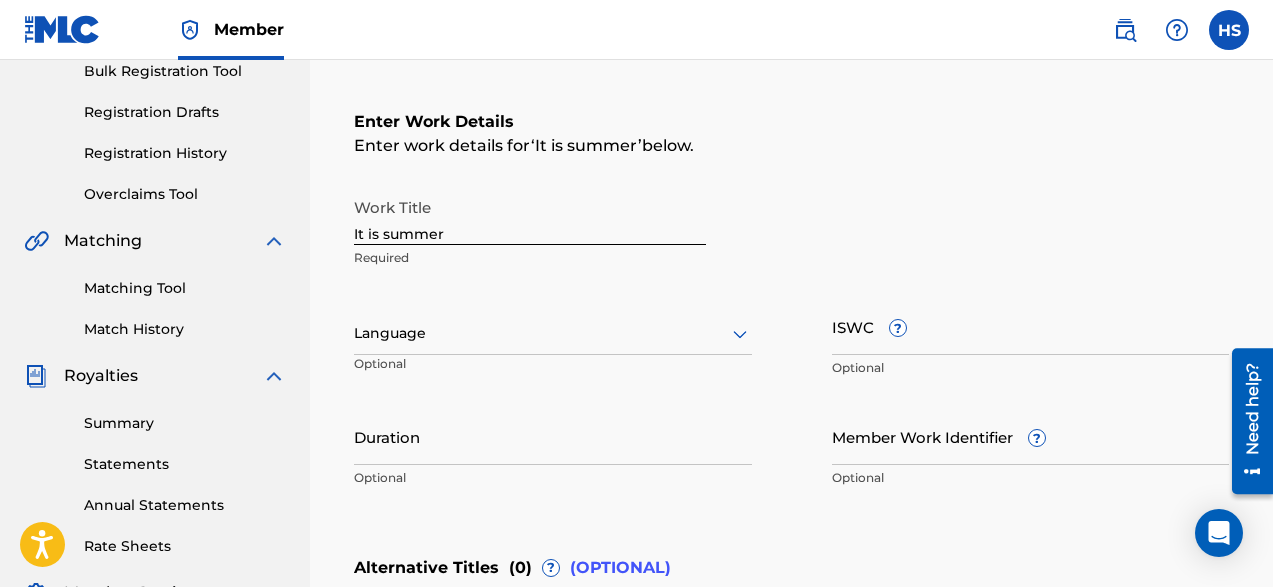 click 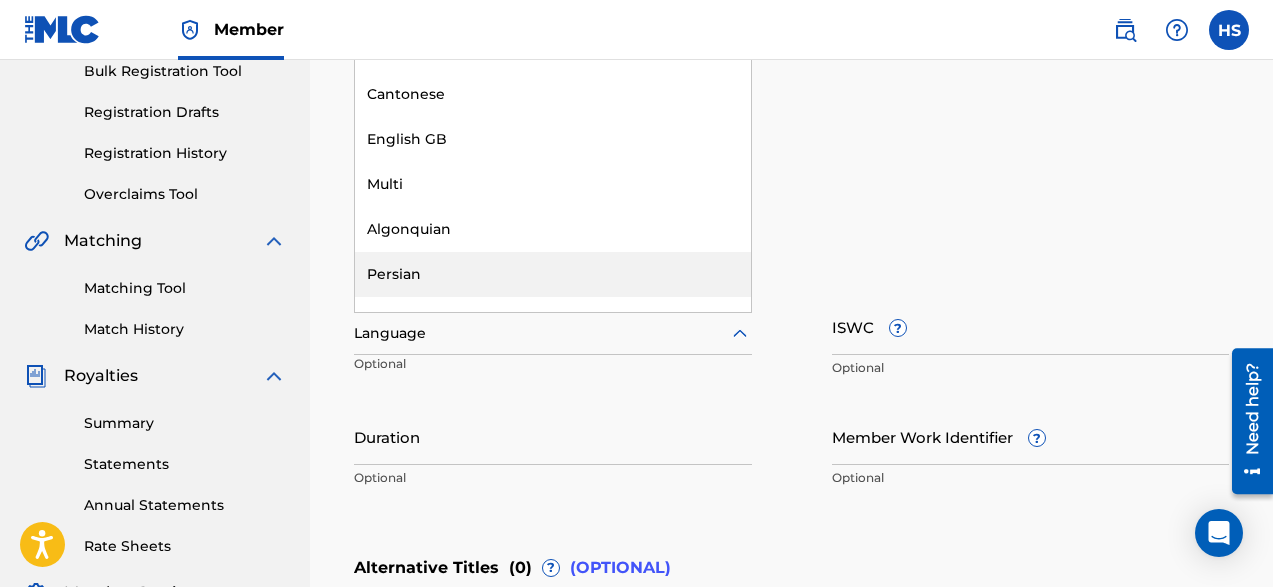 scroll, scrollTop: 6420, scrollLeft: 0, axis: vertical 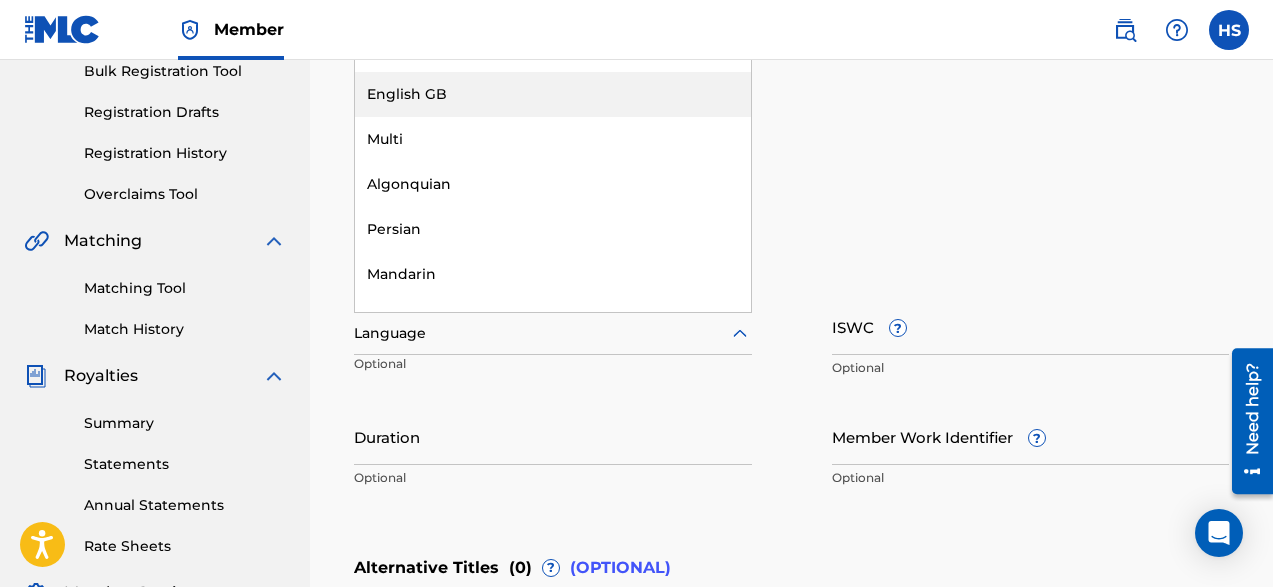 click on "English GB" at bounding box center (553, 94) 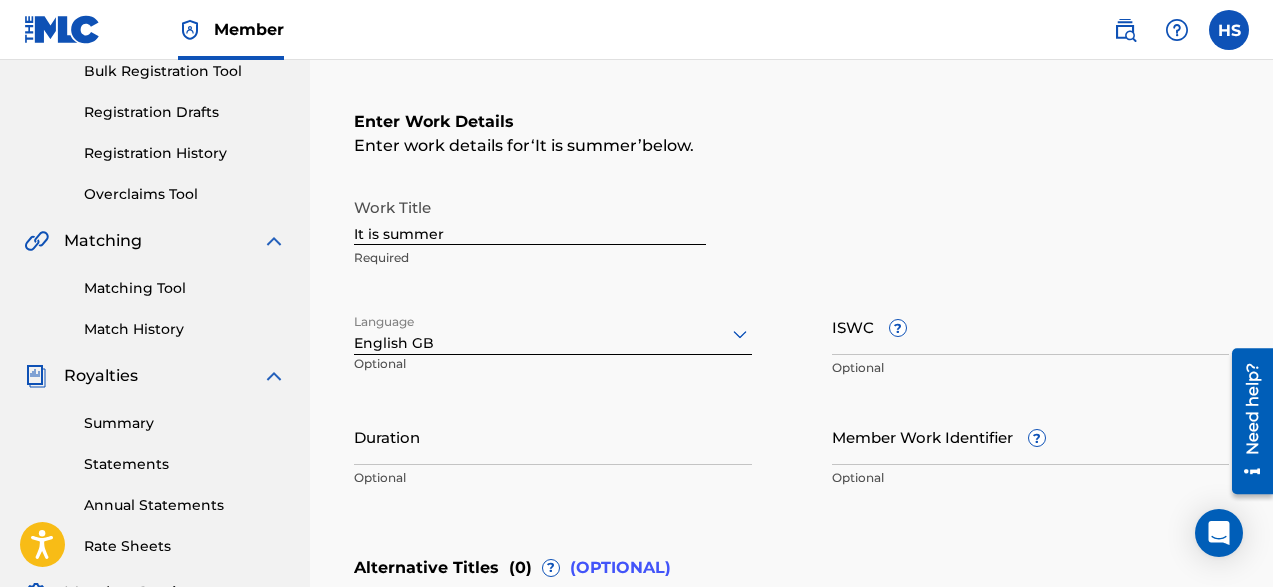 click on "It is summer" at bounding box center (530, 216) 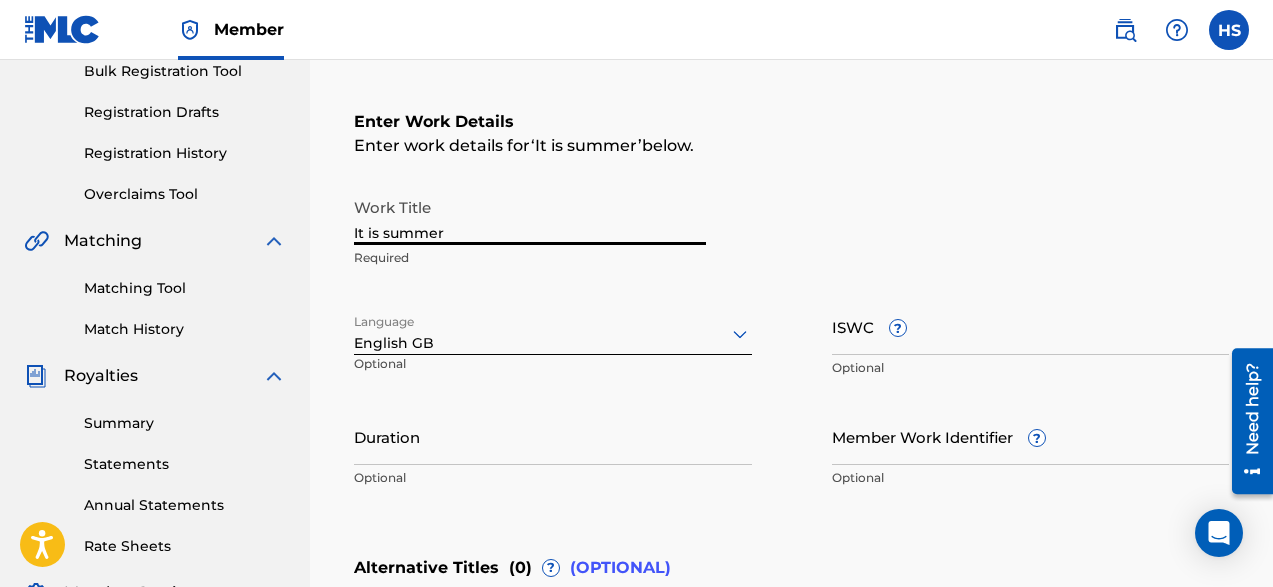 click on "It is summer" at bounding box center [530, 216] 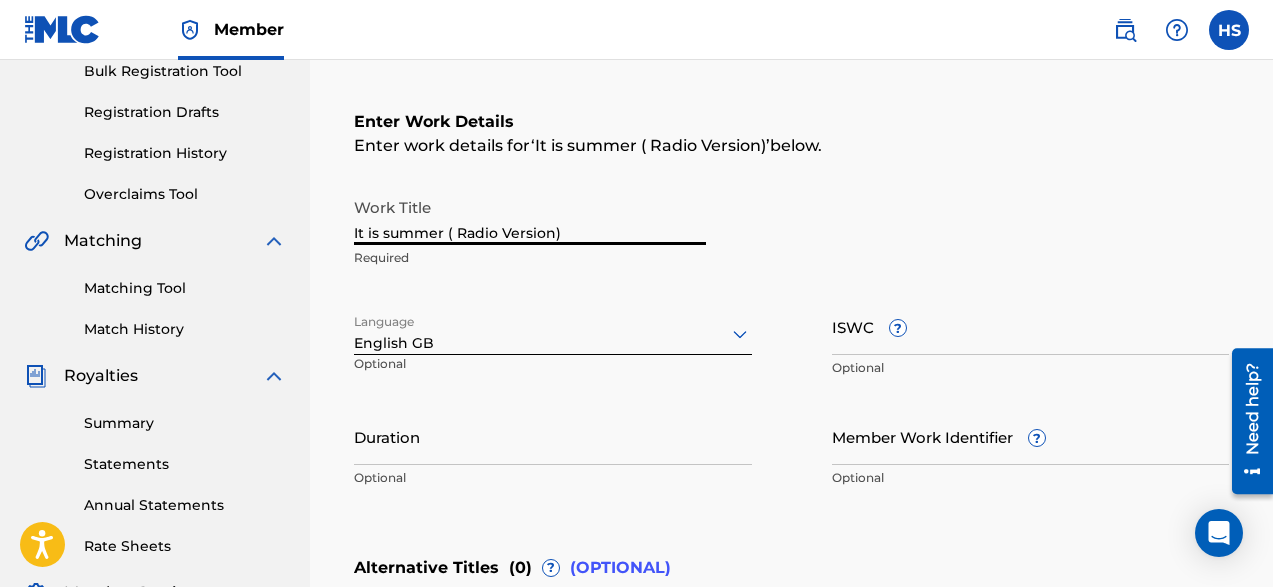 click on "It is summer ( Radio Version)" at bounding box center (530, 216) 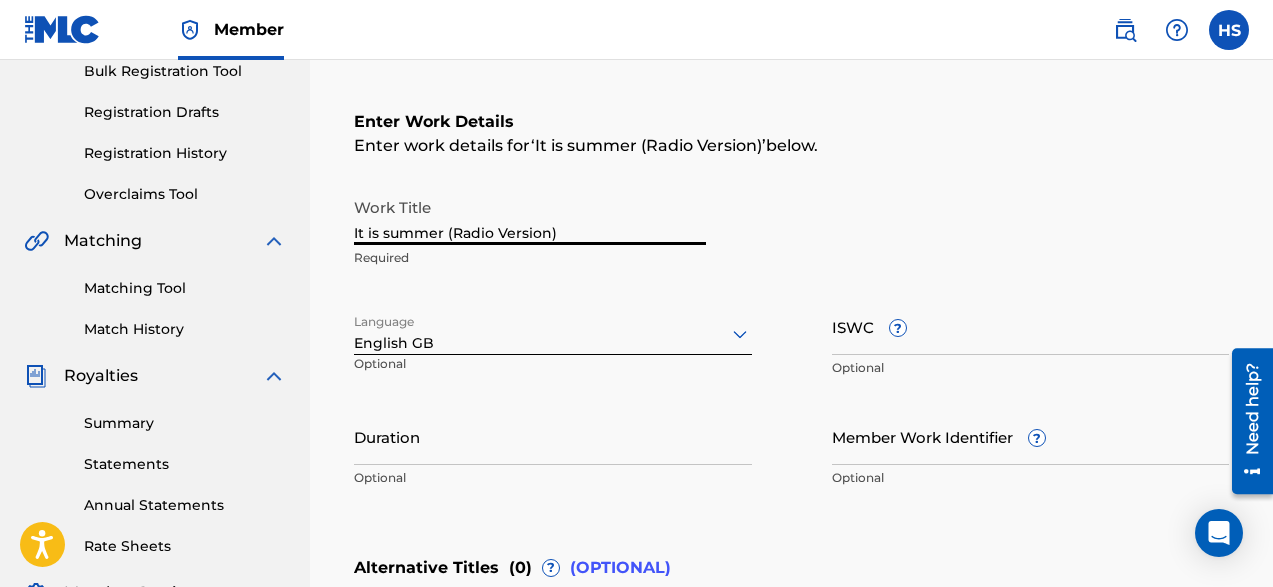 type on "It is summer (Radio Version)" 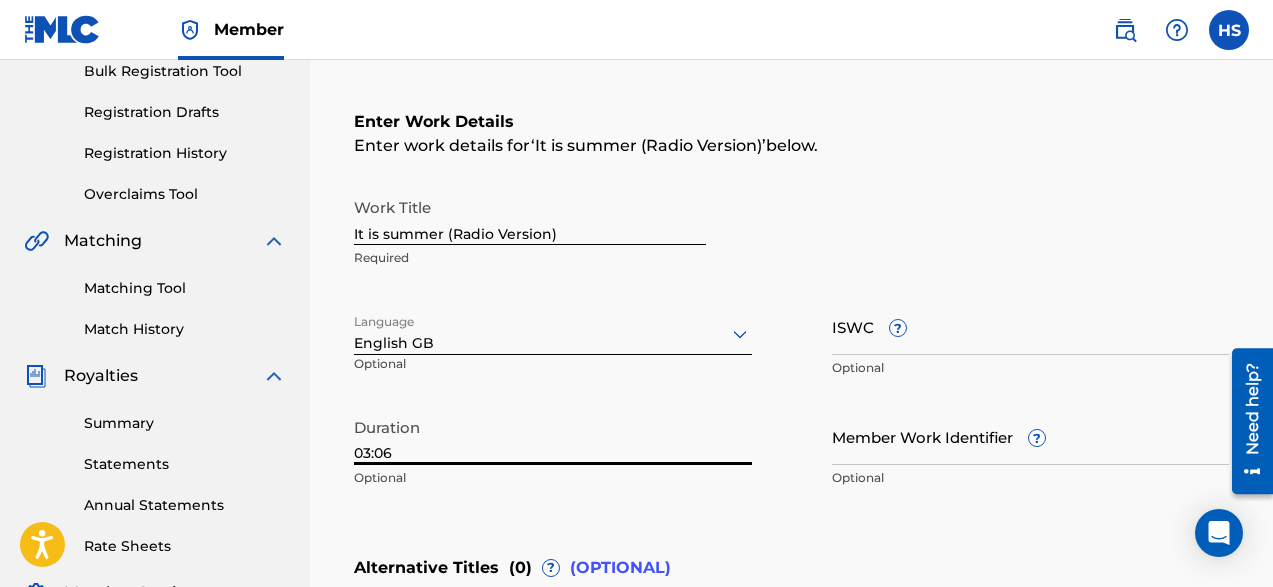 type on "03:06" 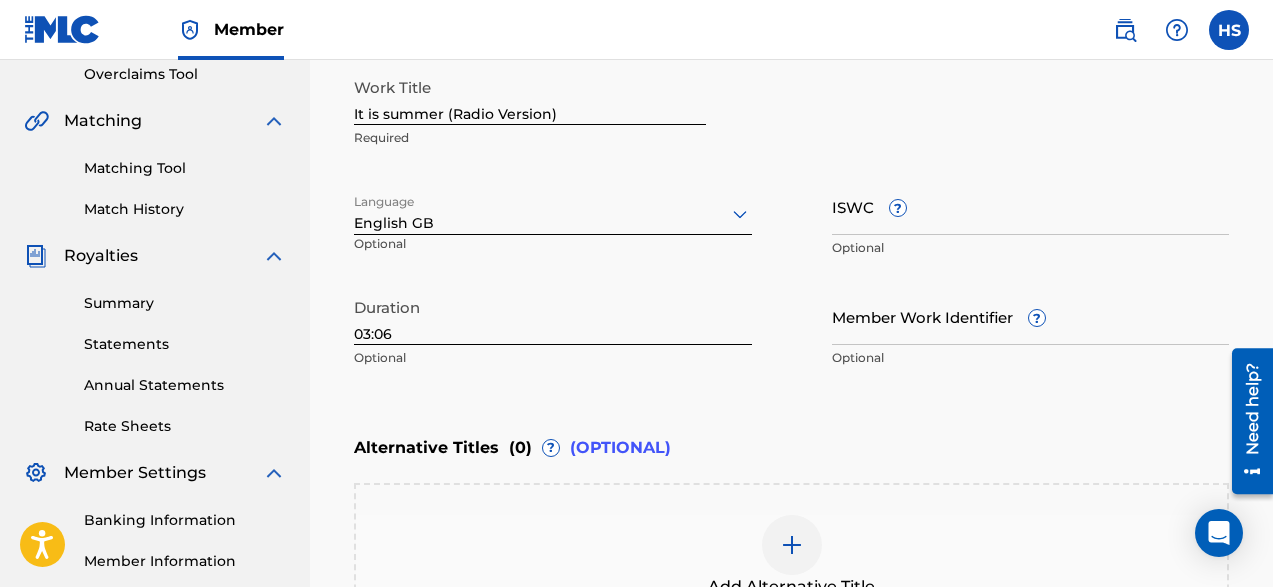 scroll, scrollTop: 385, scrollLeft: 0, axis: vertical 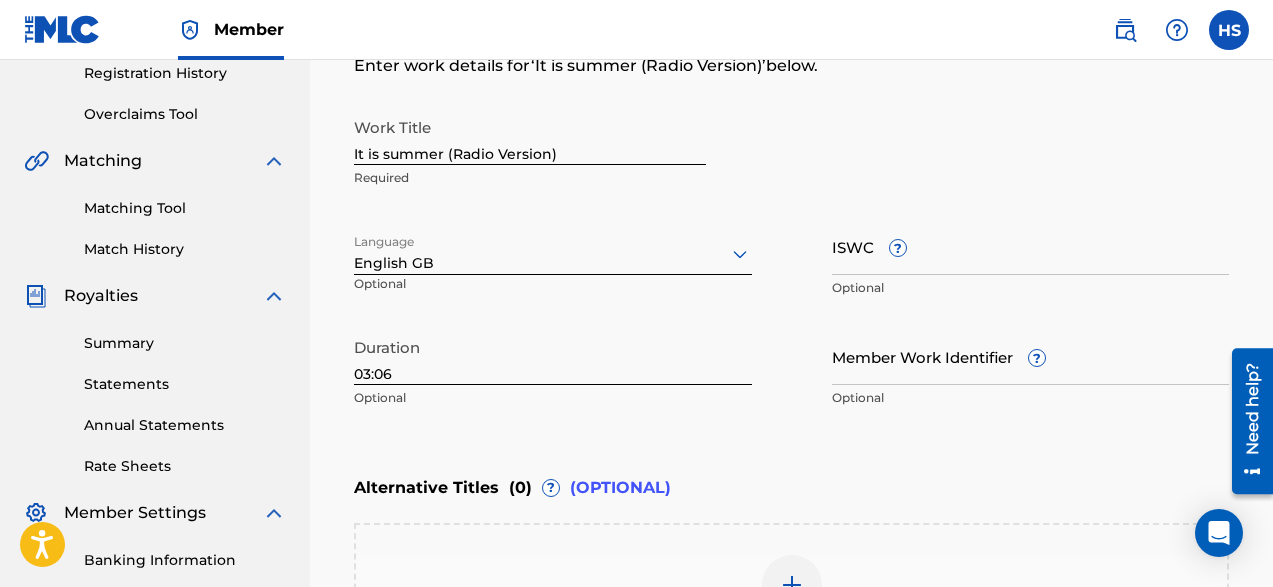 click on "It is summer (Radio Version)" at bounding box center [530, 136] 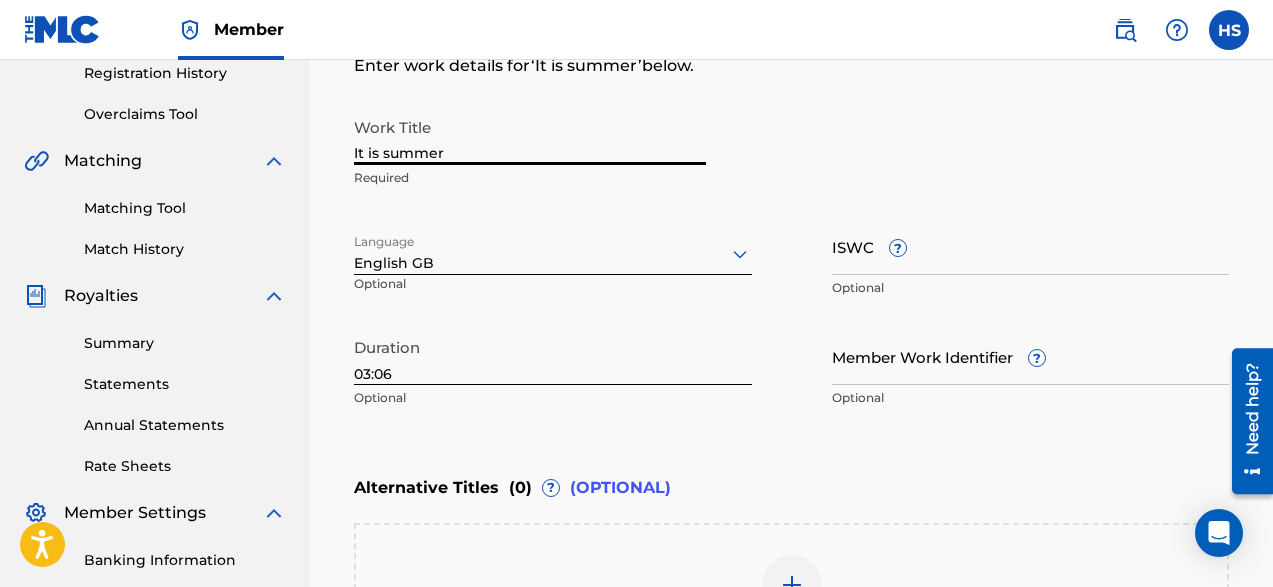 click on "It is summer" at bounding box center [530, 136] 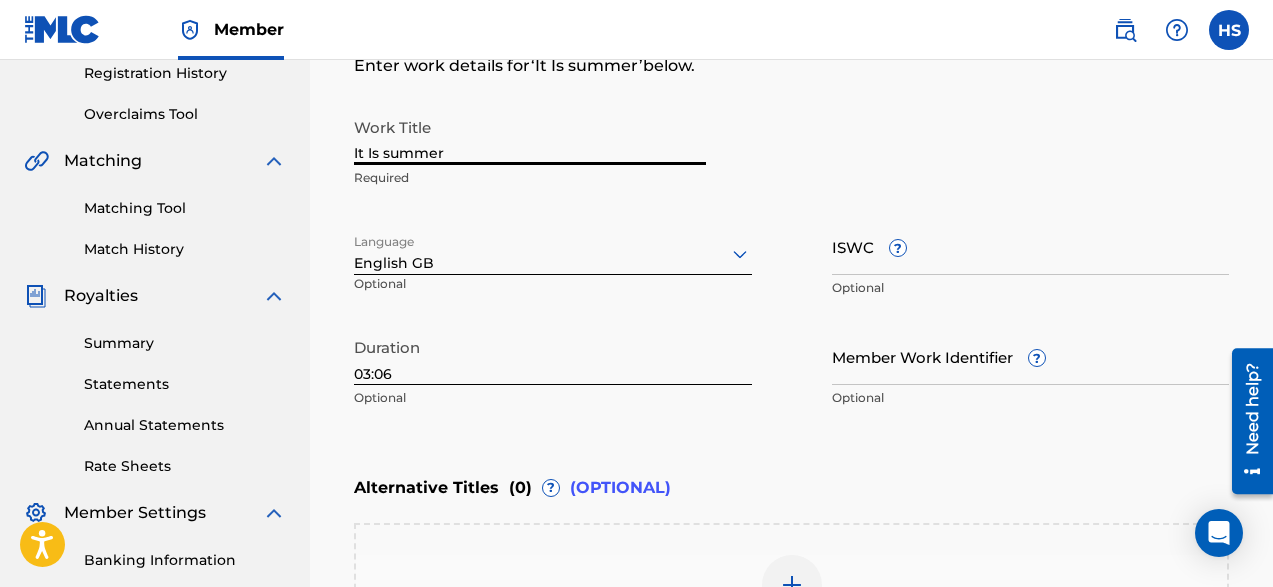 click on "It Is summer" at bounding box center (530, 136) 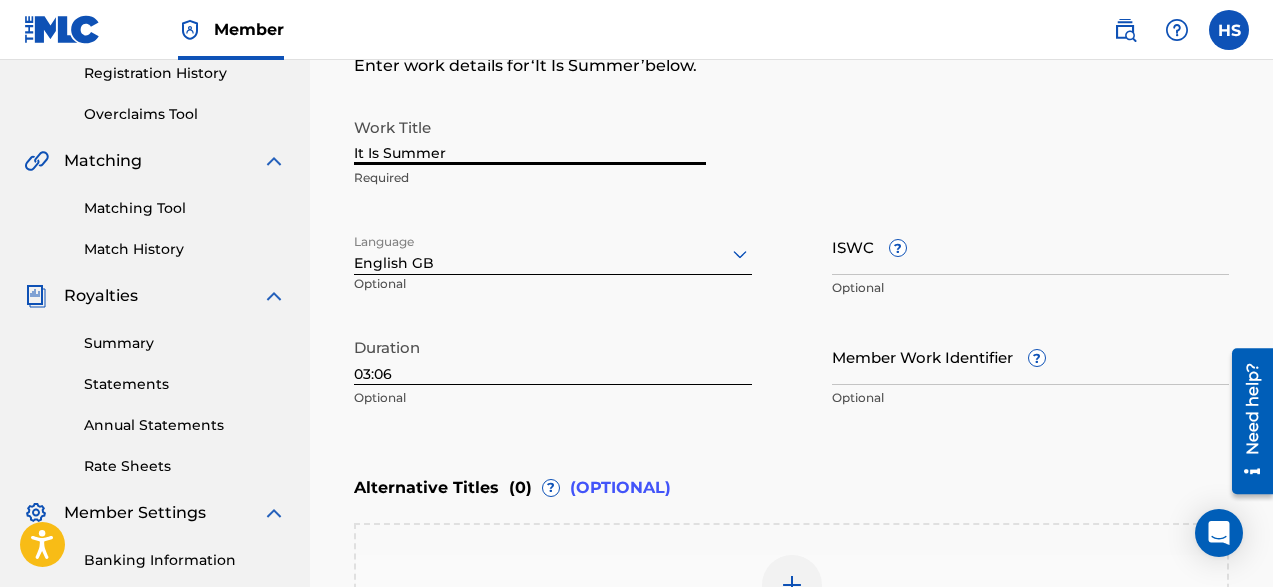 click on "Alternative Titles ( 0 ) ? (OPTIONAL)" at bounding box center (791, 488) 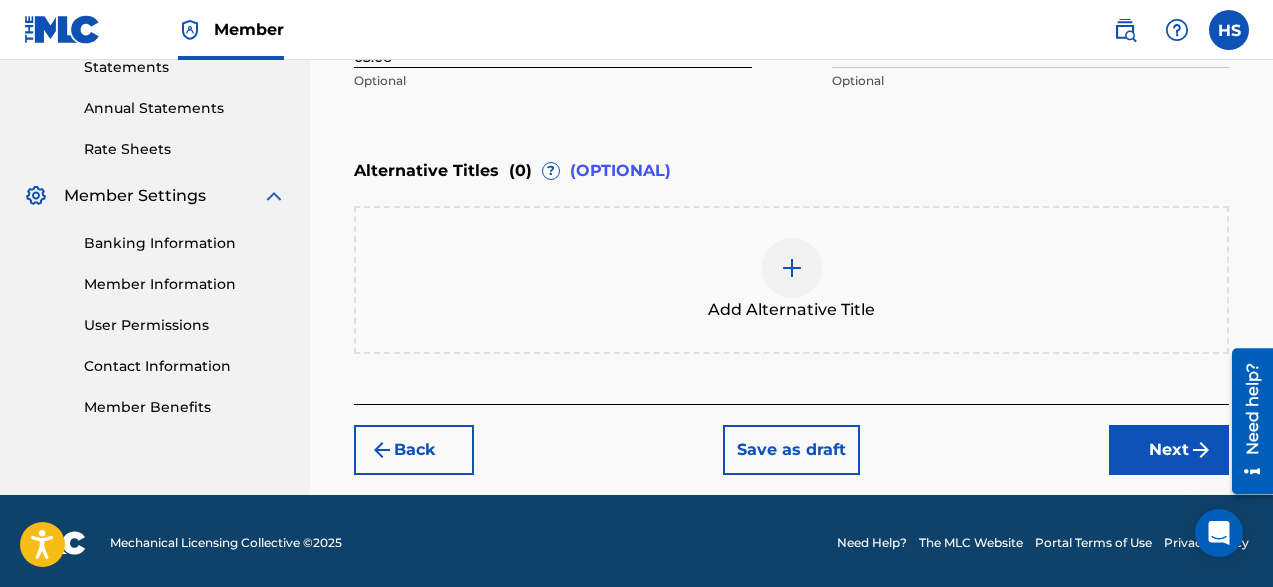 scroll, scrollTop: 705, scrollLeft: 0, axis: vertical 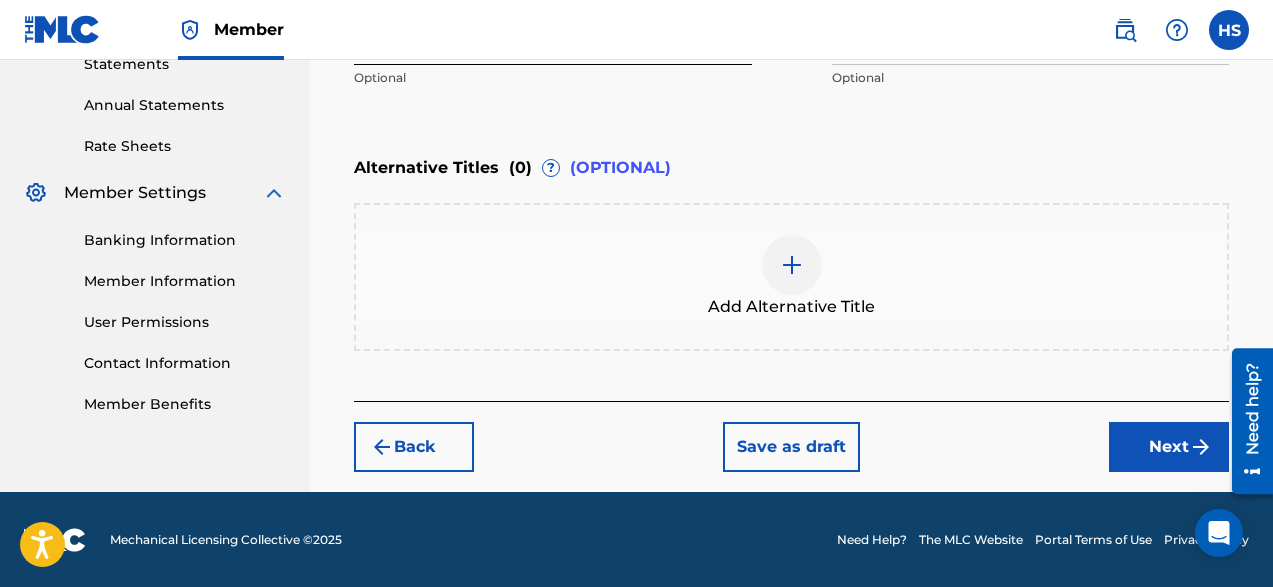 click at bounding box center (792, 265) 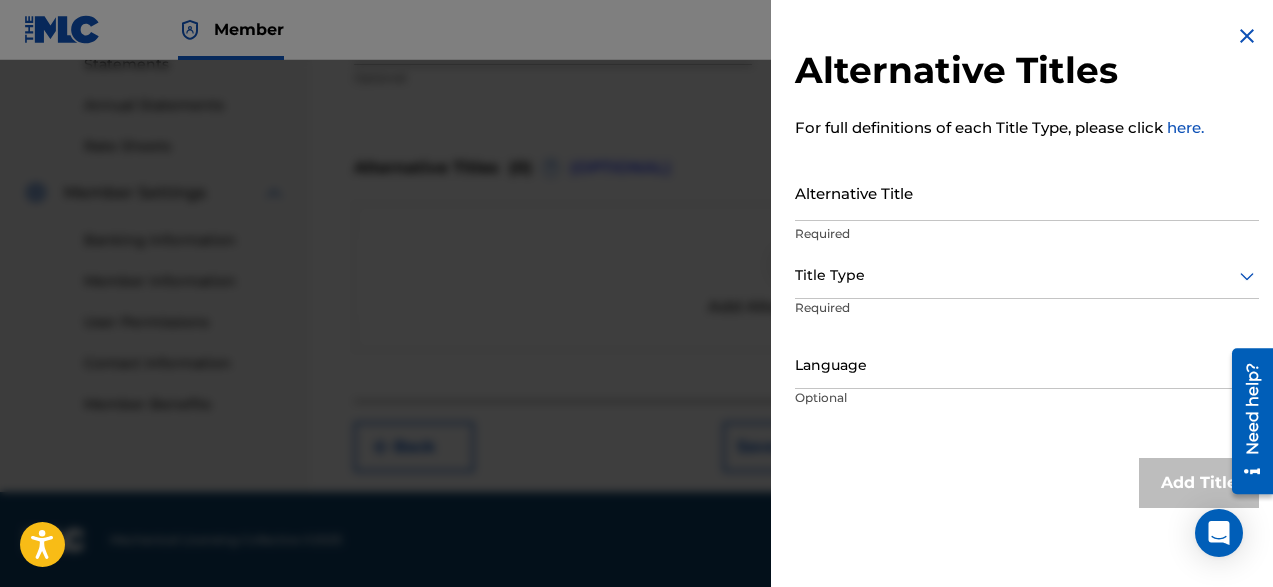 scroll, scrollTop: 1, scrollLeft: 0, axis: vertical 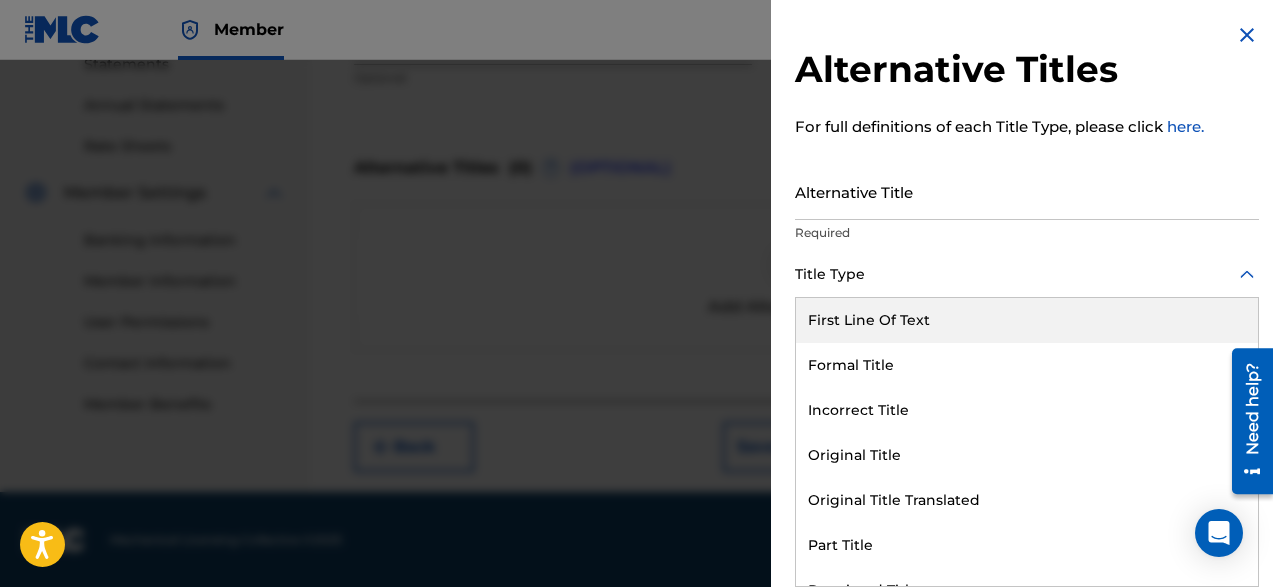 click 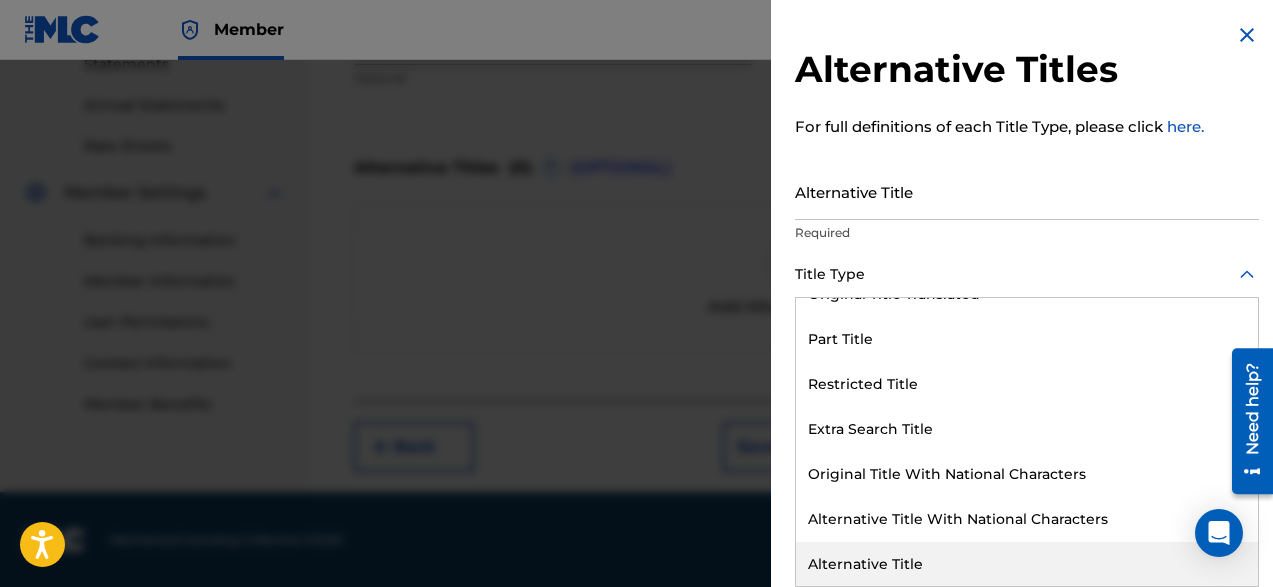 scroll, scrollTop: 0, scrollLeft: 0, axis: both 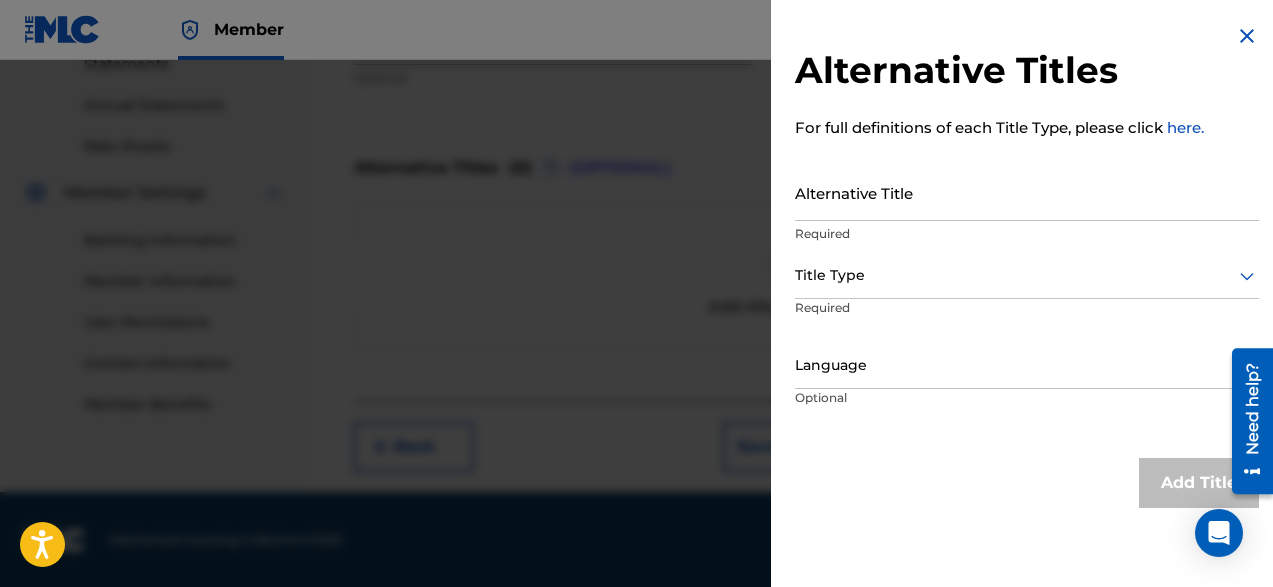 click at bounding box center [1247, 36] 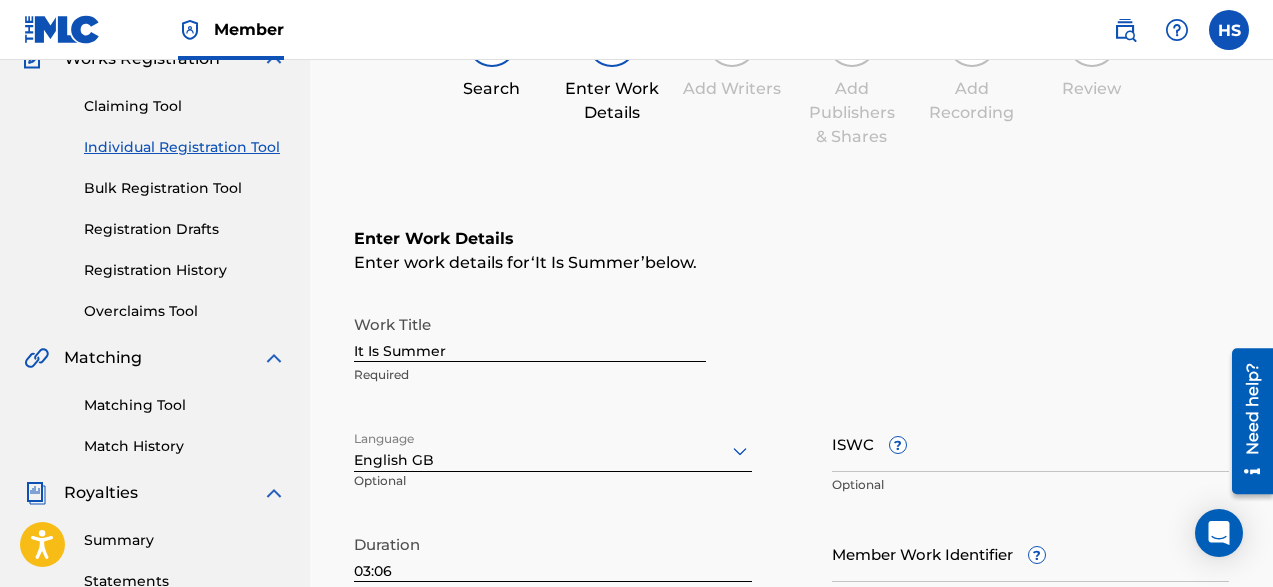 scroll, scrollTop: 185, scrollLeft: 0, axis: vertical 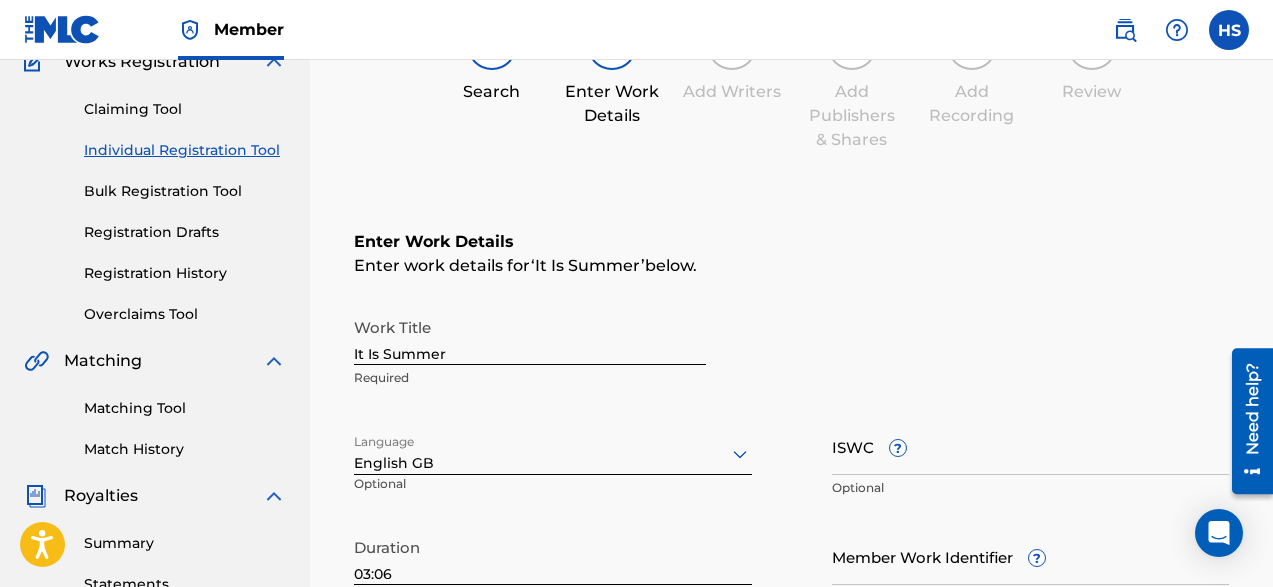 click on "It Is Summer" at bounding box center [530, 336] 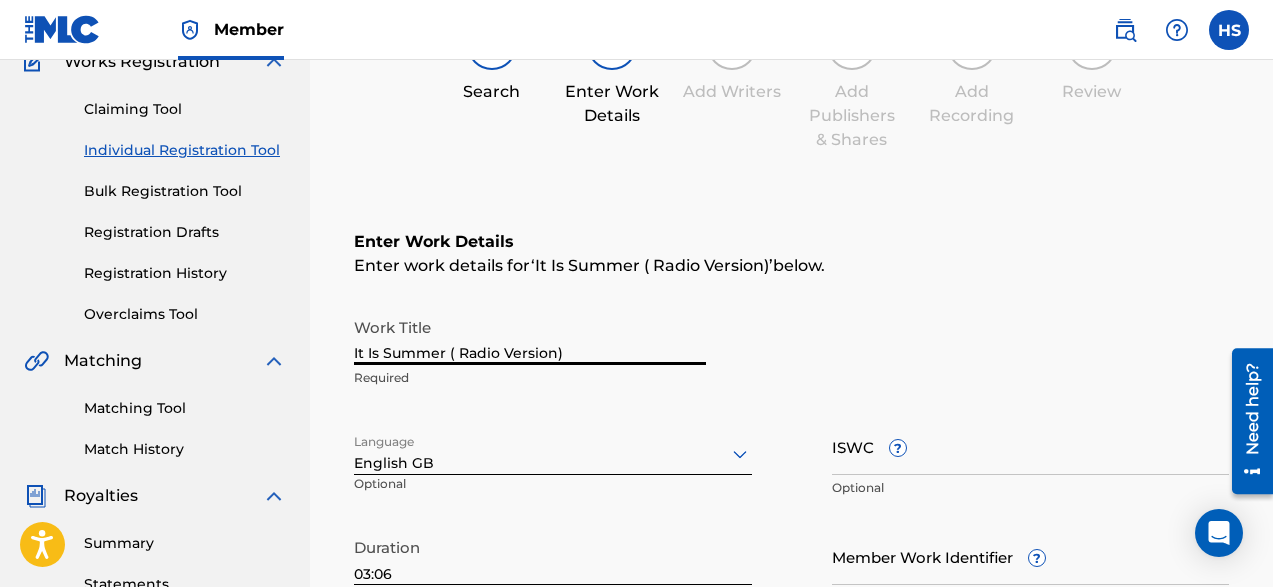 click on "It Is Summer ( Radio Version)" at bounding box center [530, 336] 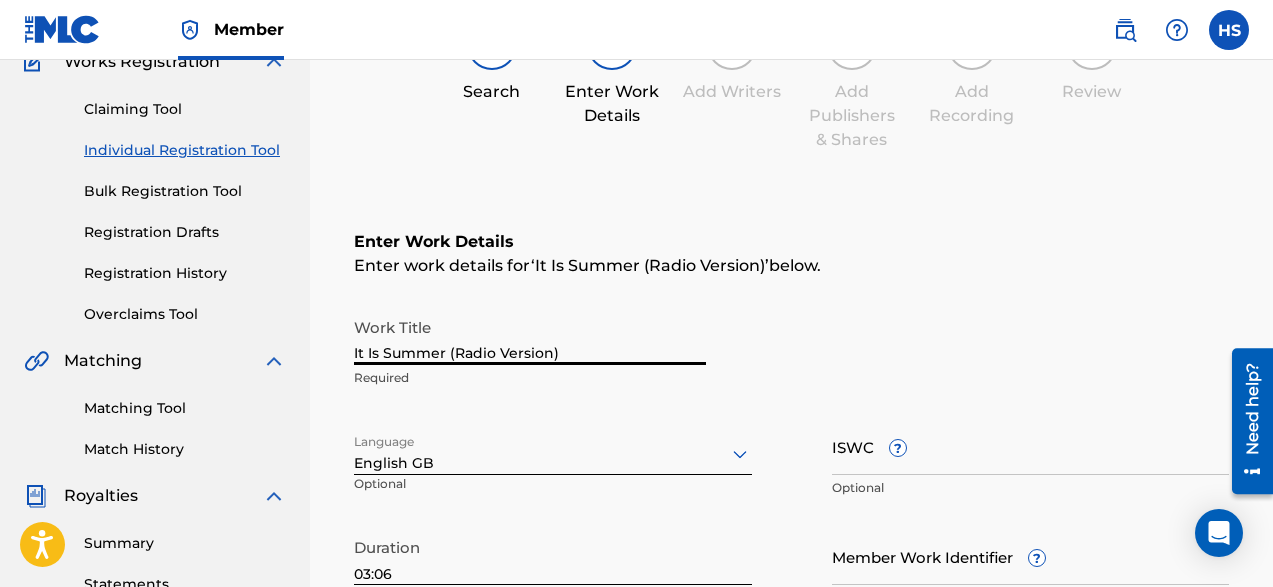 type on "It Is Summer (Radio Version)" 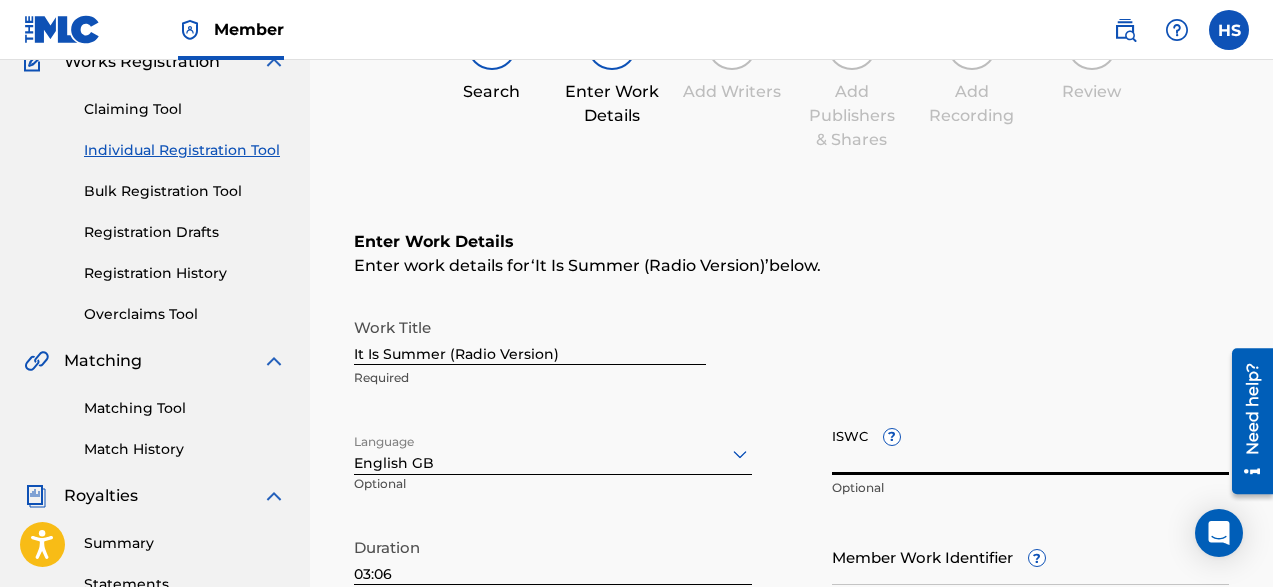 click on "ISWC   ?" at bounding box center [1031, 446] 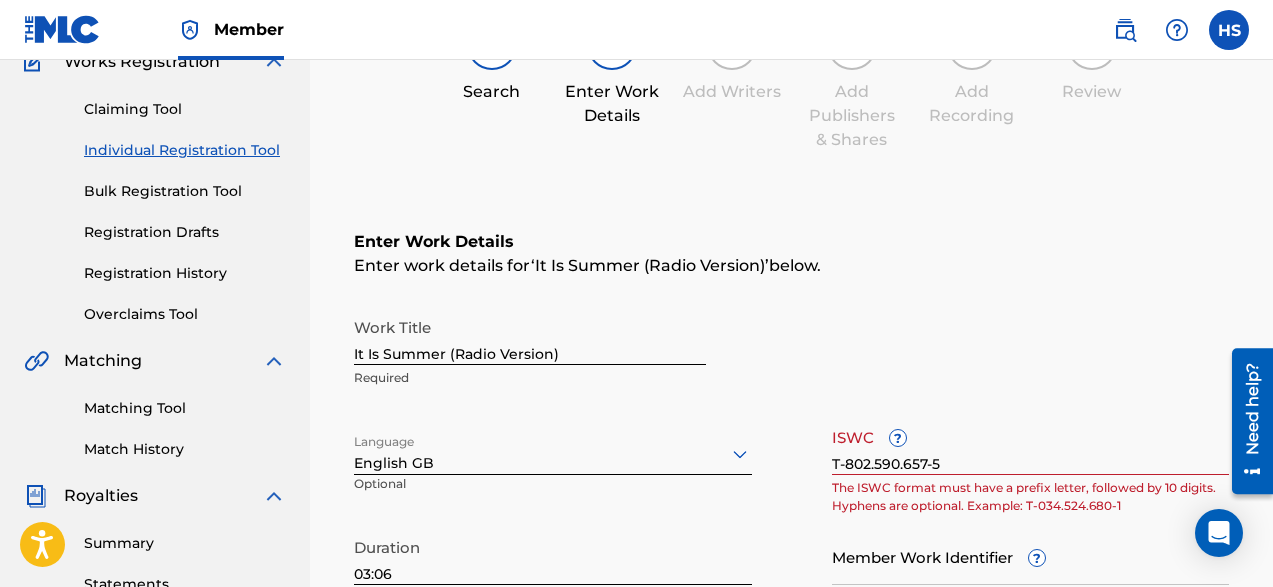 drag, startPoint x: 856, startPoint y: 461, endPoint x: 829, endPoint y: 1, distance: 460.79172 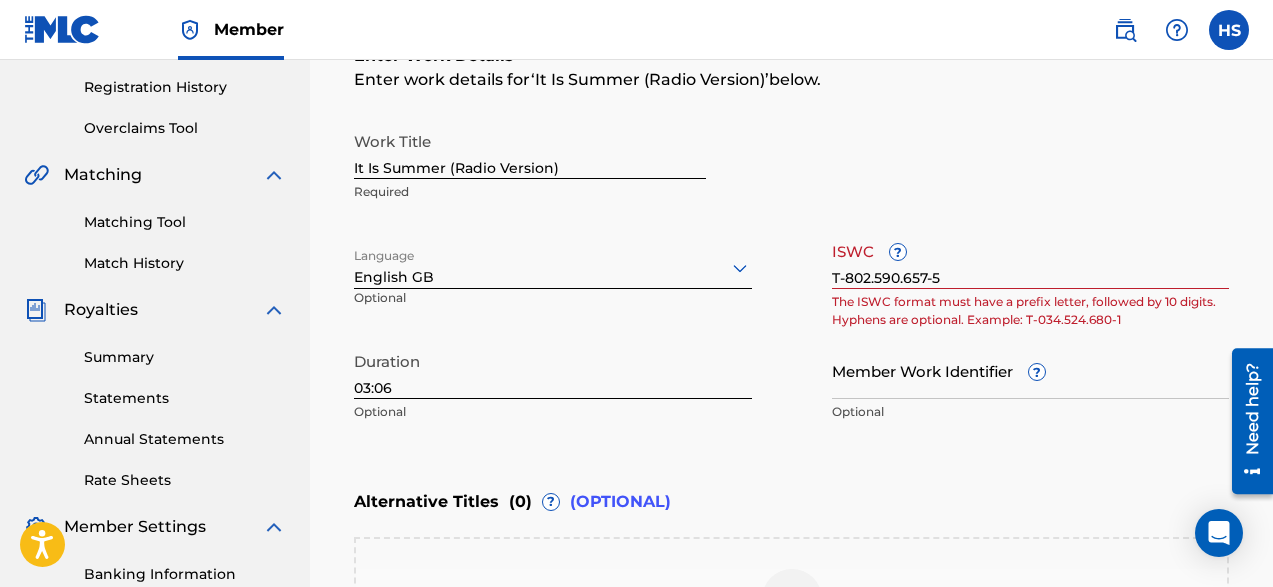 scroll, scrollTop: 385, scrollLeft: 0, axis: vertical 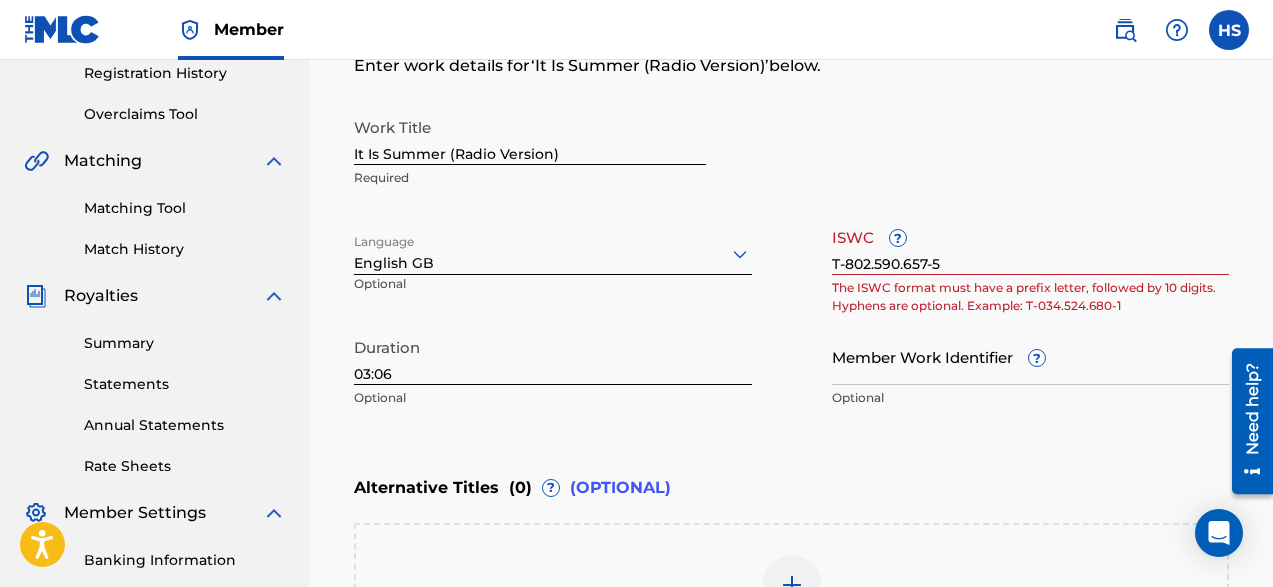 click on "T-802.590.657-5" at bounding box center (1031, 246) 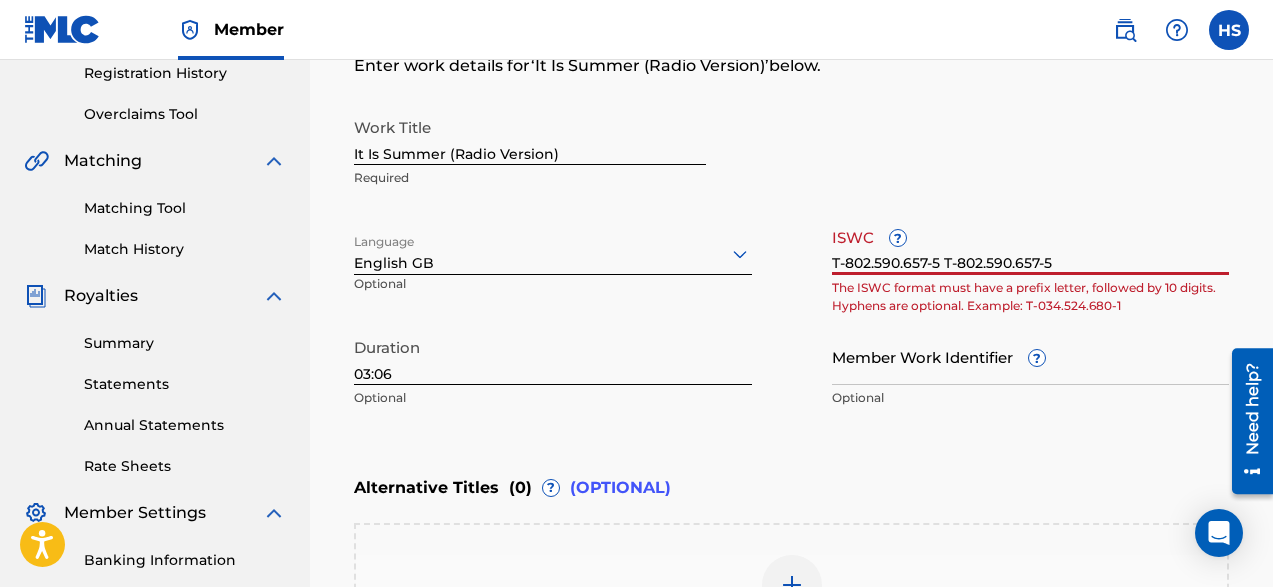 click on "T-802.590.657-5 T-802.590.657-5" at bounding box center [1031, 246] 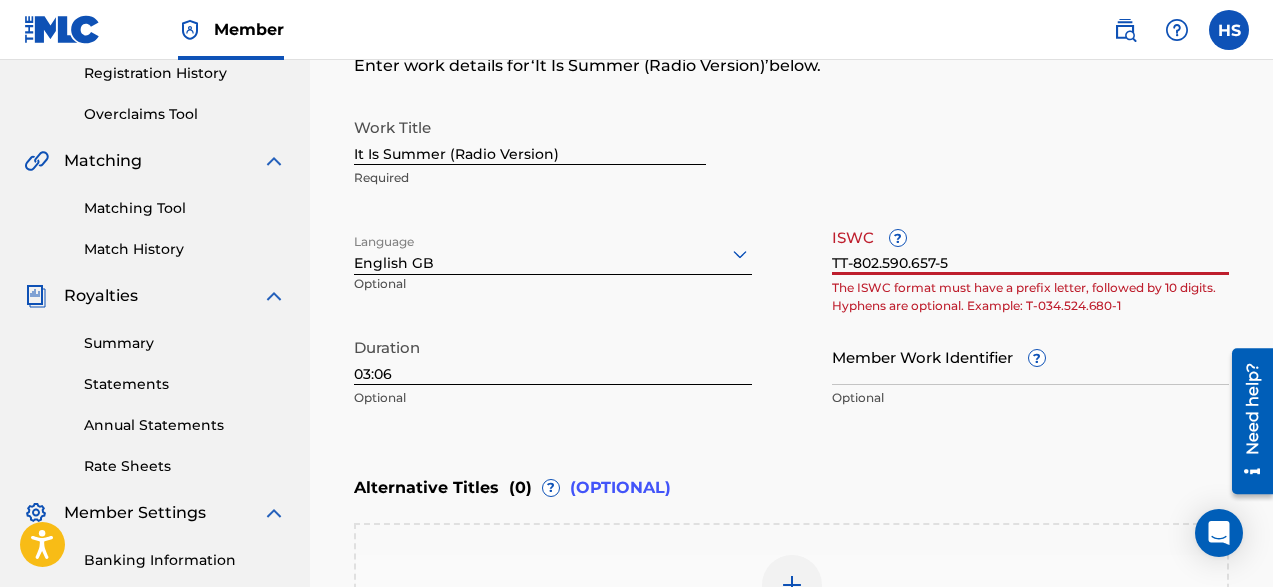 type on "T-802.590.657-5" 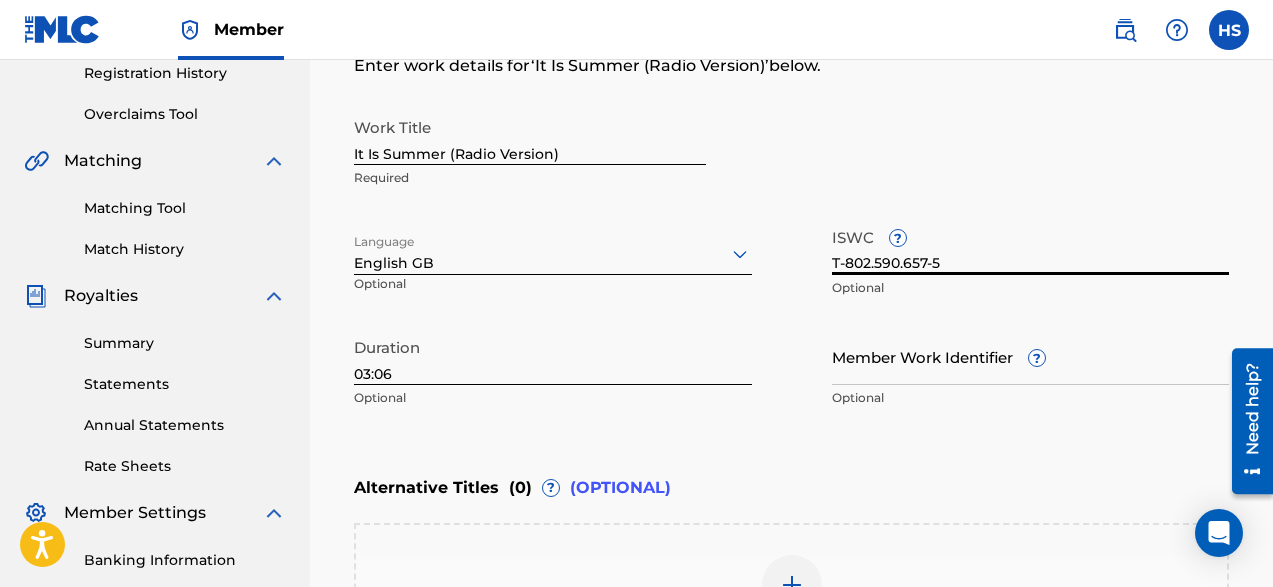 click on "Member Work Identifier   ?" at bounding box center [1031, 356] 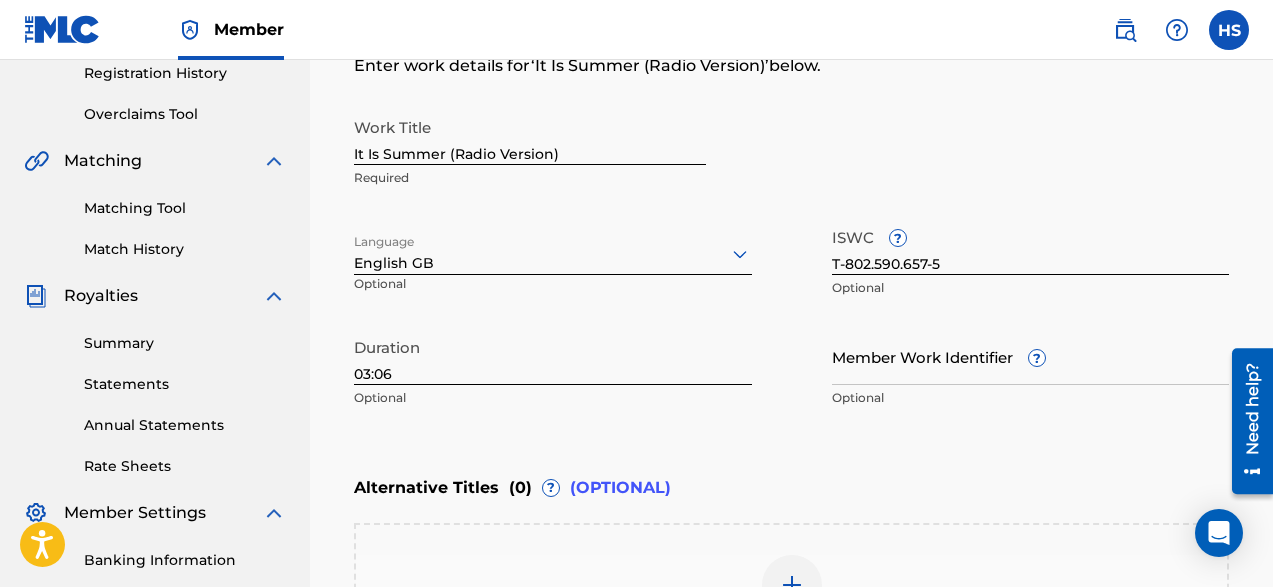 click on "Work Title   It Is Summer (Radio Version) Required Language English GB Optional ISWC   ? T-802.590.657-5 Optional Duration   03:06 Optional Member Work Identifier   ? Optional" at bounding box center (791, 263) 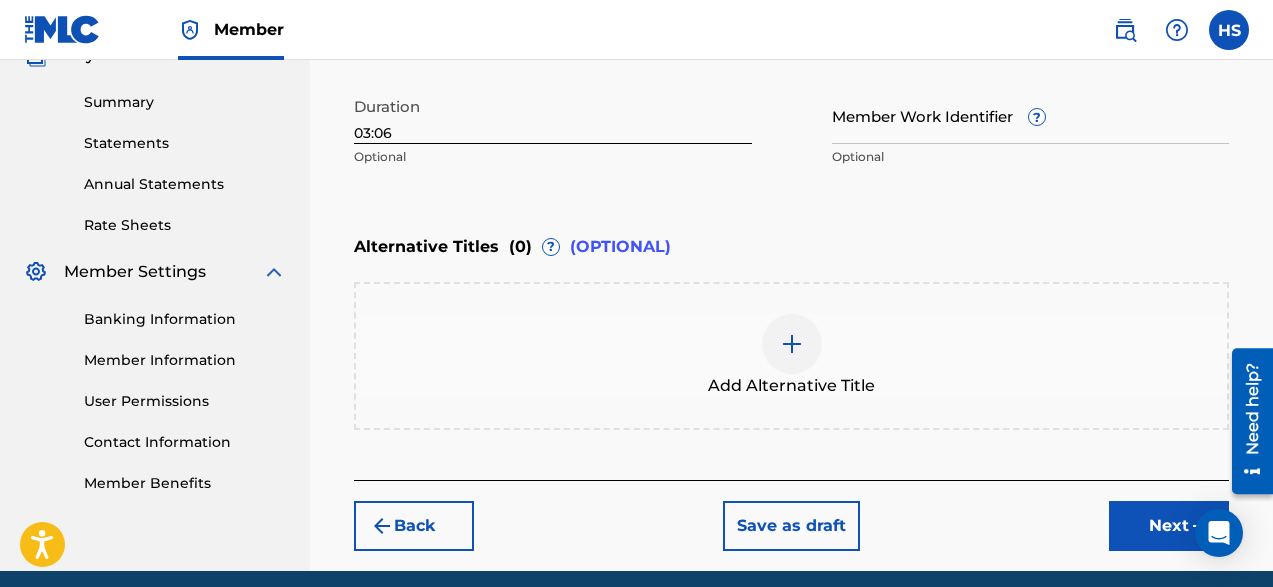 scroll, scrollTop: 705, scrollLeft: 0, axis: vertical 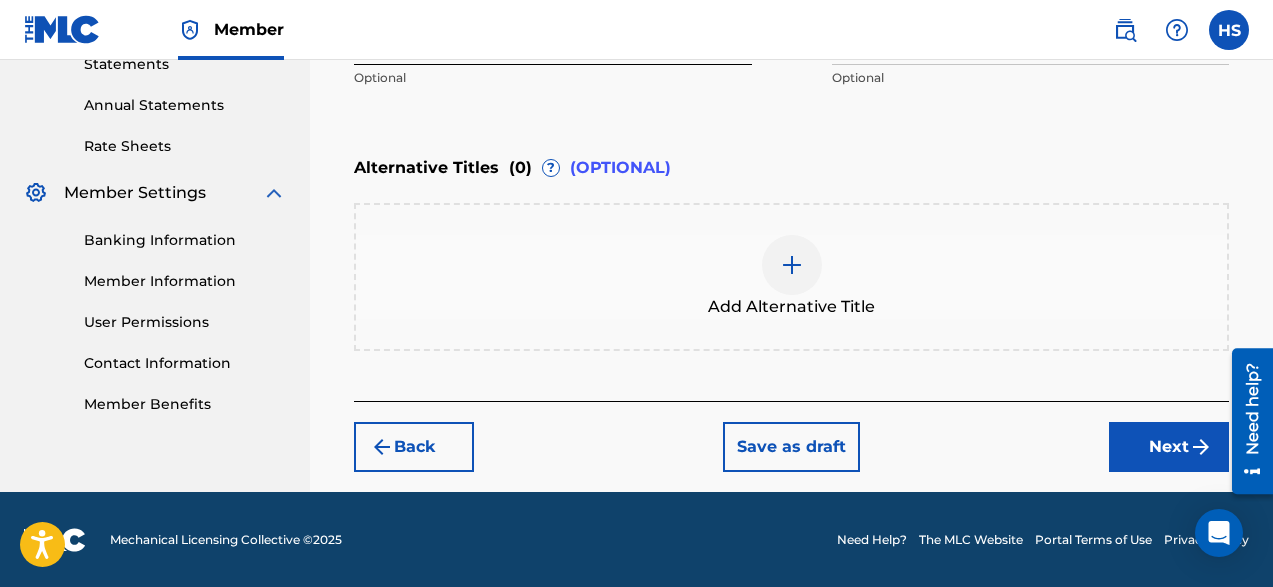 click on "Next" at bounding box center [1169, 447] 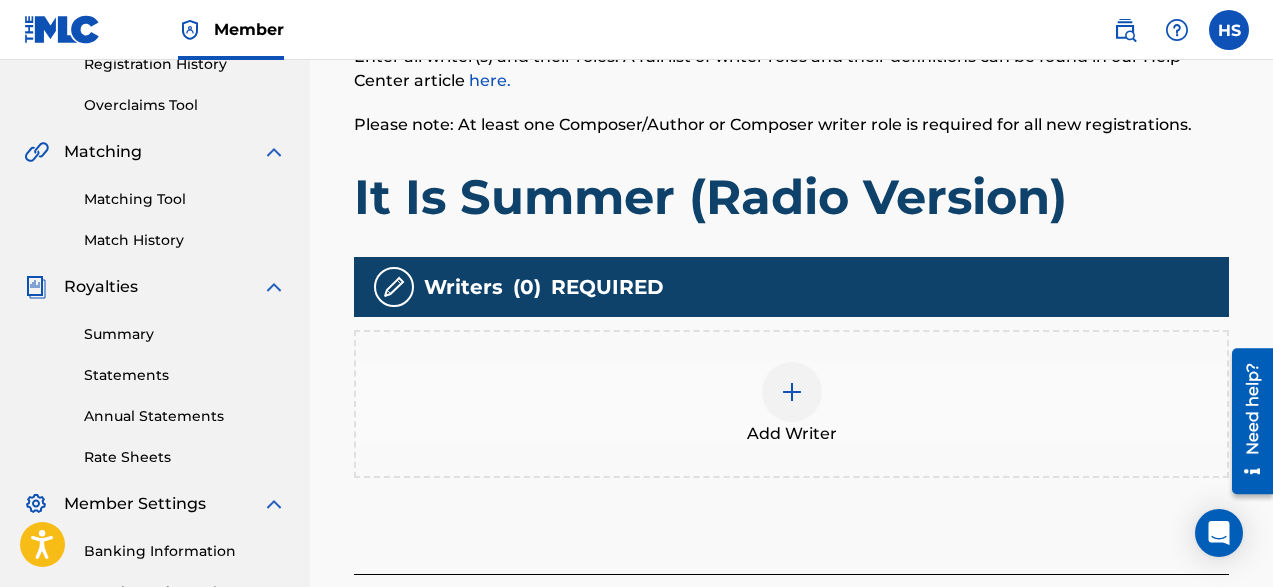 scroll, scrollTop: 410, scrollLeft: 0, axis: vertical 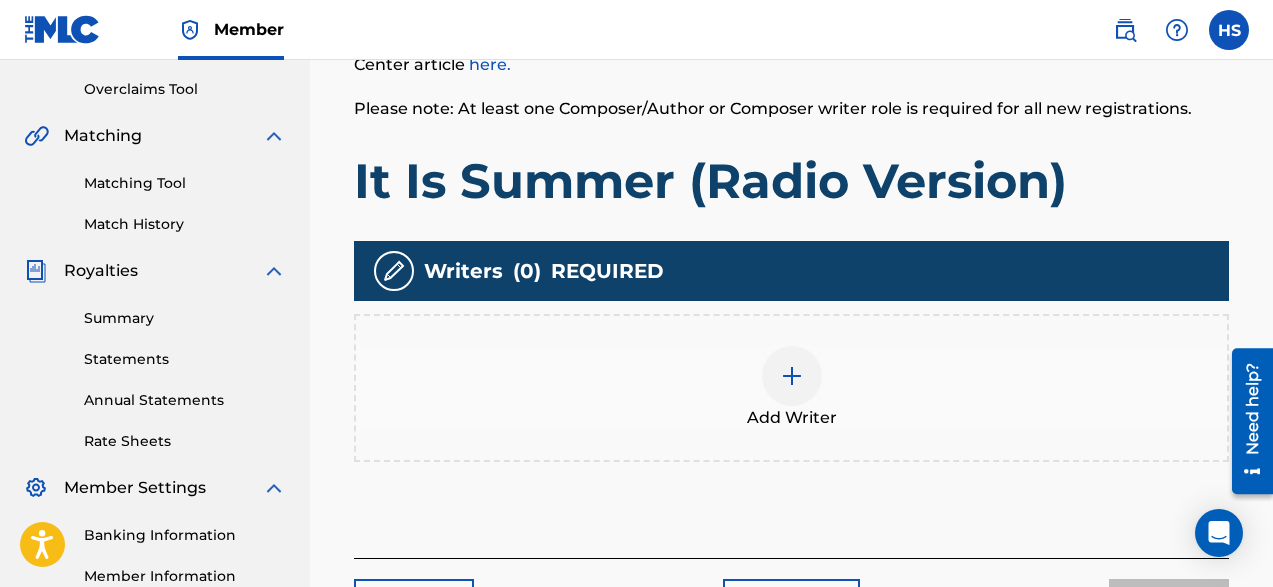 click at bounding box center [792, 376] 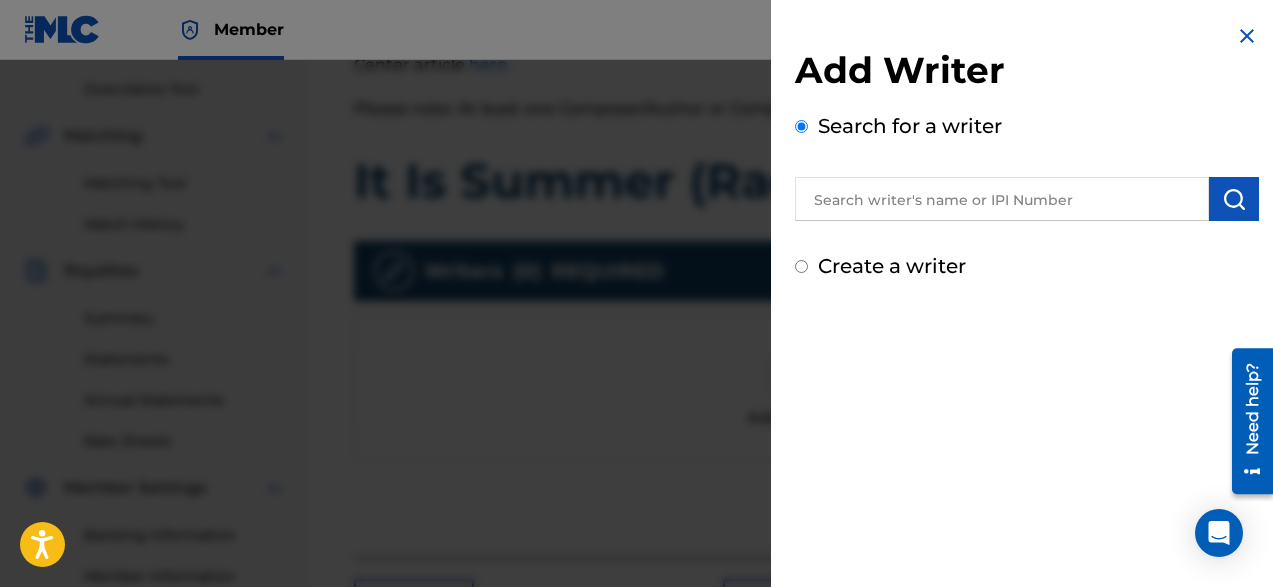click at bounding box center (1002, 199) 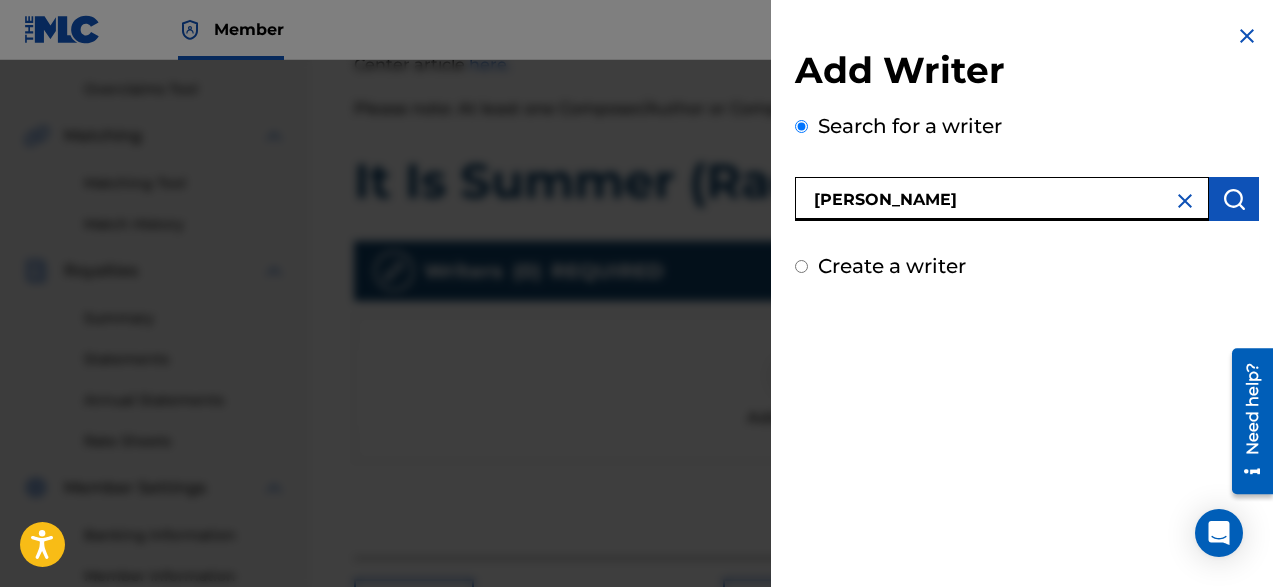 type on "[PERSON_NAME]" 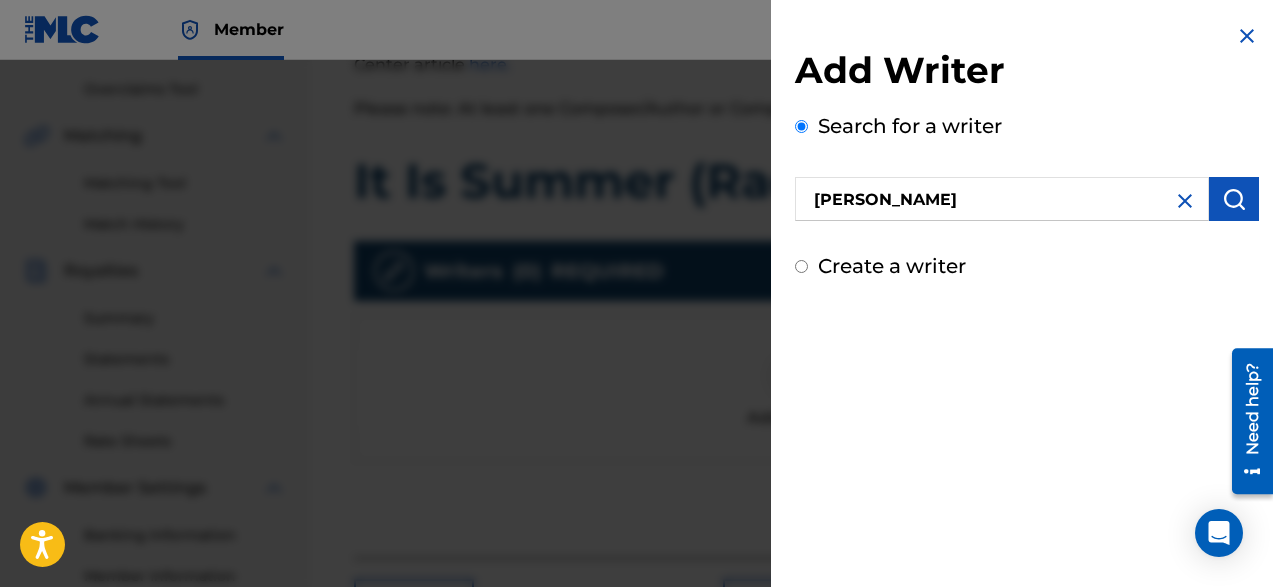 click at bounding box center (1234, 199) 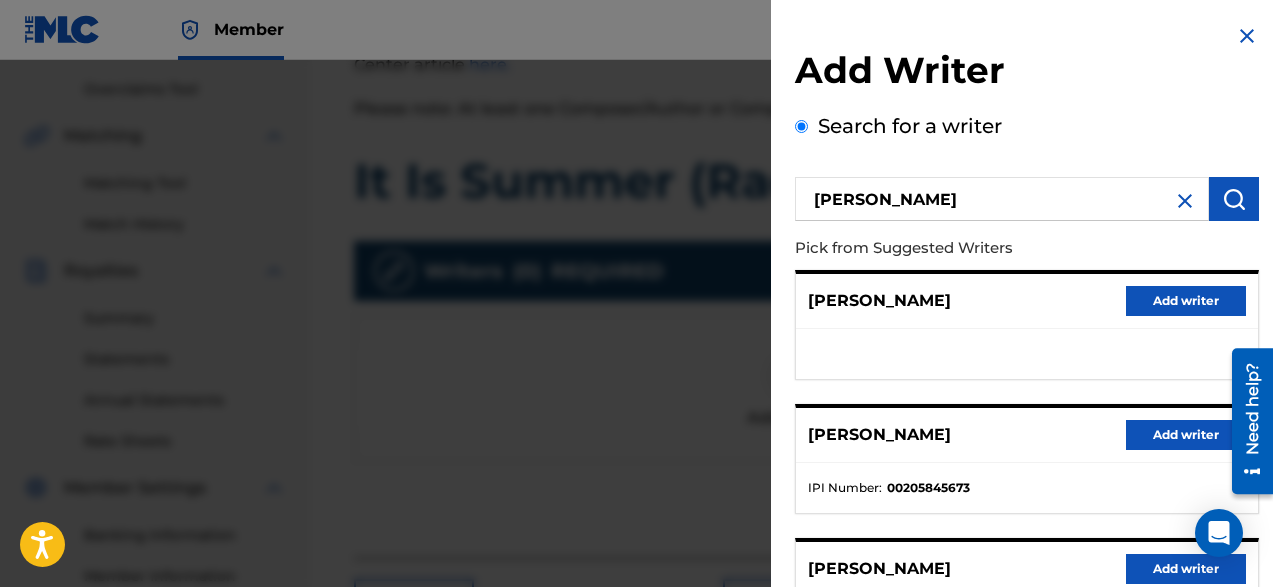 type 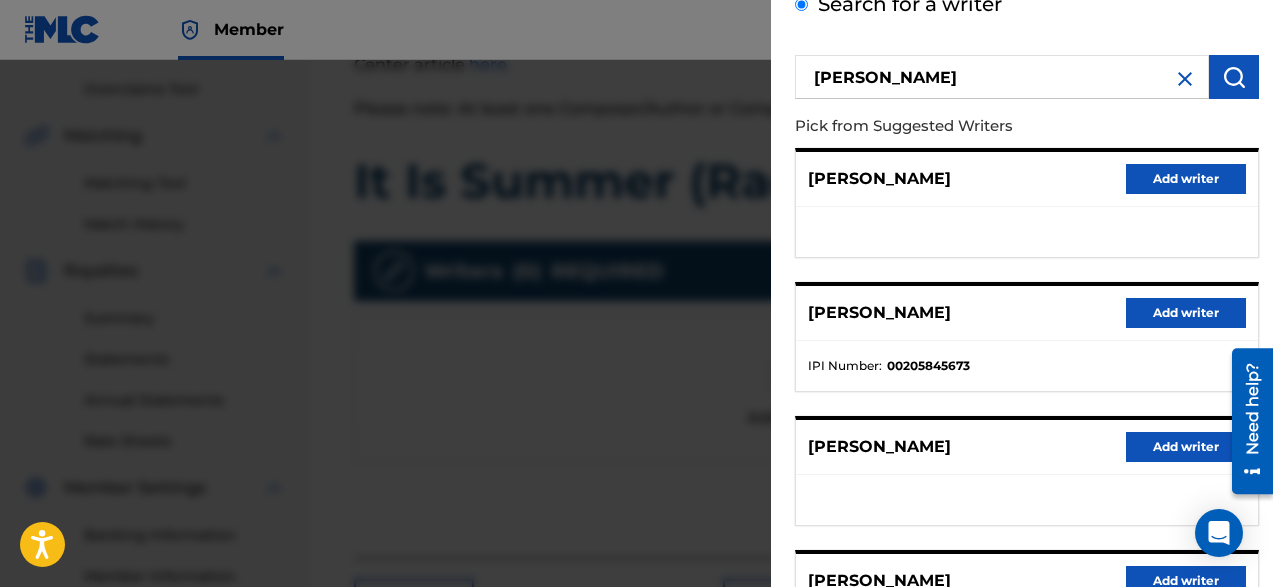 scroll, scrollTop: 160, scrollLeft: 0, axis: vertical 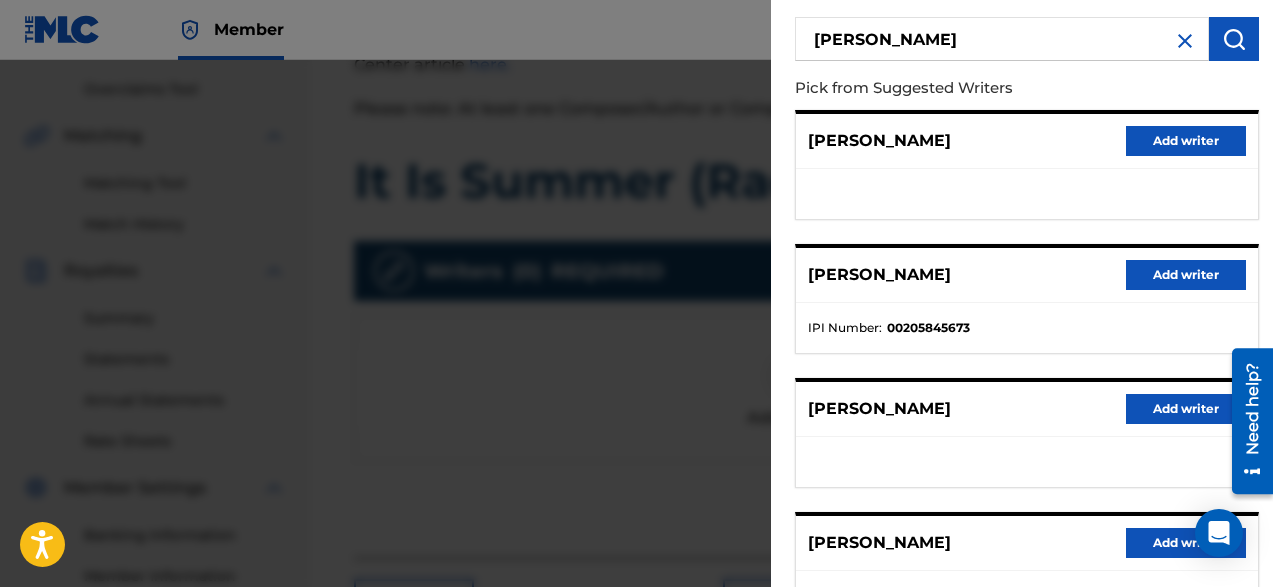 click on "Add writer" at bounding box center (1186, 275) 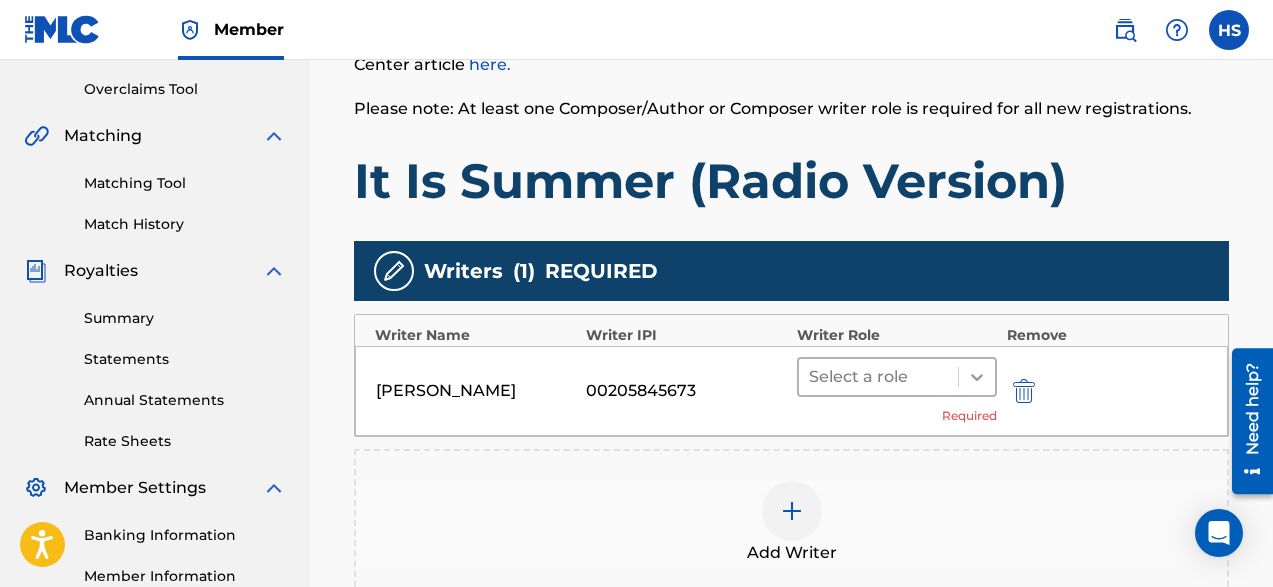 click 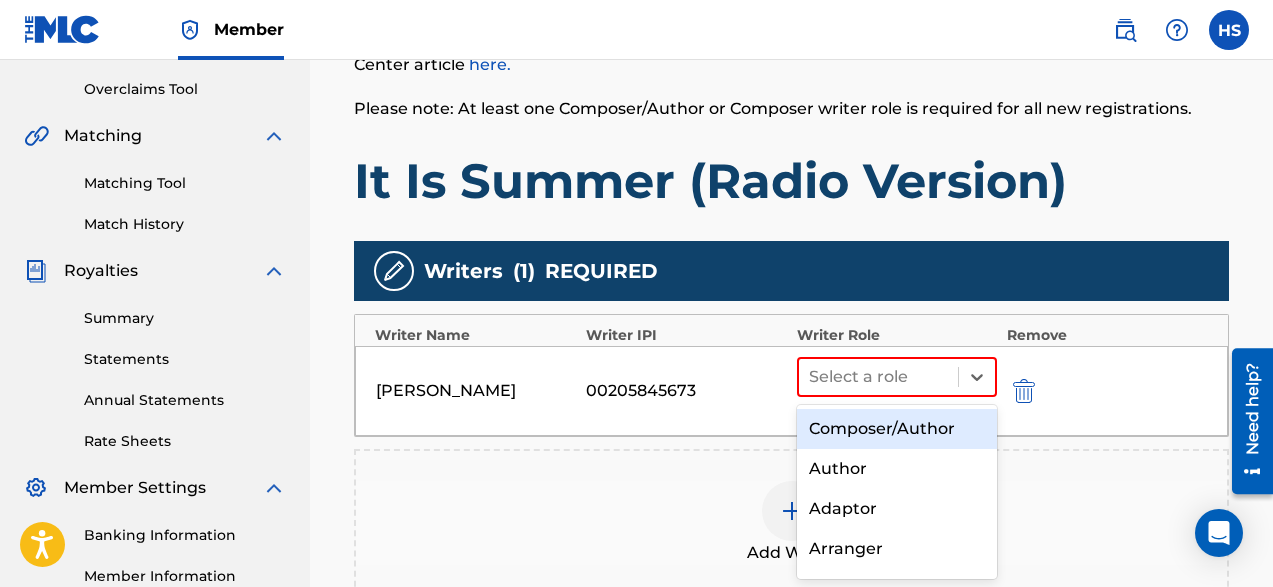 click on "Composer/Author" at bounding box center (897, 429) 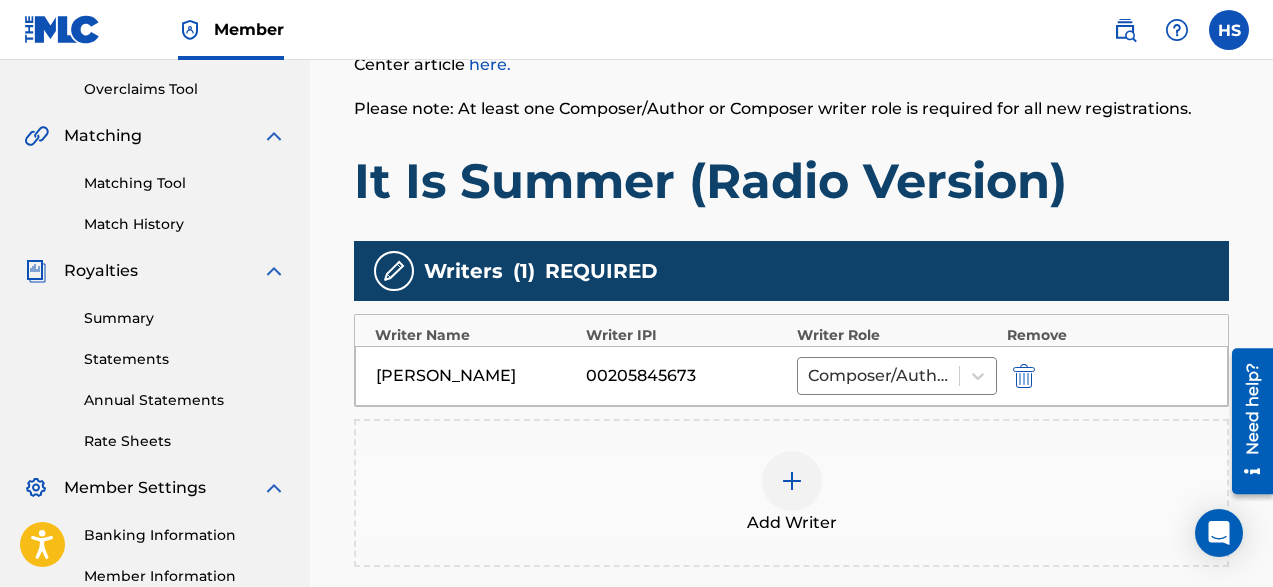 click at bounding box center (792, 481) 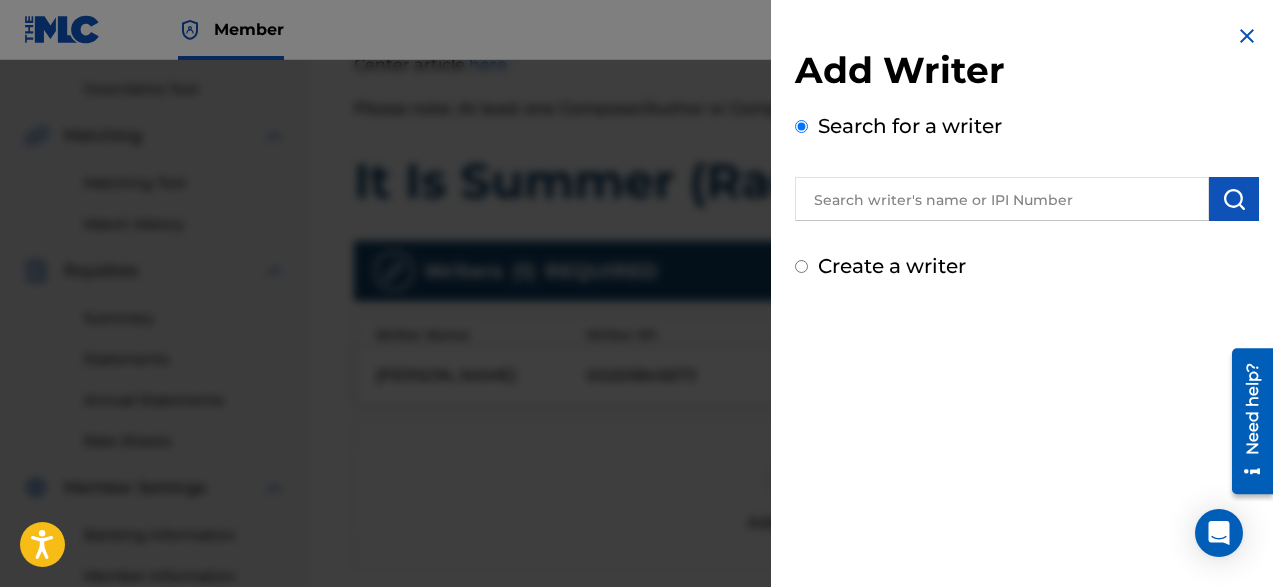 click at bounding box center [1002, 199] 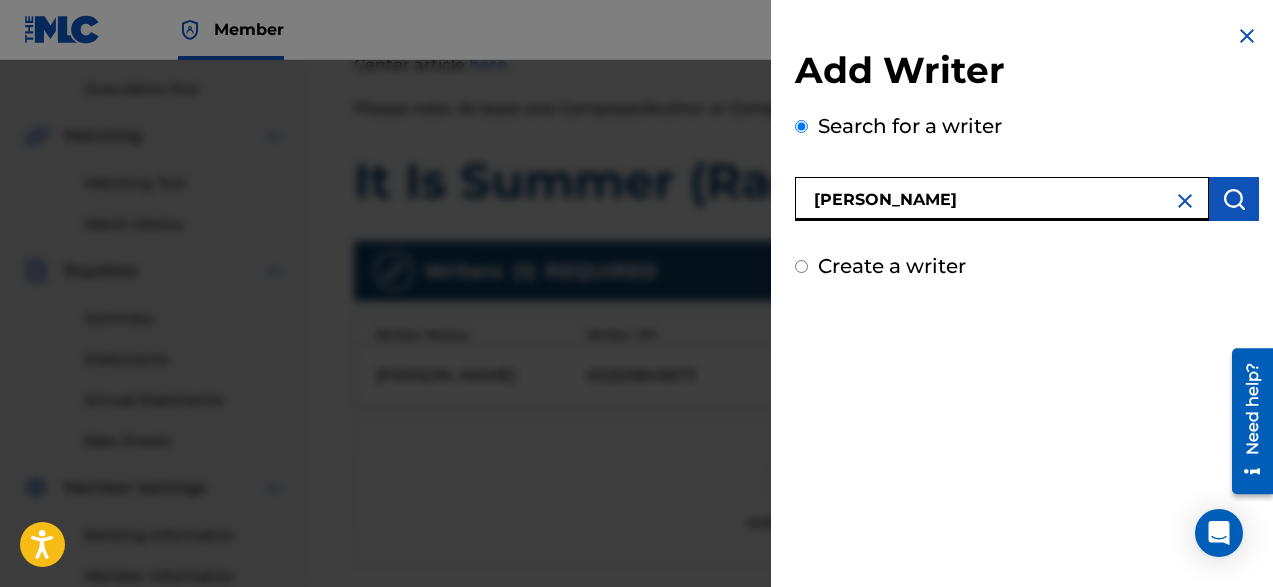 type on "[PERSON_NAME]" 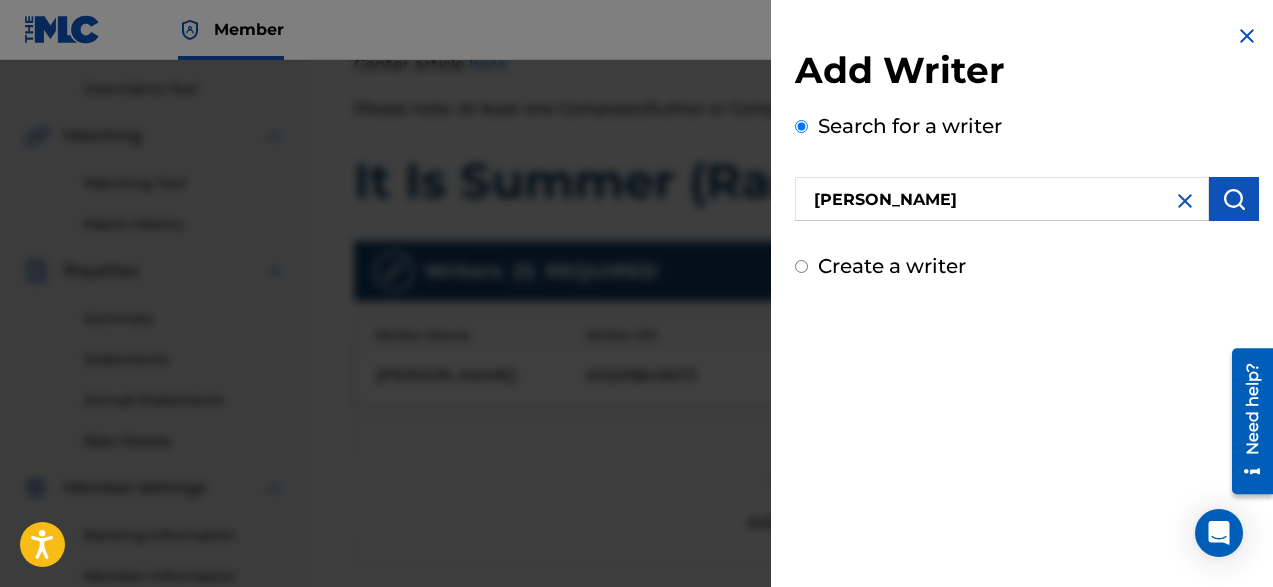 click at bounding box center (1234, 199) 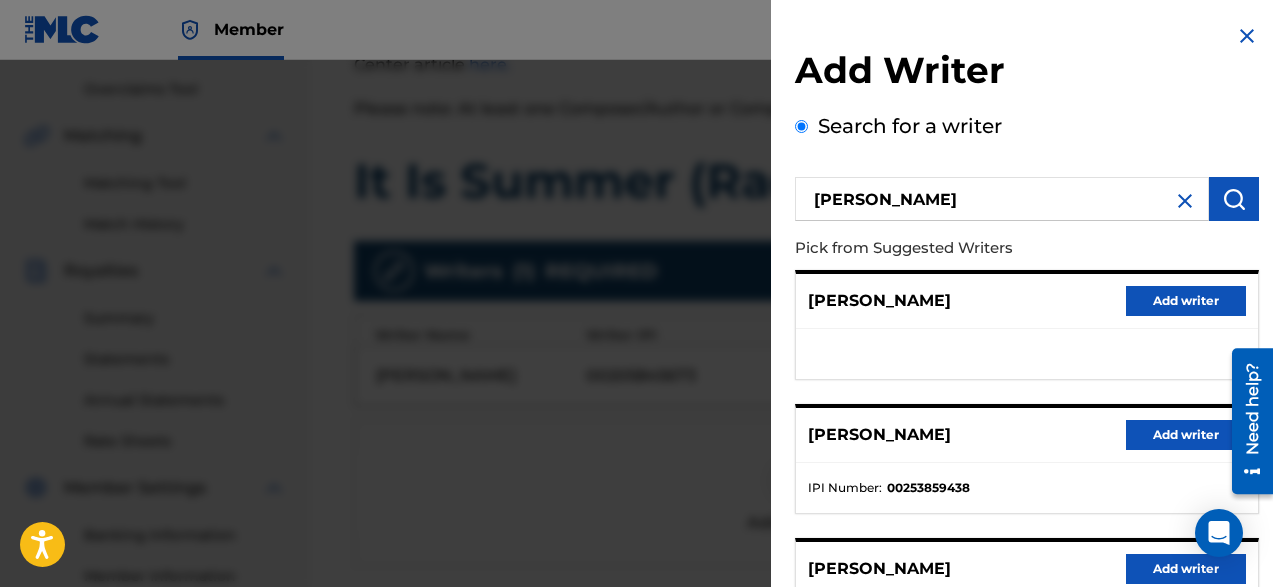 type 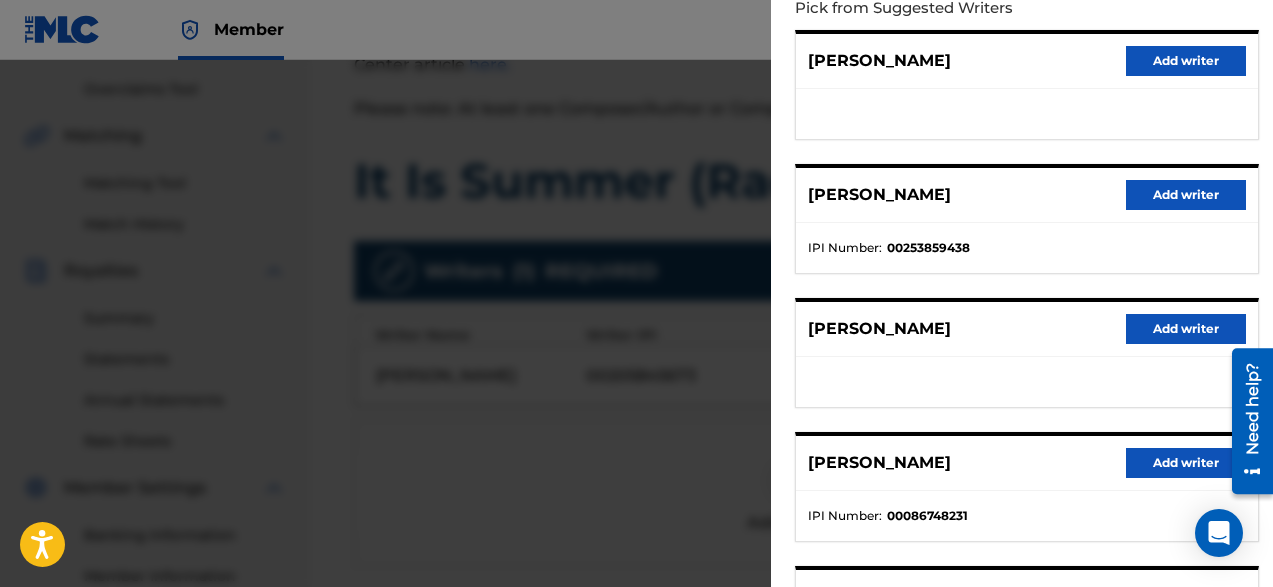 scroll, scrollTop: 280, scrollLeft: 0, axis: vertical 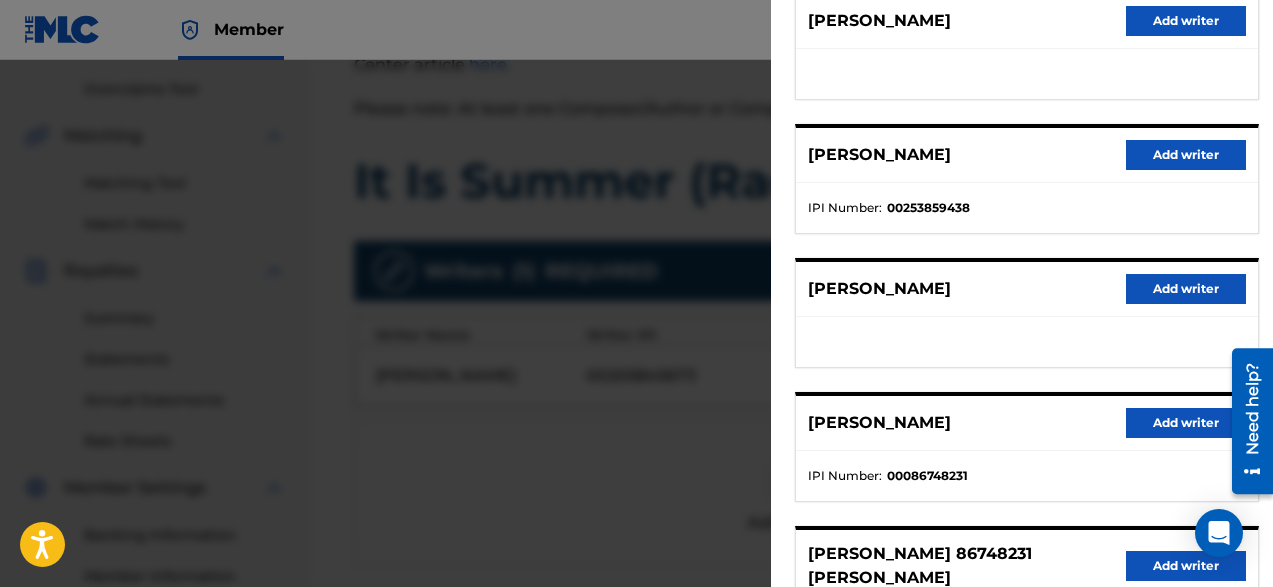 click on "Add writer" at bounding box center [1186, 423] 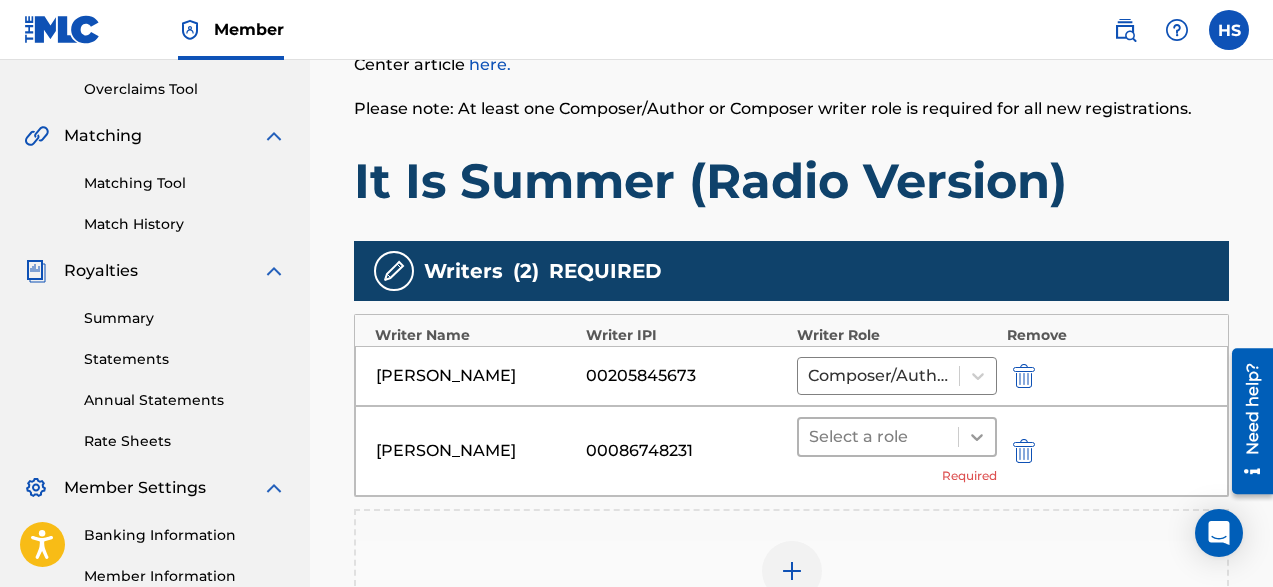 click 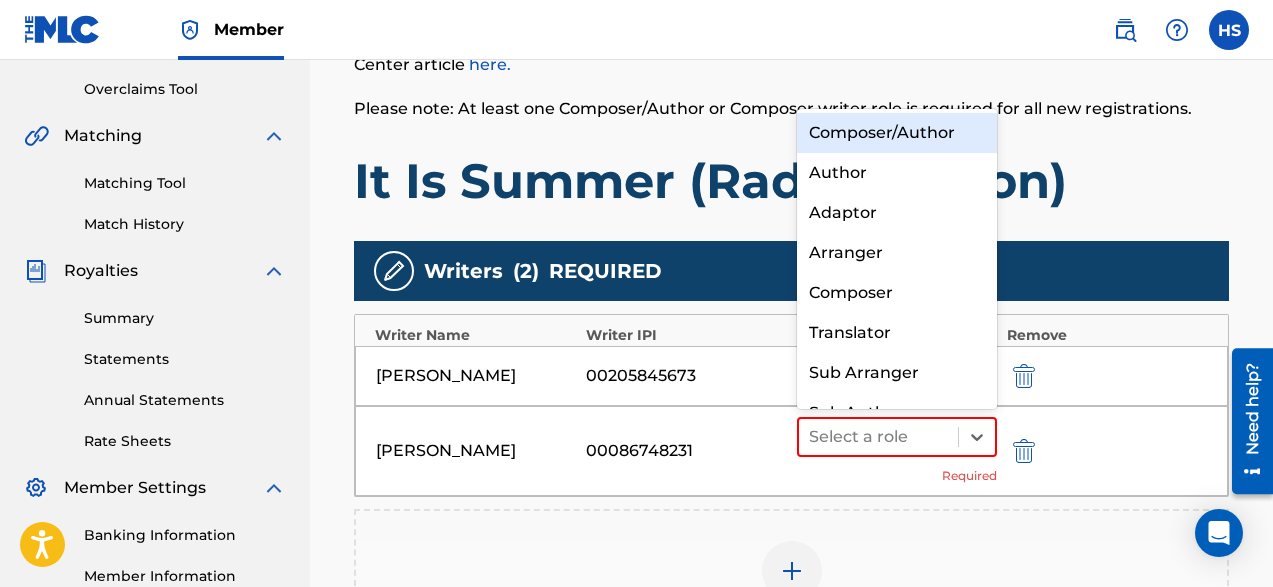 scroll, scrollTop: 28, scrollLeft: 0, axis: vertical 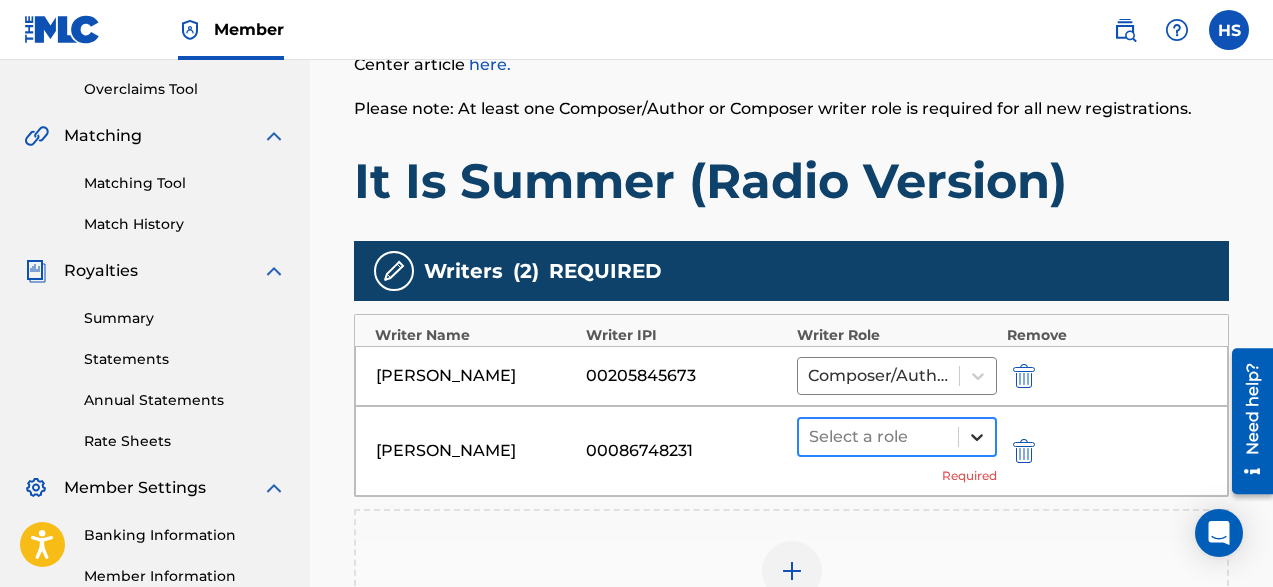 click 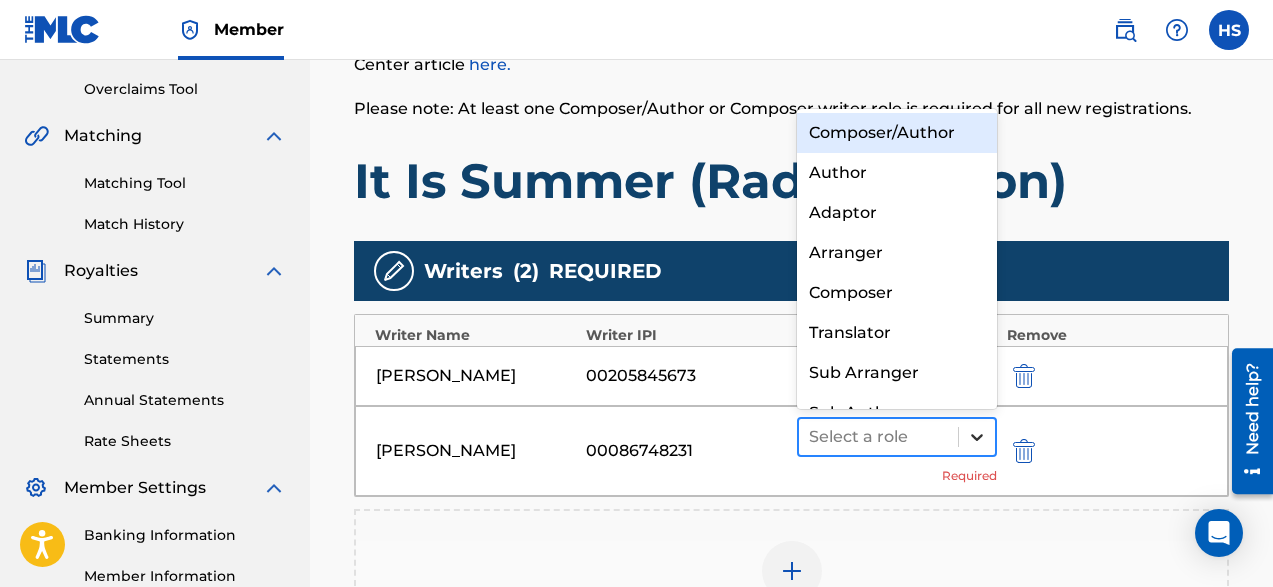click 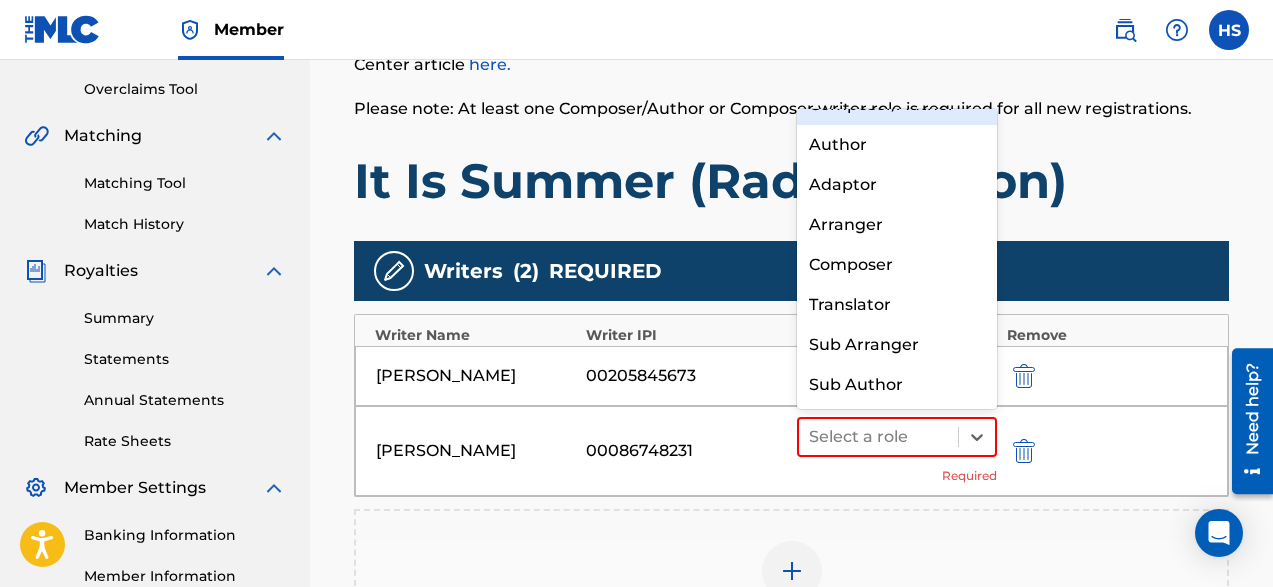 scroll, scrollTop: 0, scrollLeft: 0, axis: both 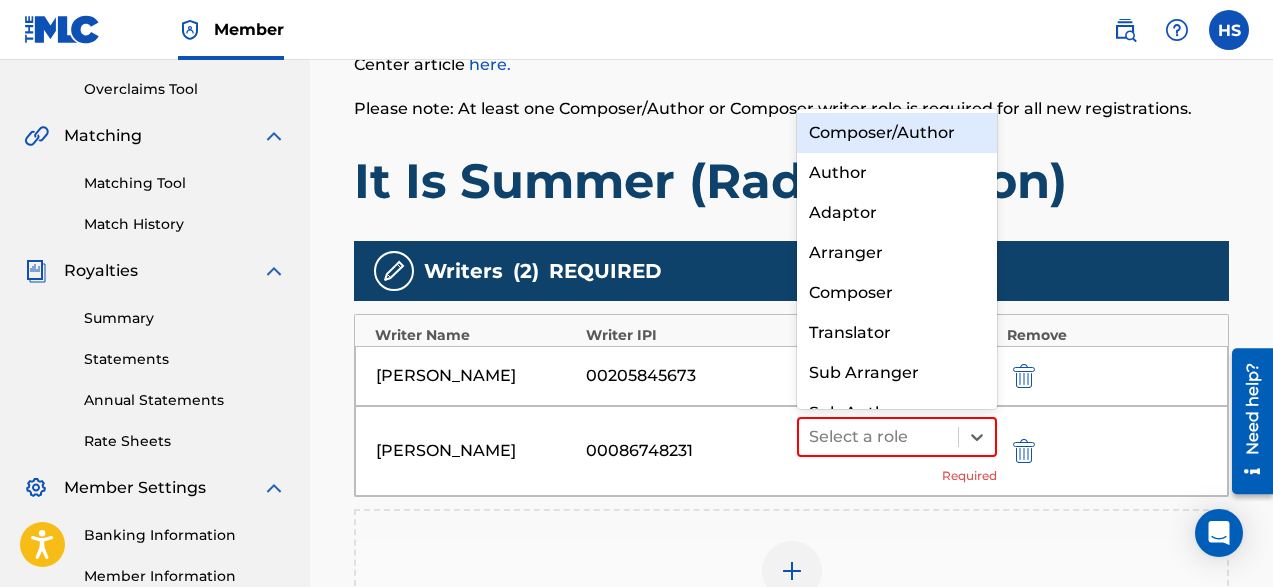 click on "Composer/Author" at bounding box center [897, 133] 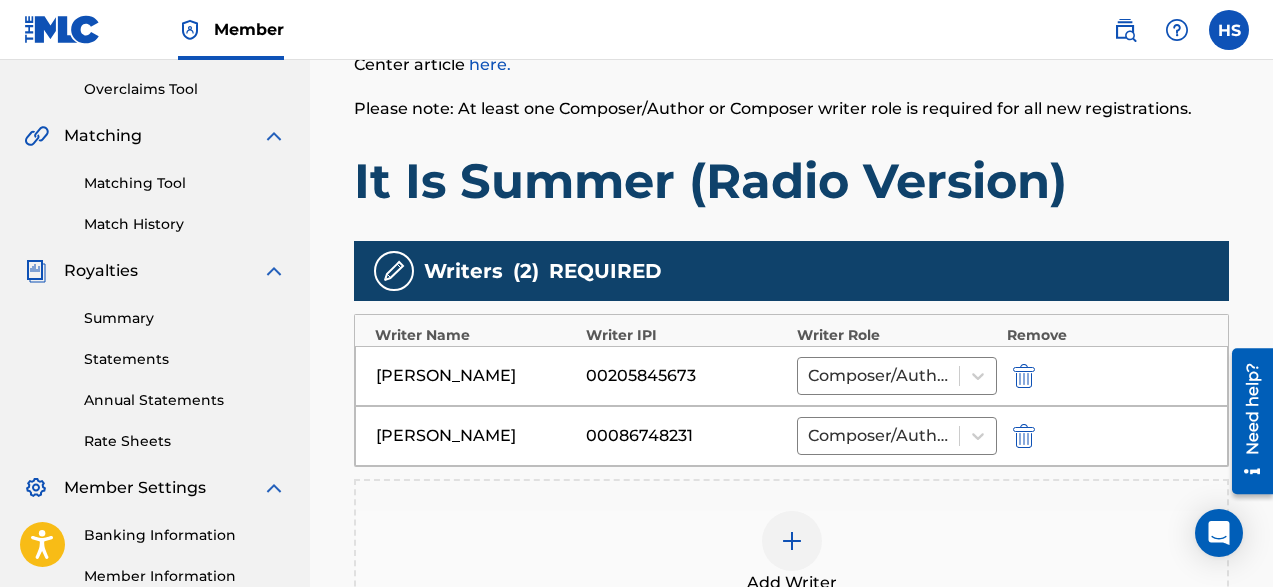 click at bounding box center [792, 541] 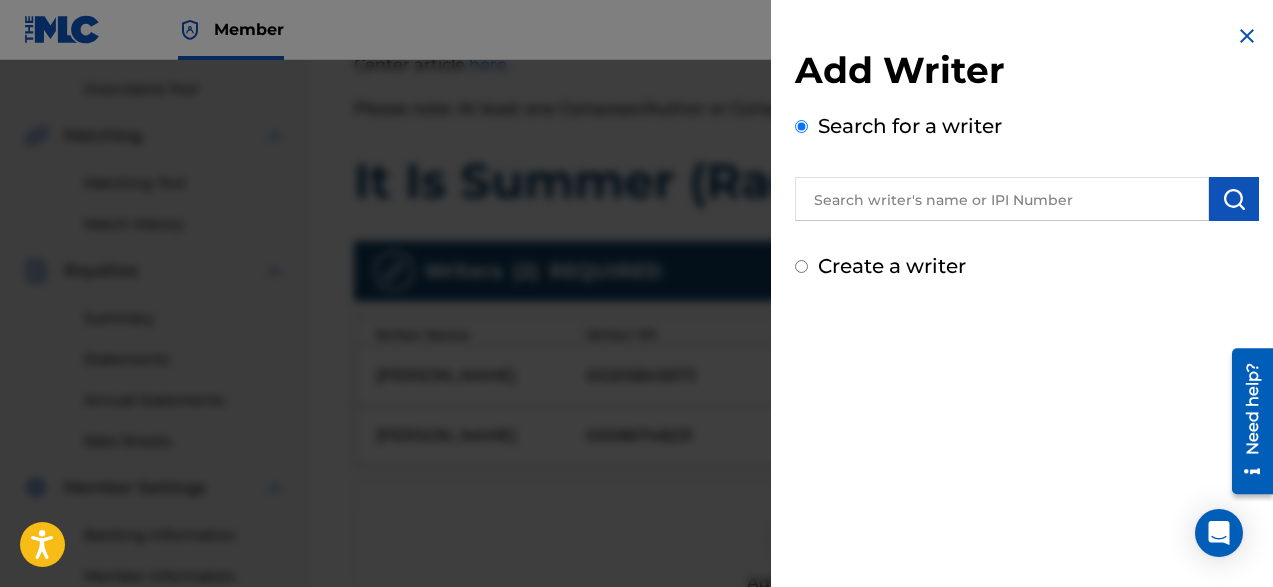 click at bounding box center [1002, 199] 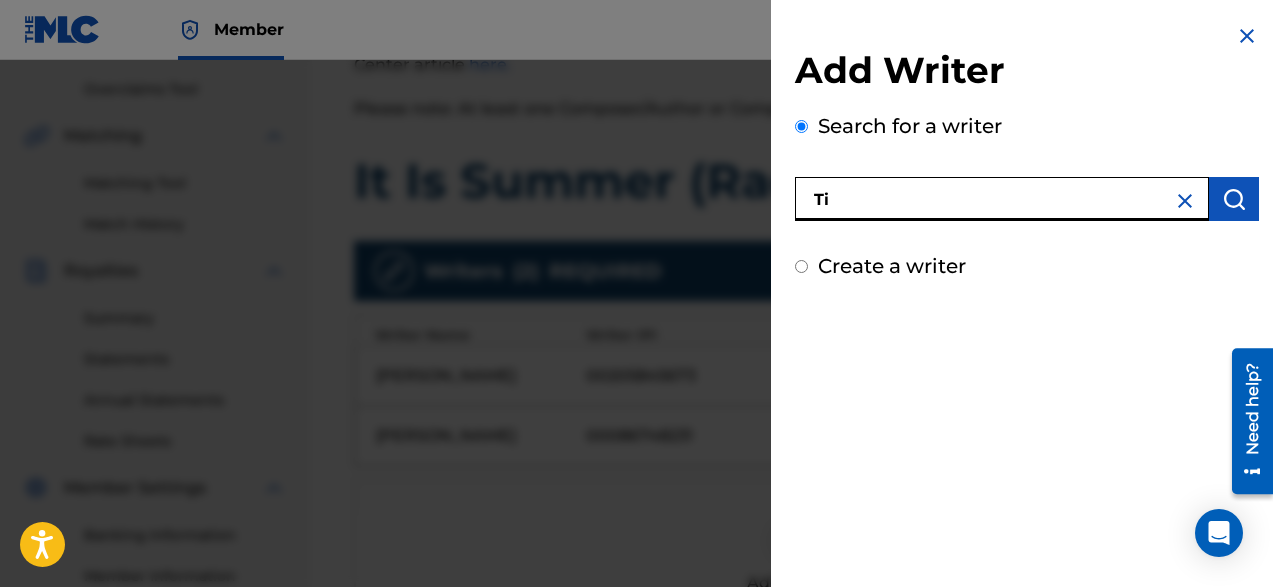 type on "T" 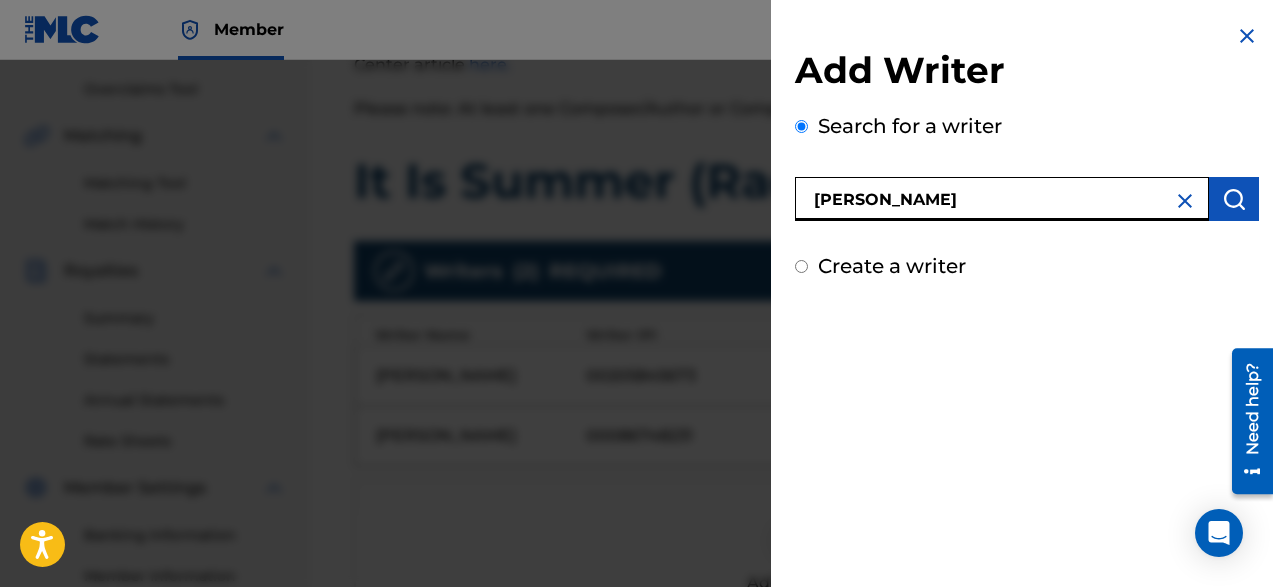 click on "[PERSON_NAME]" at bounding box center [1002, 199] 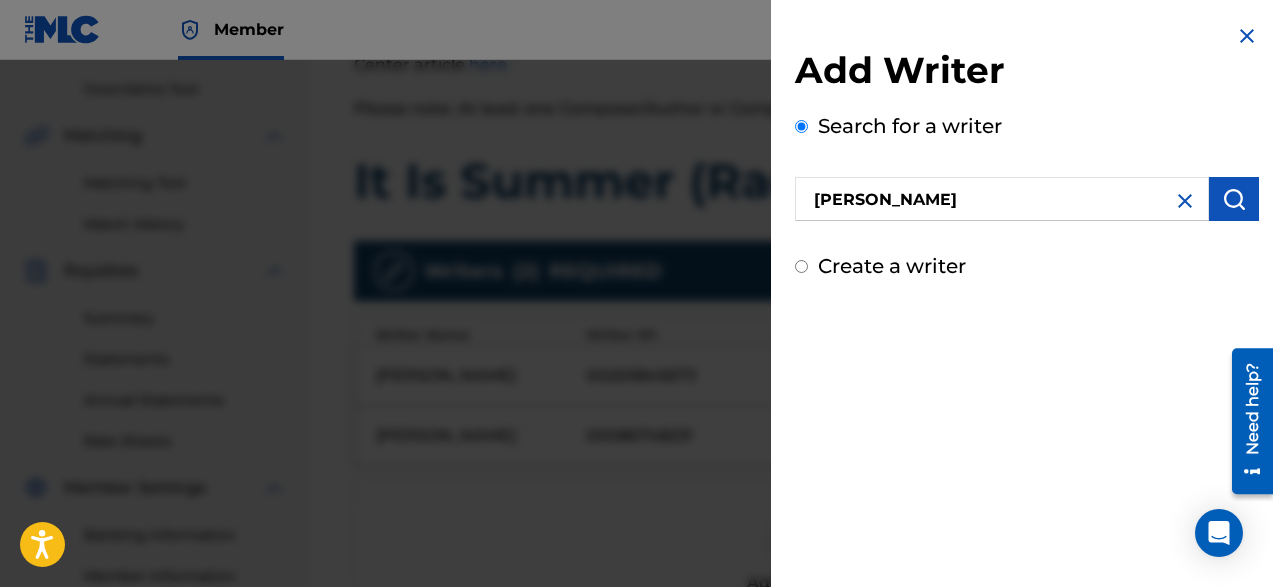 click at bounding box center [1234, 199] 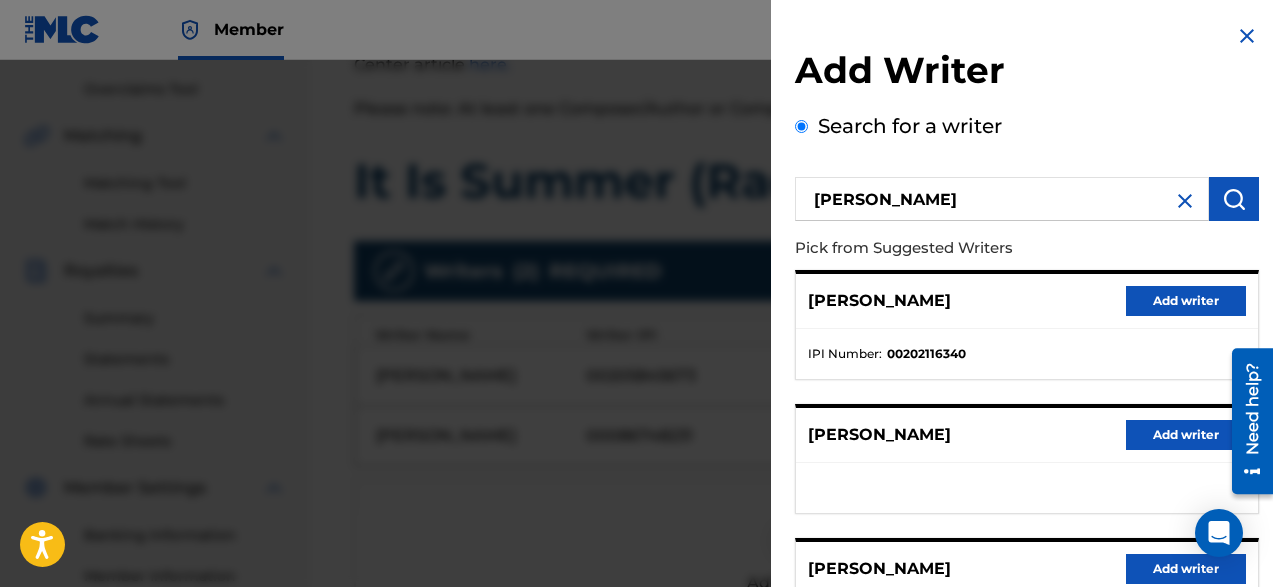 type 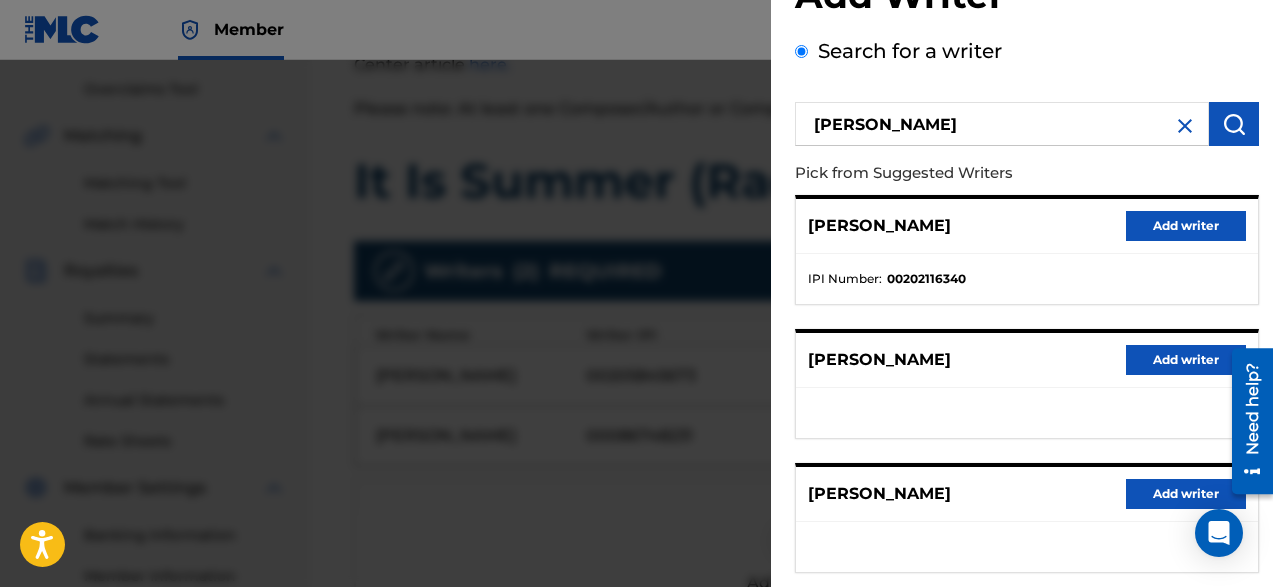 scroll, scrollTop: 160, scrollLeft: 0, axis: vertical 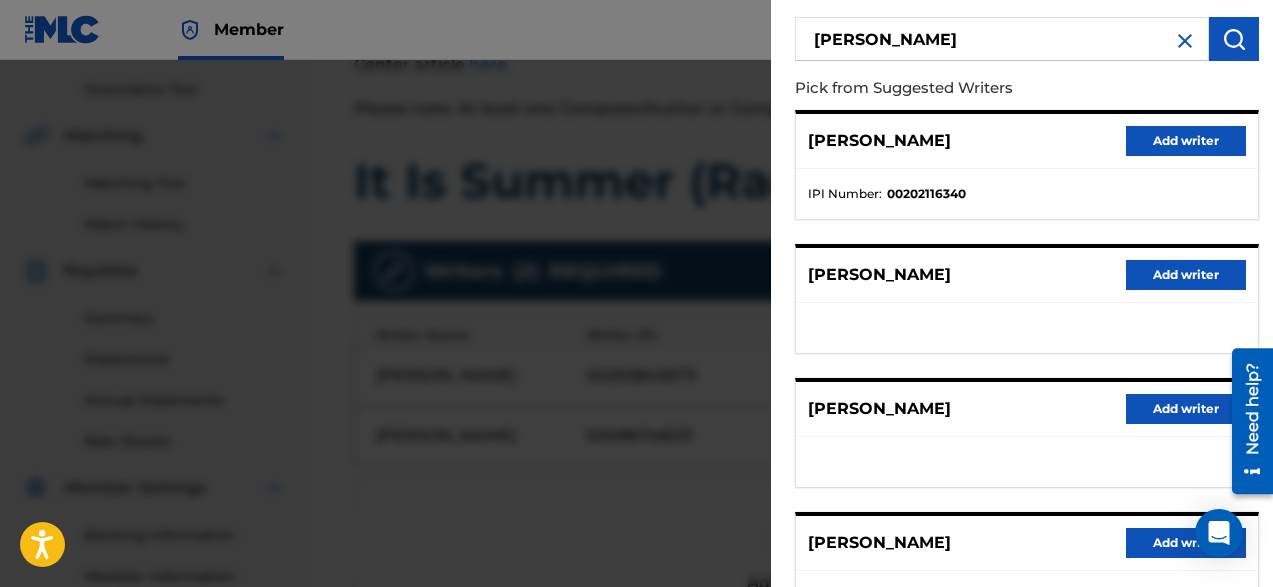 click on "Add writer" at bounding box center (1186, 141) 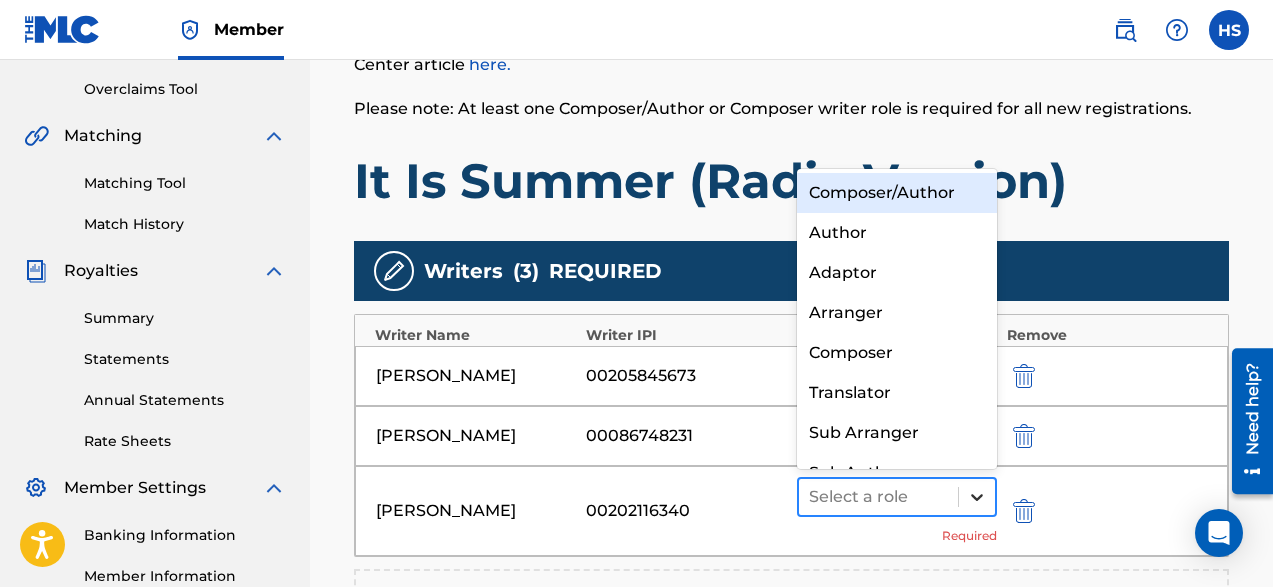 click 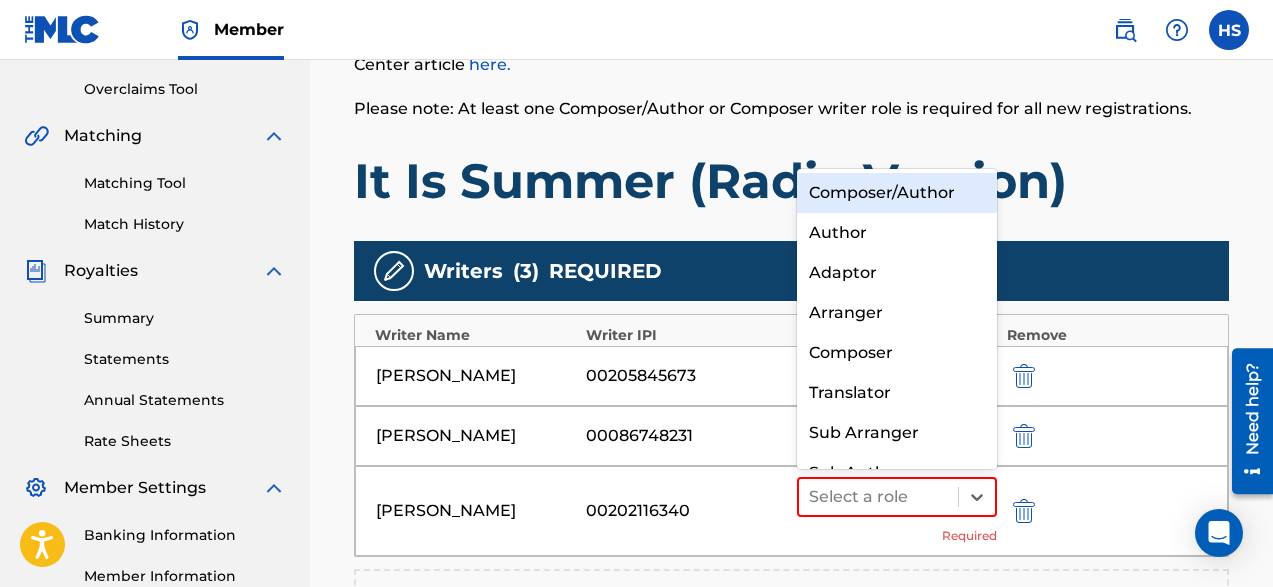 click on "Composer/Author" at bounding box center (897, 193) 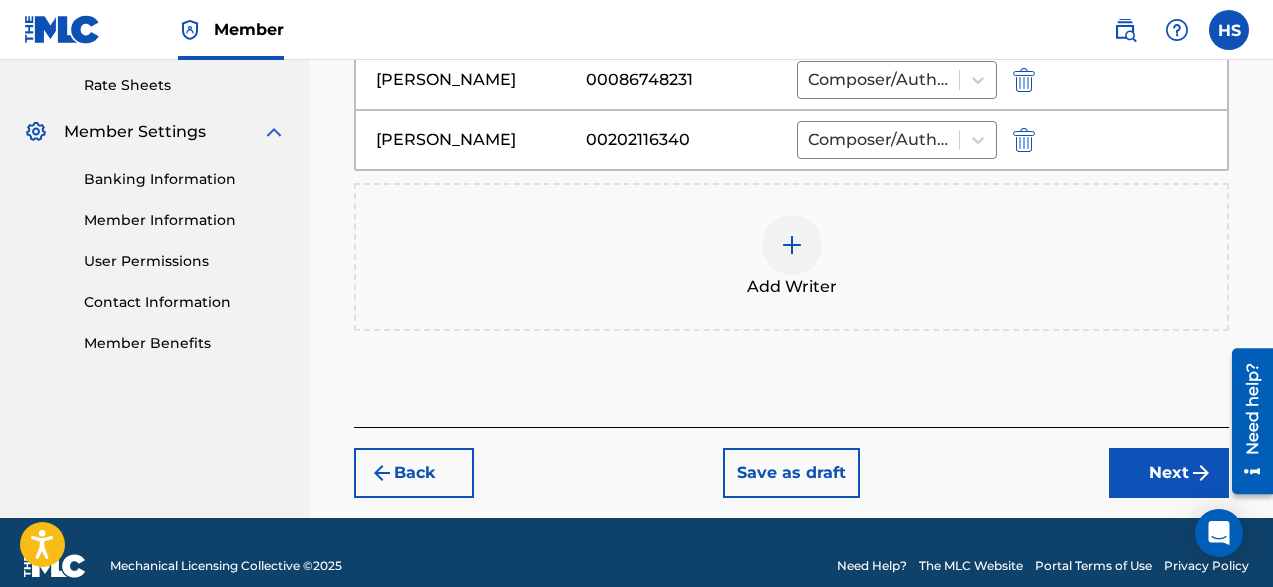 scroll, scrollTop: 770, scrollLeft: 0, axis: vertical 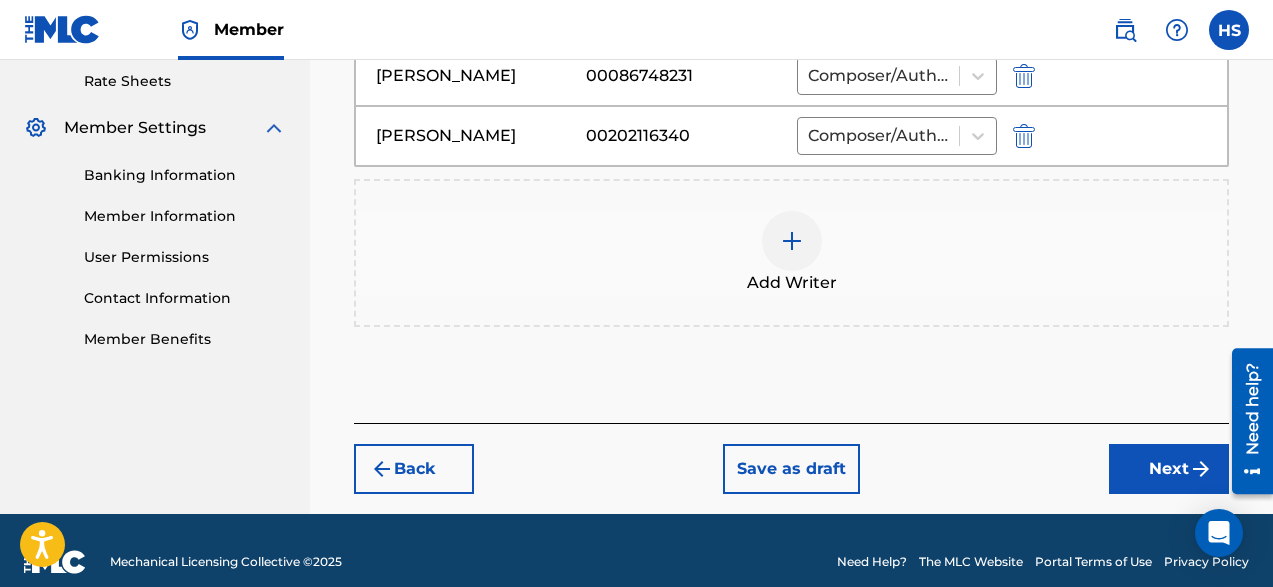 click on "Next" at bounding box center [1169, 469] 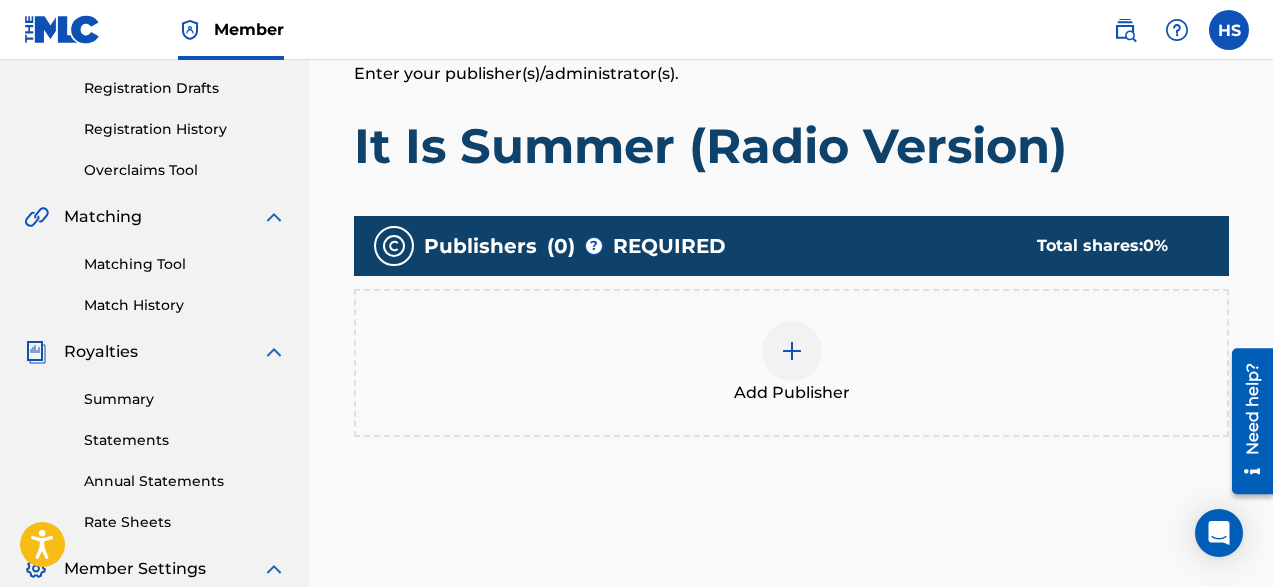 scroll, scrollTop: 330, scrollLeft: 0, axis: vertical 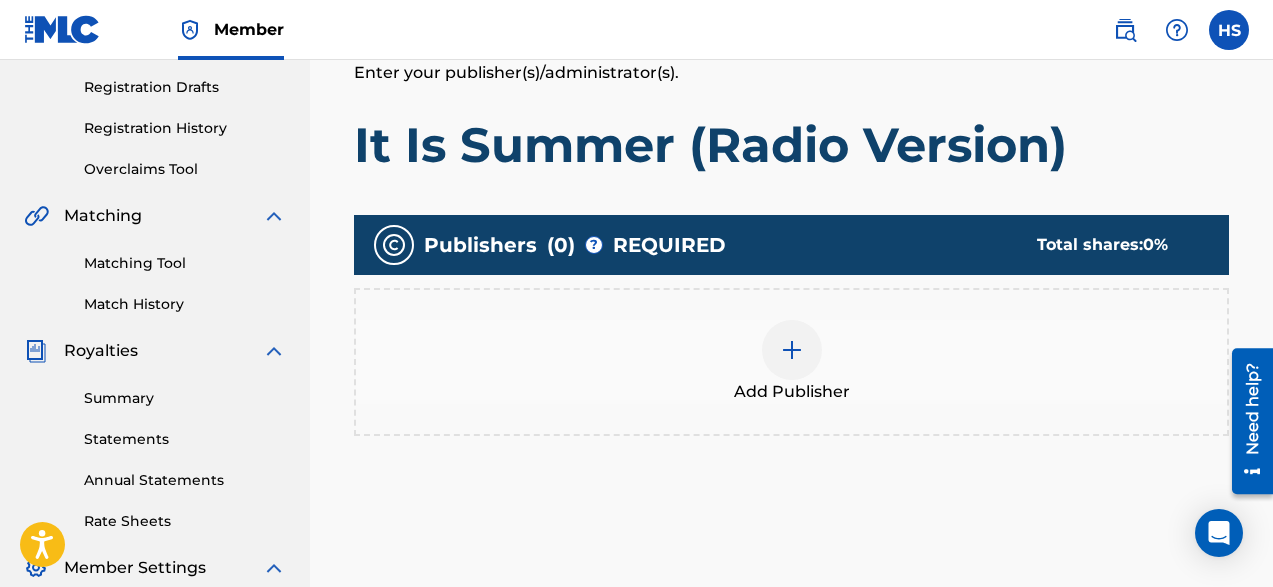 click at bounding box center [792, 350] 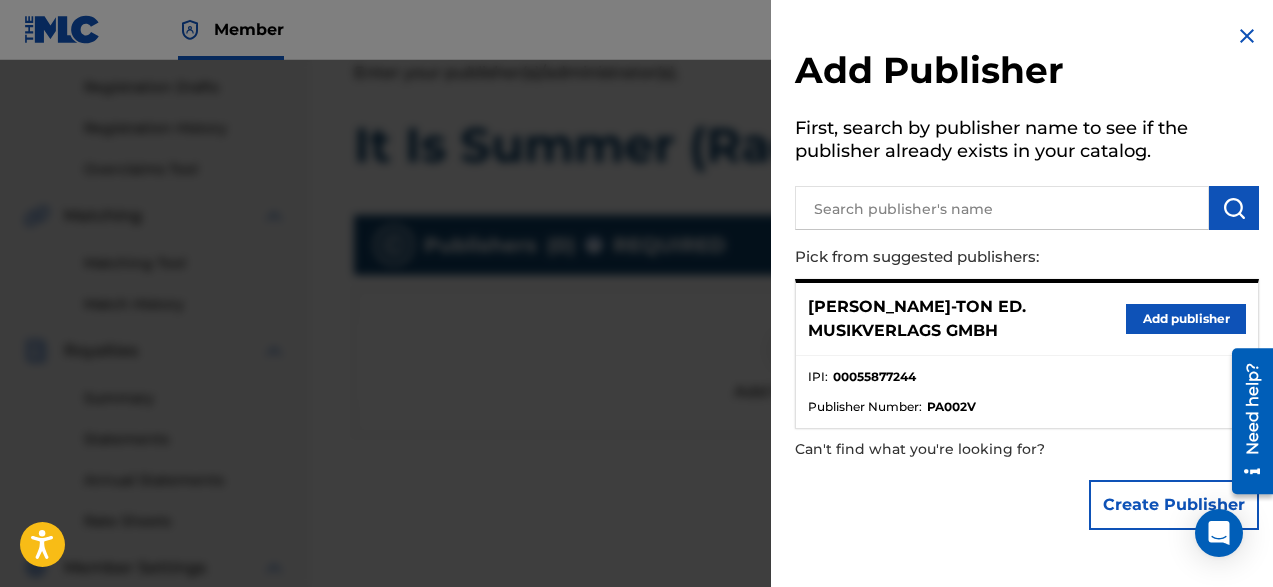 click on "Add publisher" at bounding box center [1186, 319] 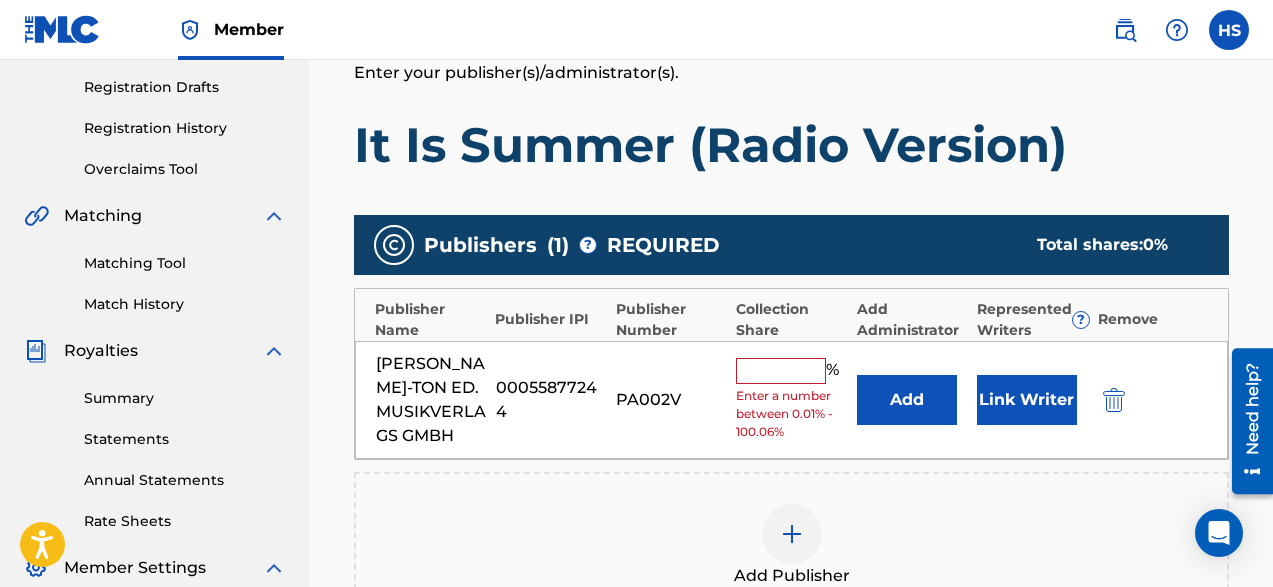 click at bounding box center [781, 371] 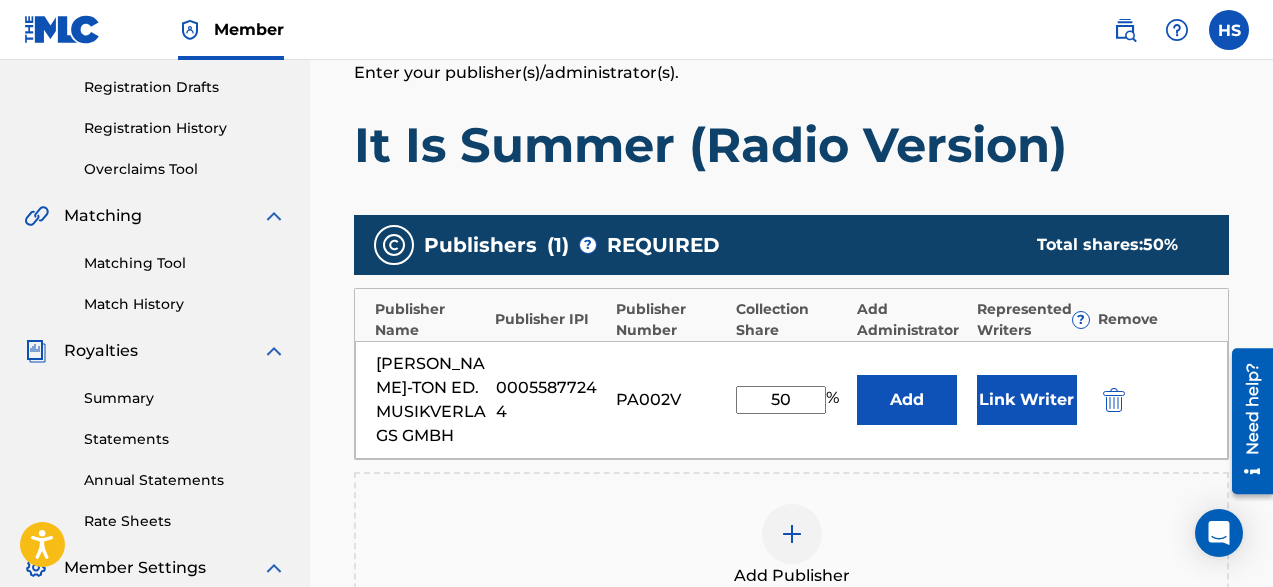 click on "Add" at bounding box center (907, 400) 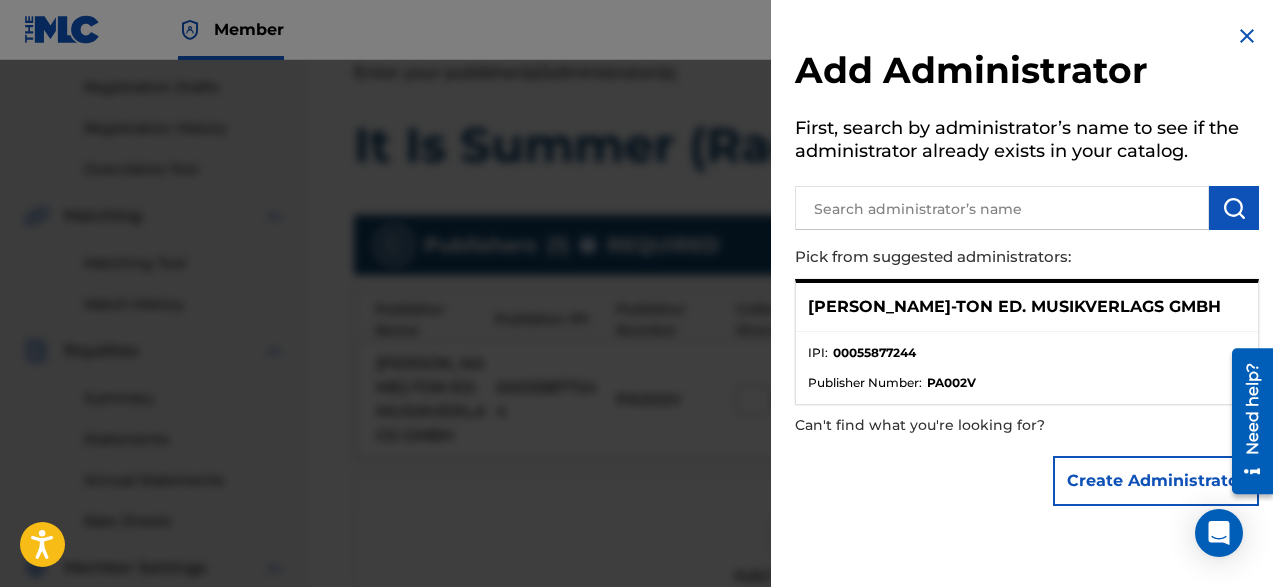click on "[PERSON_NAME]-TON ED. MUSIKVERLAGS GMBH" at bounding box center [1014, 307] 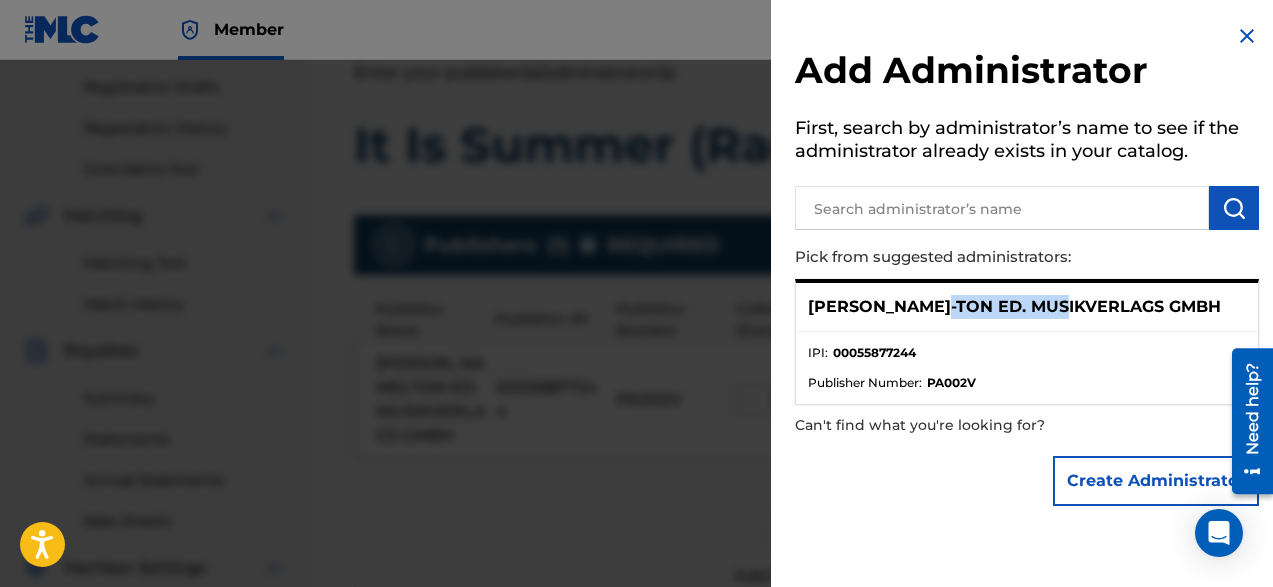 click on "[PERSON_NAME]-TON ED. MUSIKVERLAGS GMBH" at bounding box center (1014, 307) 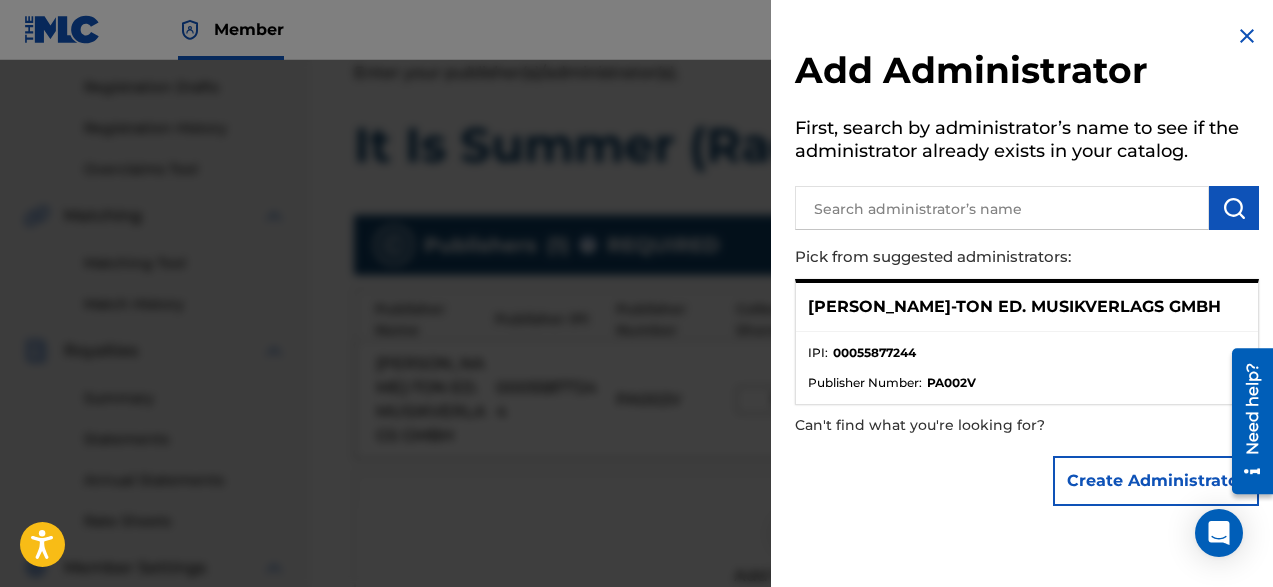 click on "IPI : 00055877244" at bounding box center (1027, 359) 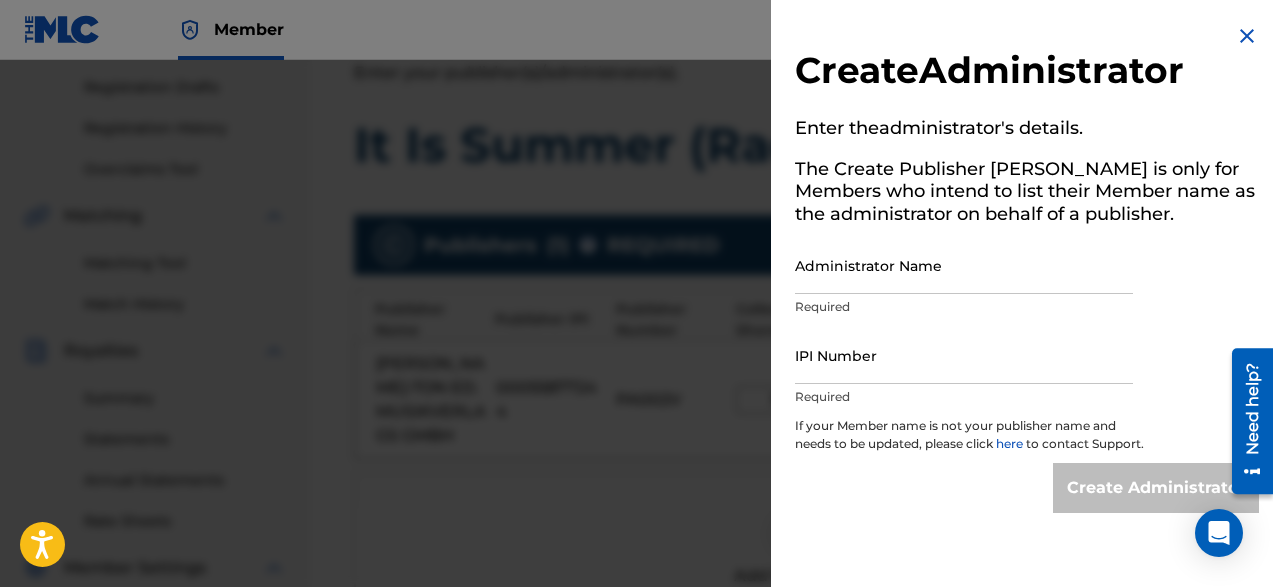 click at bounding box center (1247, 36) 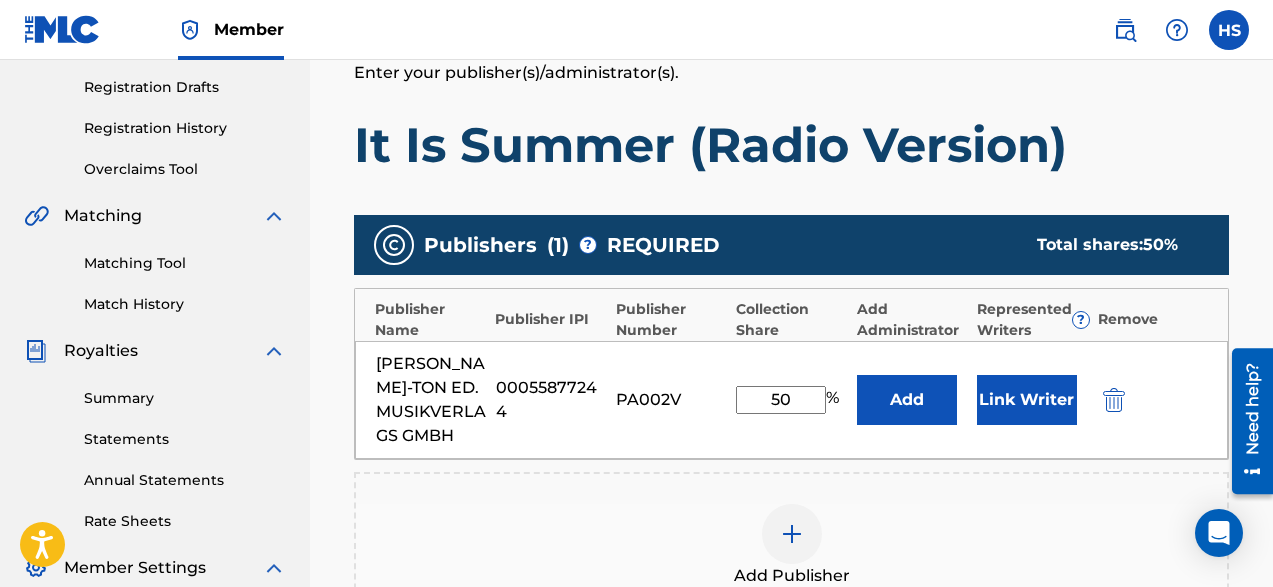 click on "Link Writer" at bounding box center (1027, 400) 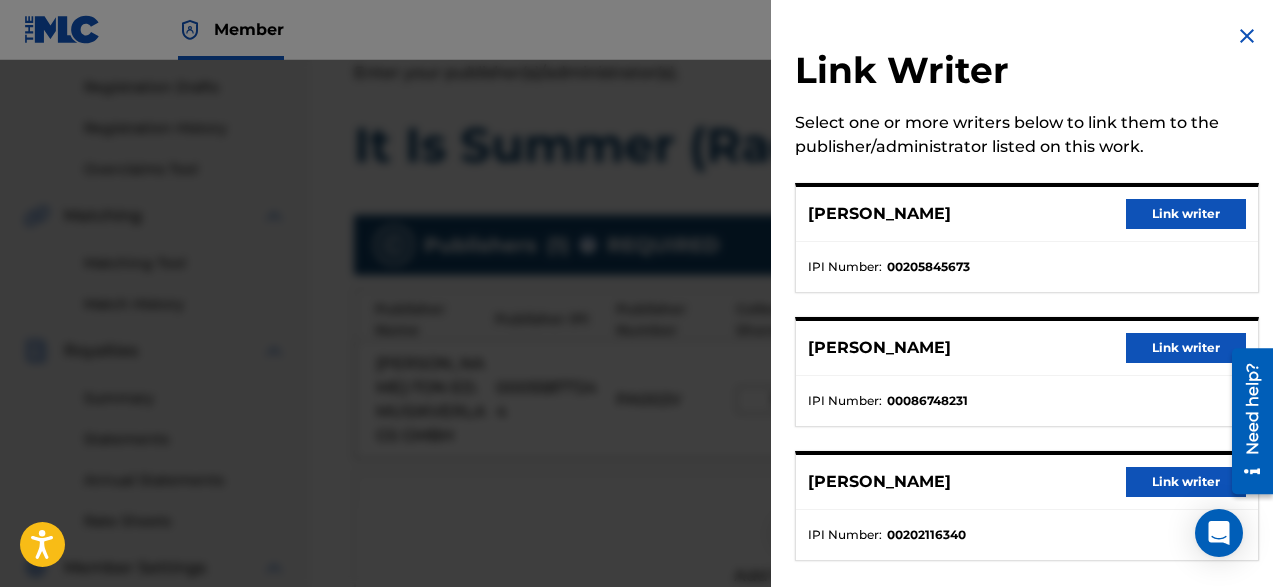 click on "Link writer" at bounding box center [1186, 214] 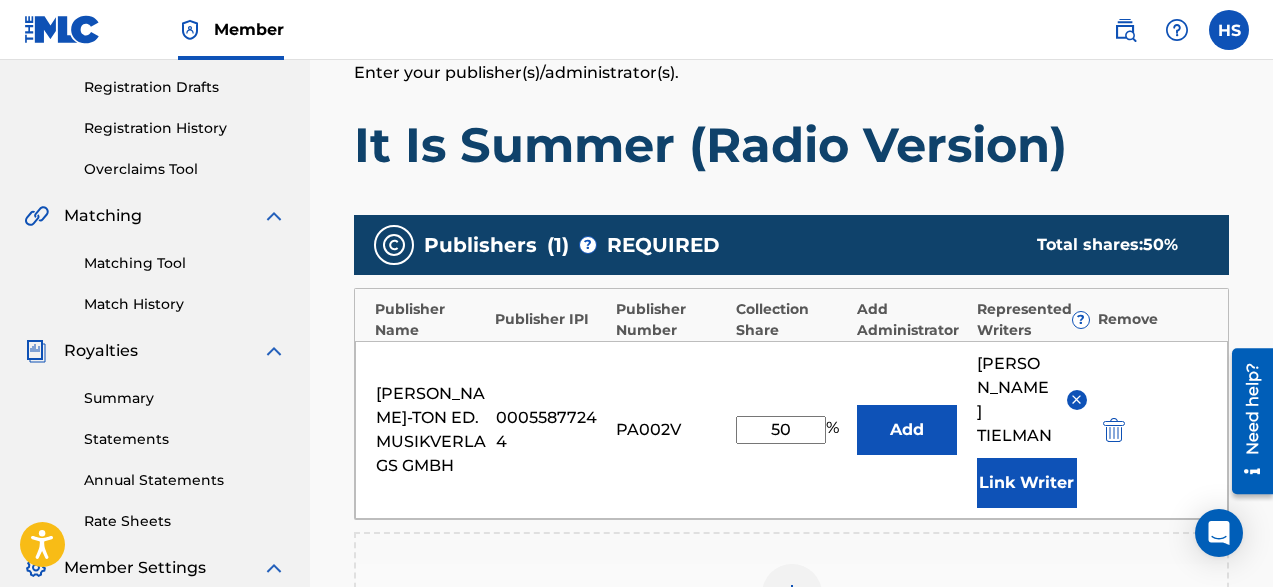 click on "Link Writer" at bounding box center (1027, 483) 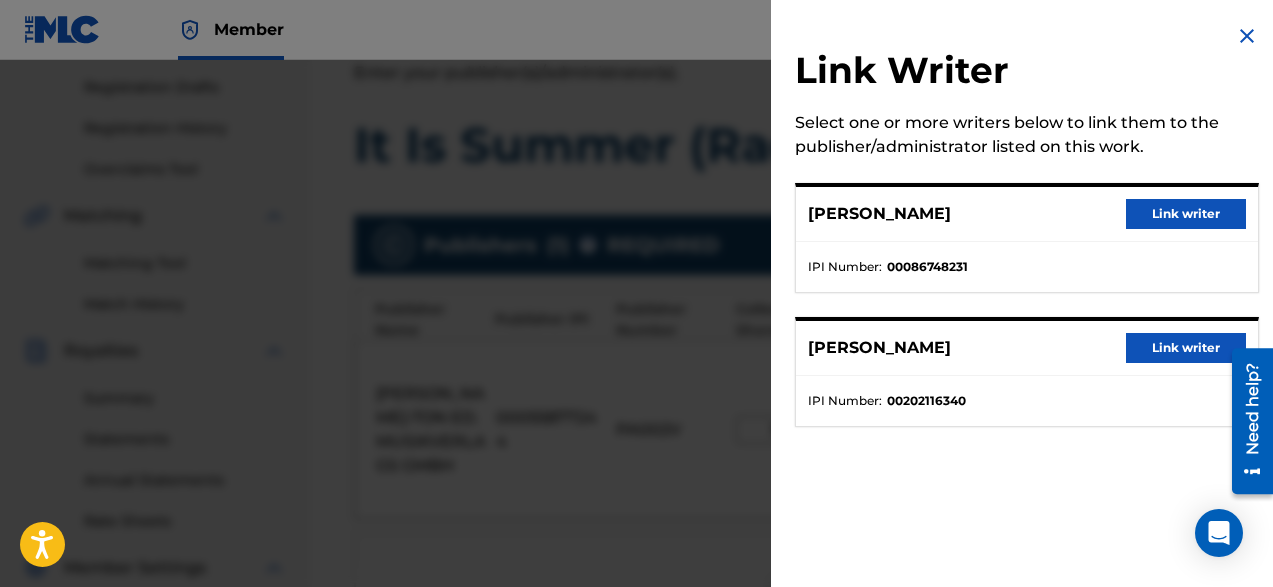 click on "Link writer" at bounding box center (1186, 214) 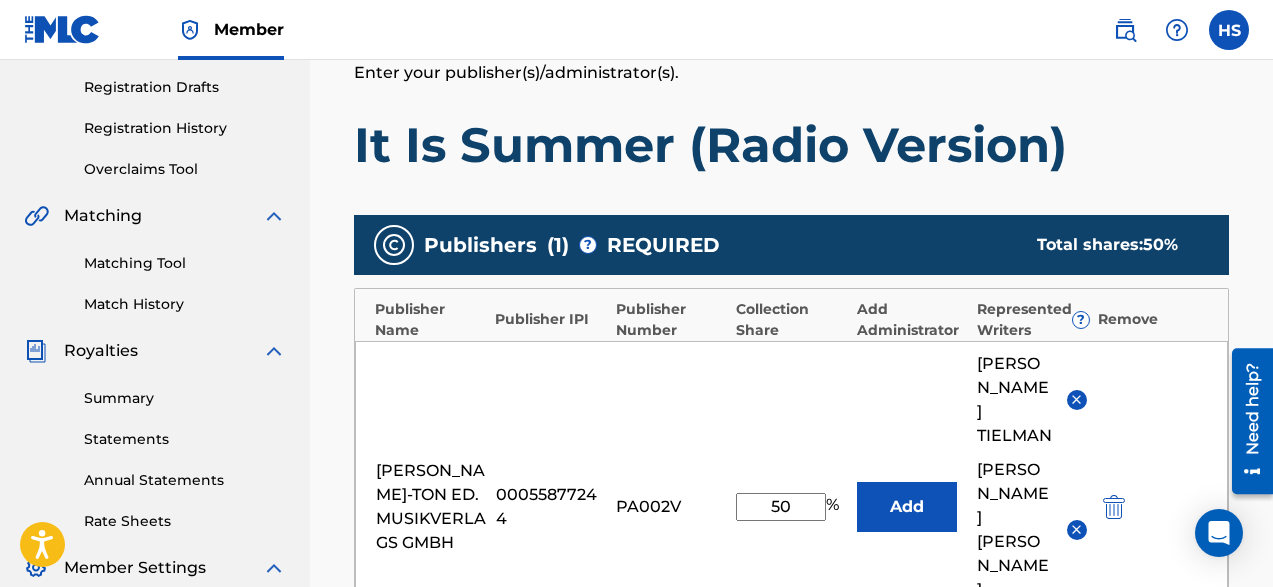 click on "Link Writer" at bounding box center [1027, 637] 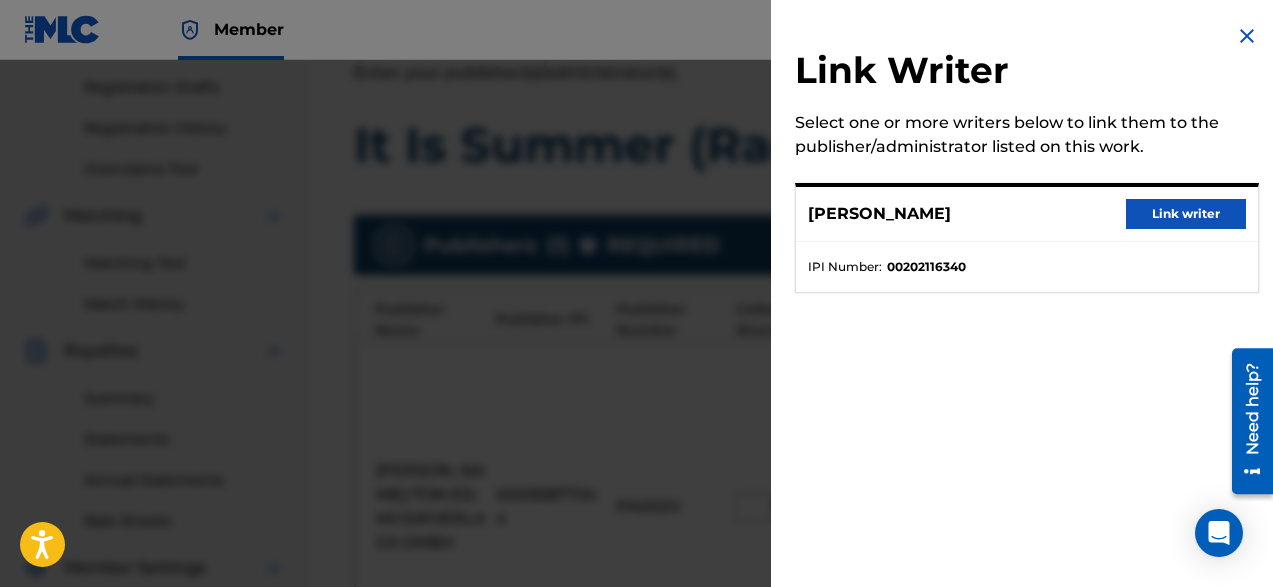 click on "Link writer" at bounding box center (1186, 214) 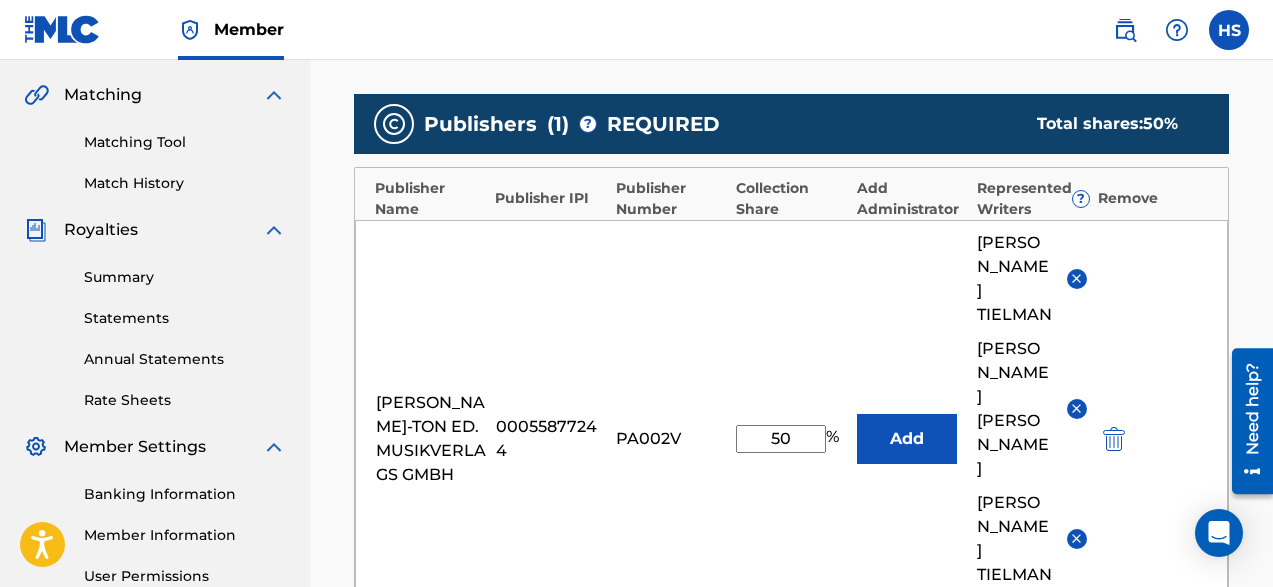 scroll, scrollTop: 490, scrollLeft: 0, axis: vertical 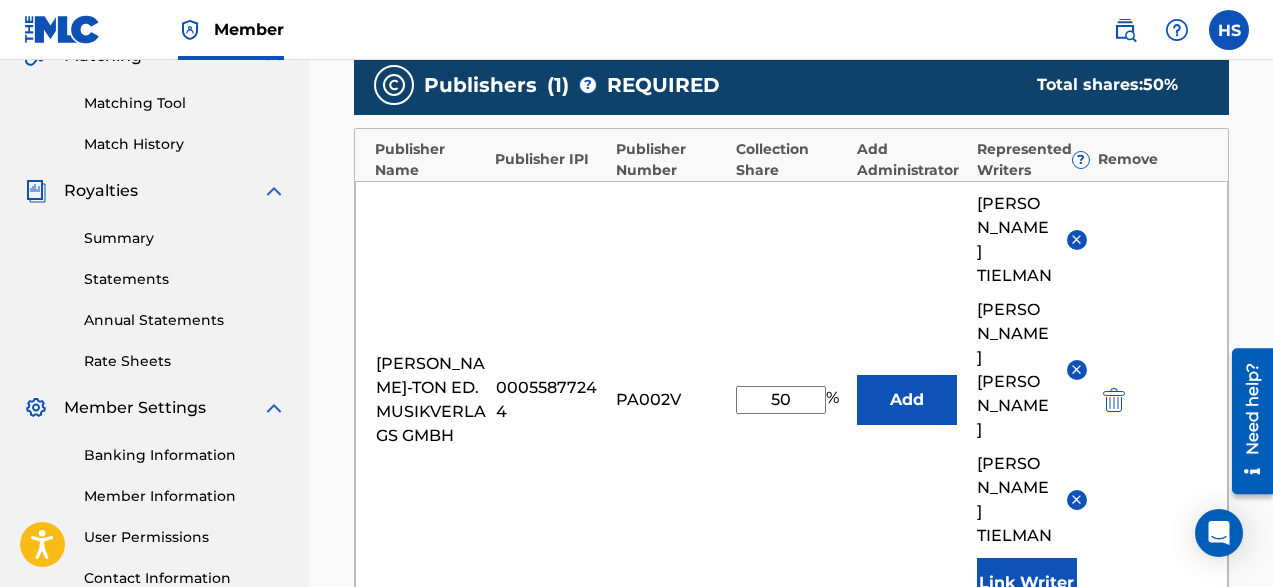 click on "[PERSON_NAME]-TON ED. MUSIKVERLAGS GMBH 00055877244 PA002V 50 % Add [PERSON_NAME] [PERSON_NAME] [PERSON_NAME] Link Writer" at bounding box center [791, 400] 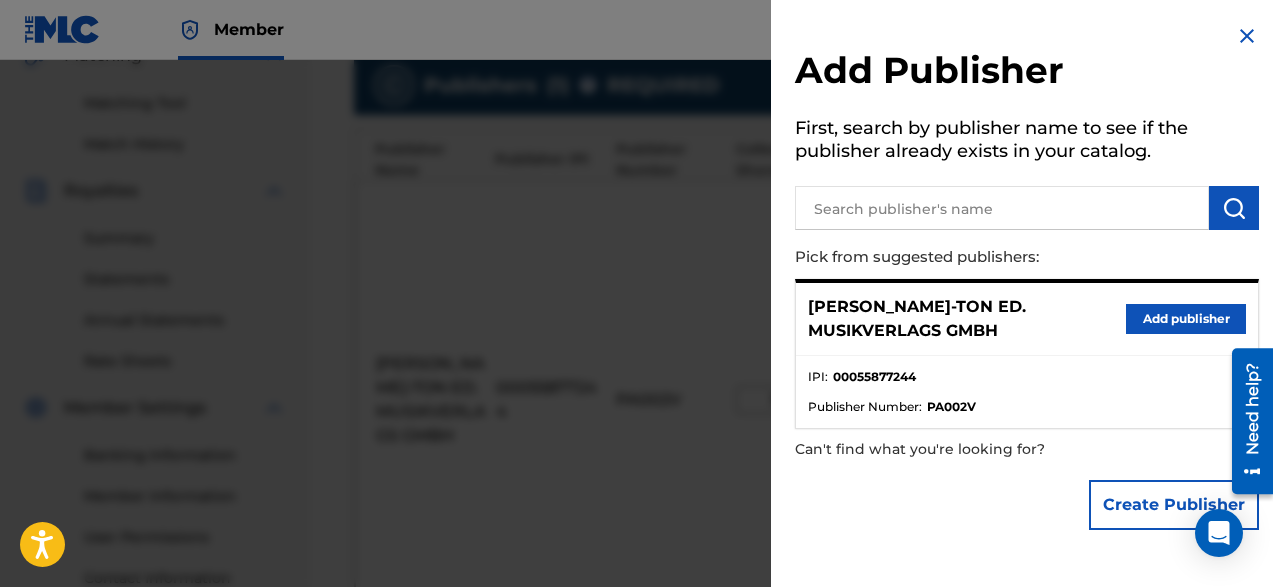 click at bounding box center (1002, 208) 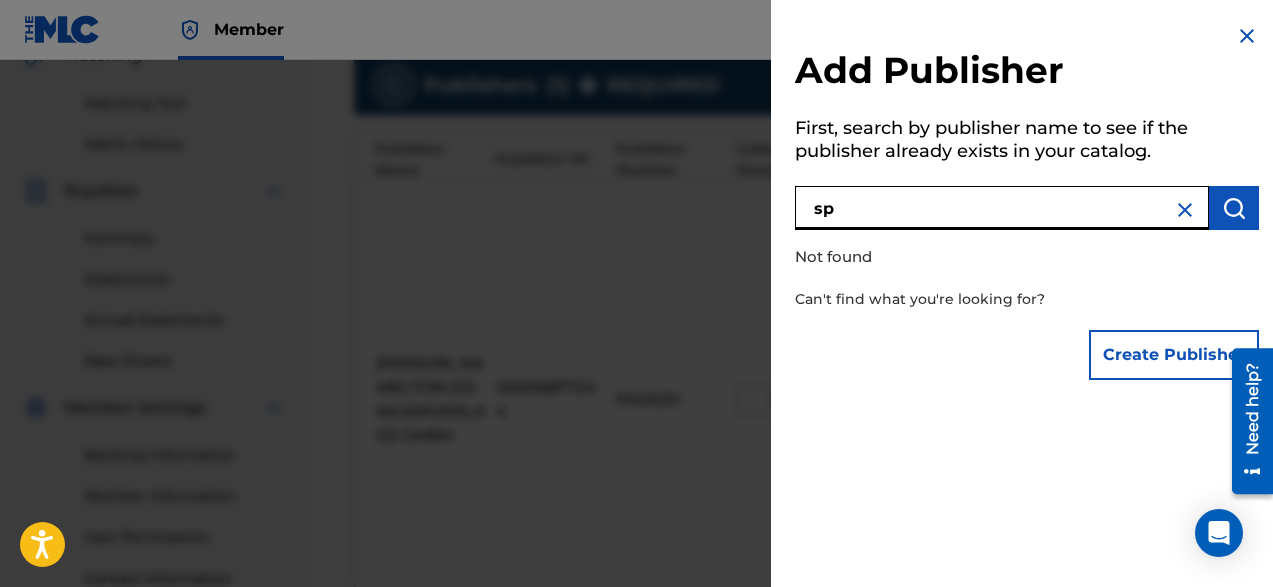 type on "s" 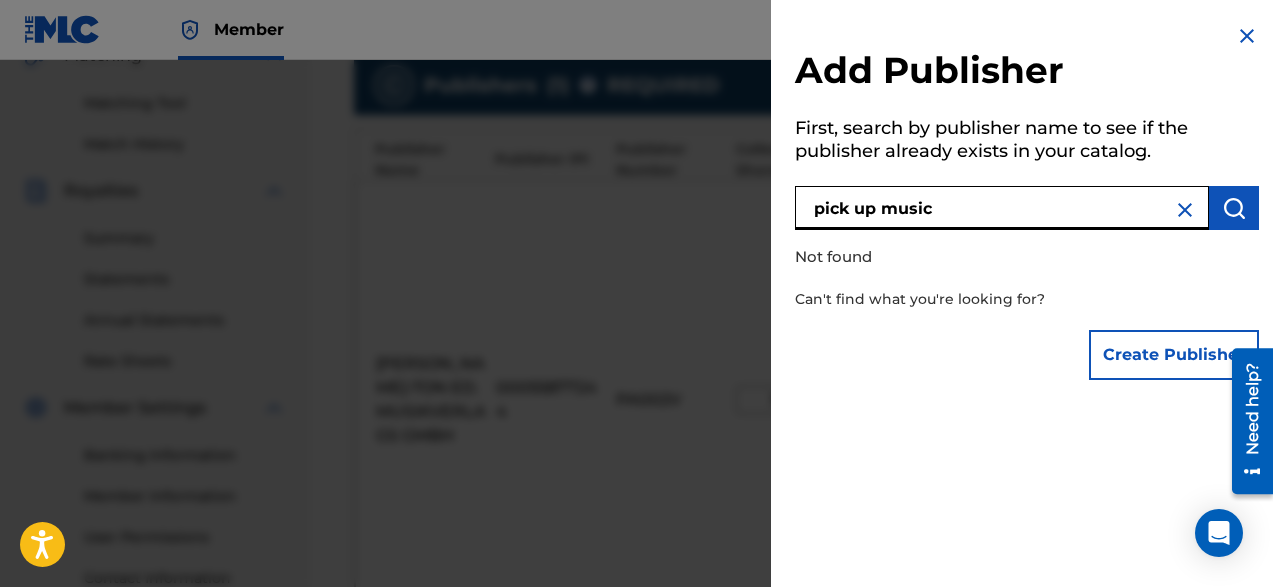 type on "pick up music" 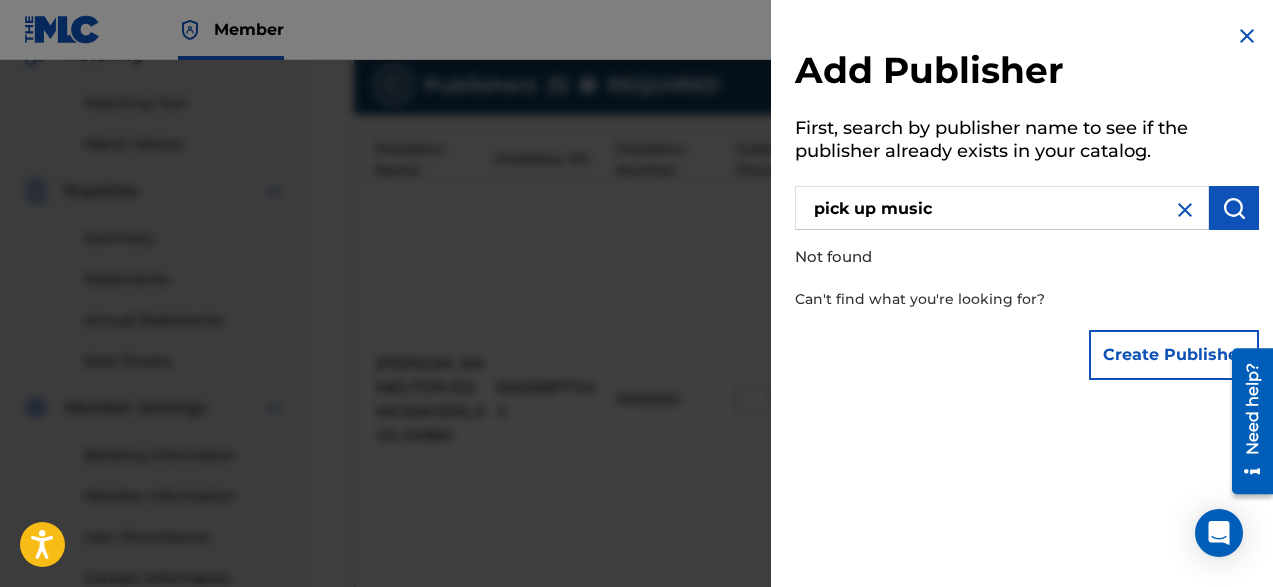click at bounding box center [1247, 36] 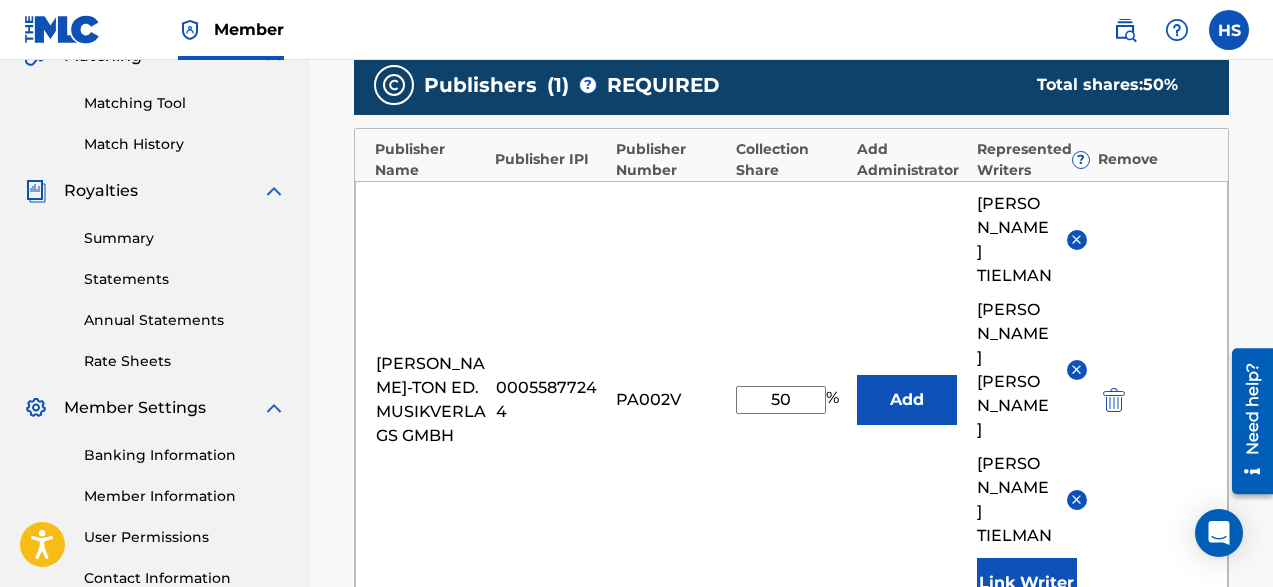click on "50" at bounding box center [781, 400] 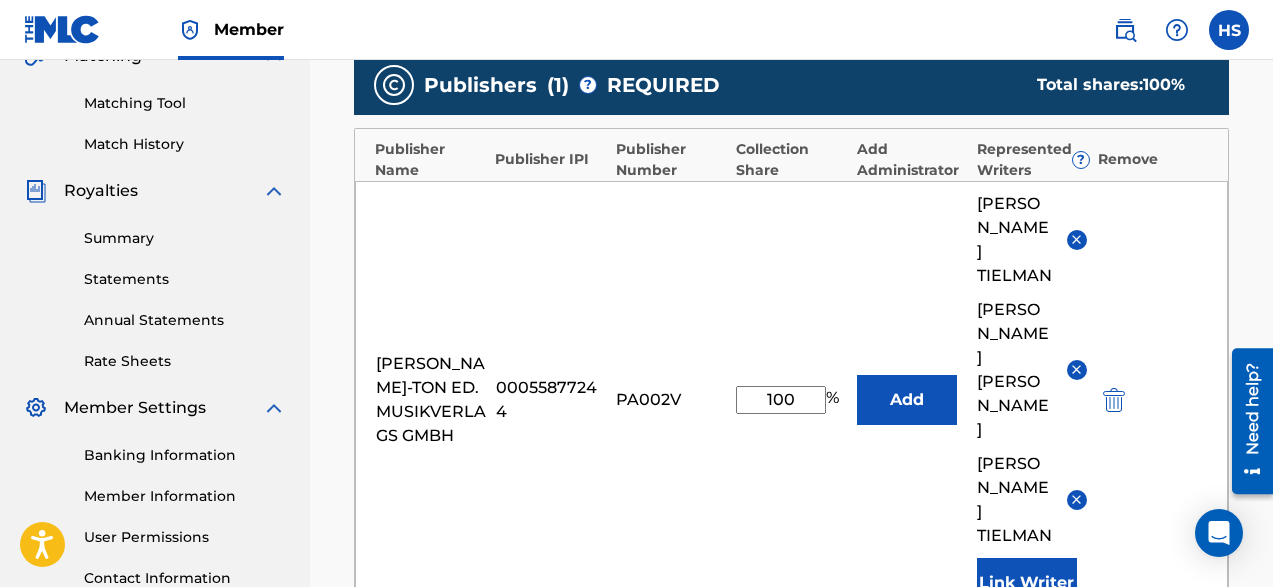 type on "100" 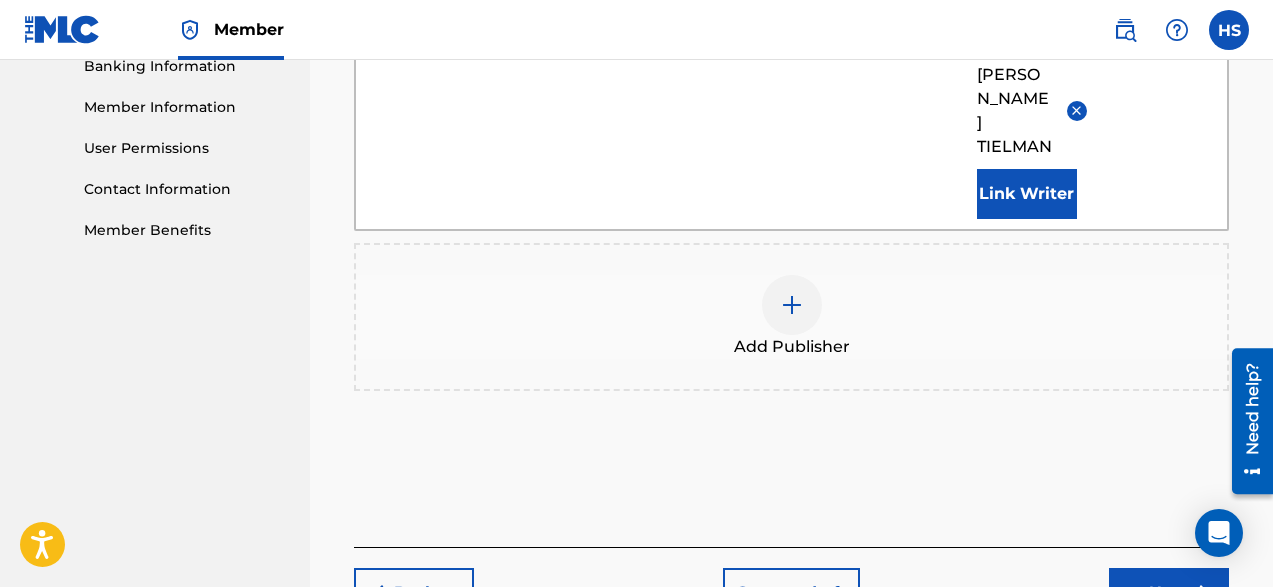 scroll, scrollTop: 882, scrollLeft: 0, axis: vertical 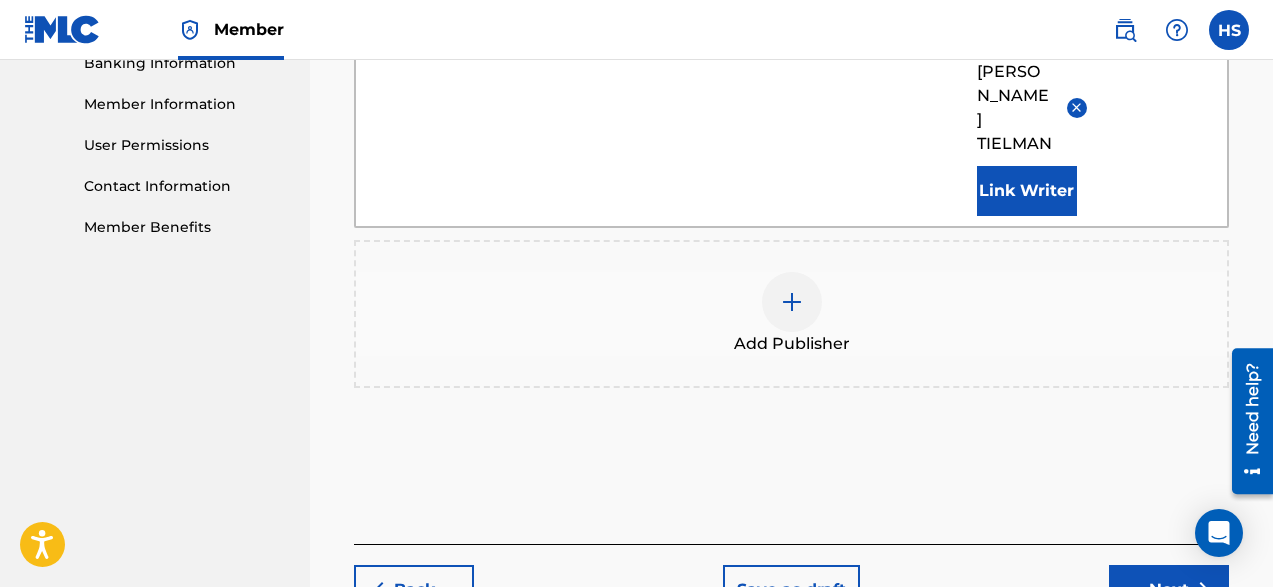 click on "Next" at bounding box center (1169, 590) 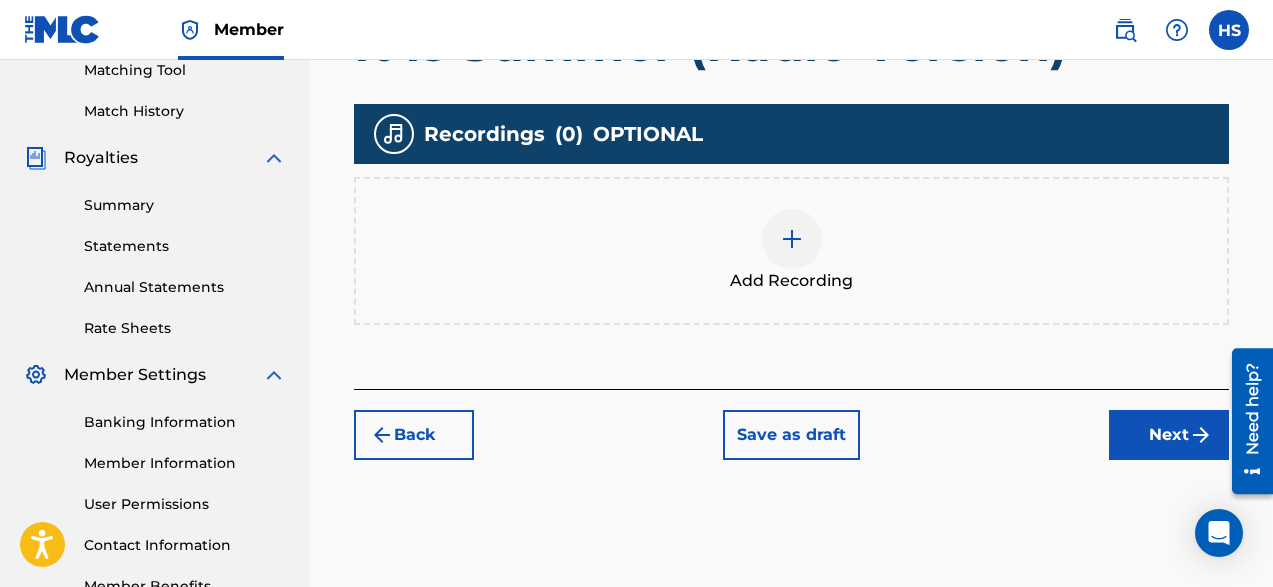 scroll, scrollTop: 570, scrollLeft: 0, axis: vertical 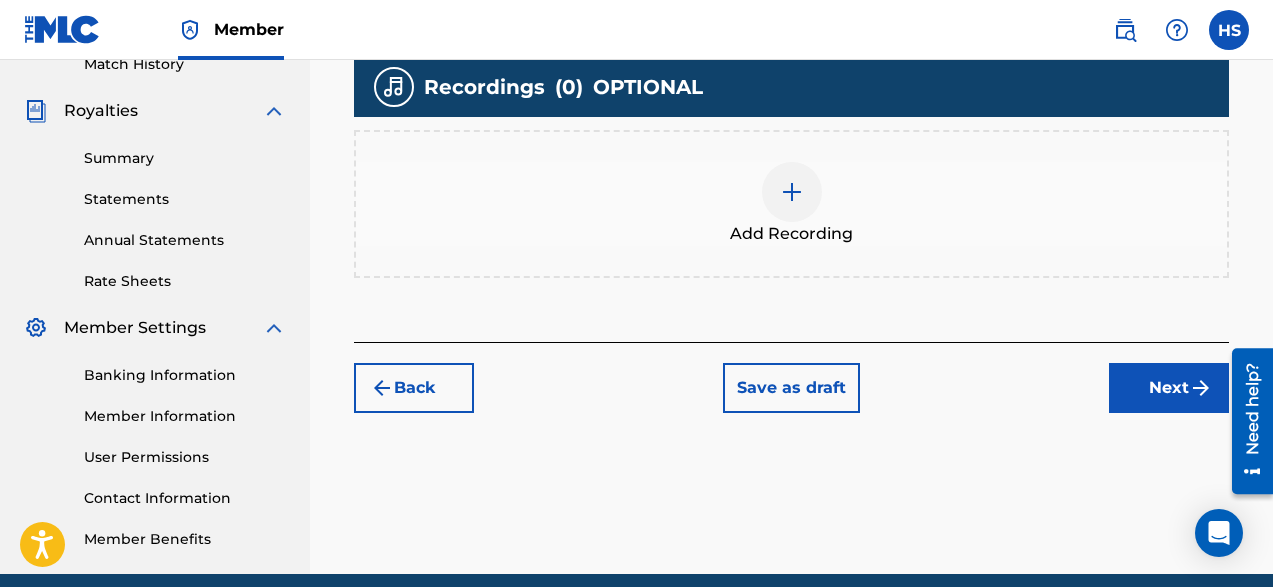 click at bounding box center (792, 192) 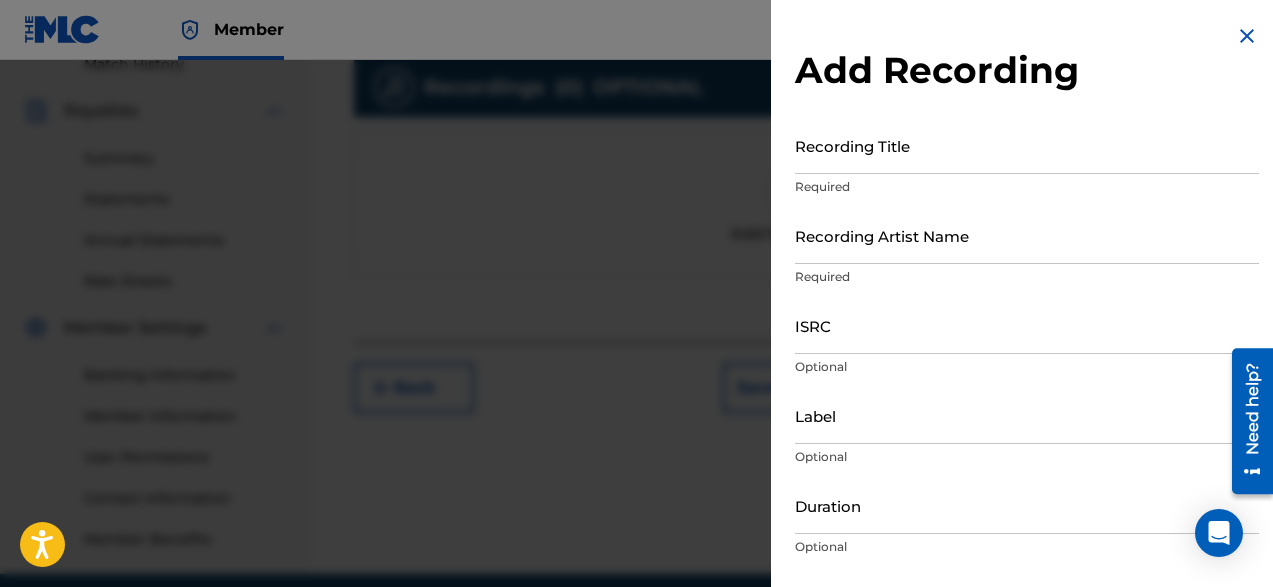 click on "Recording Title" at bounding box center [1027, 145] 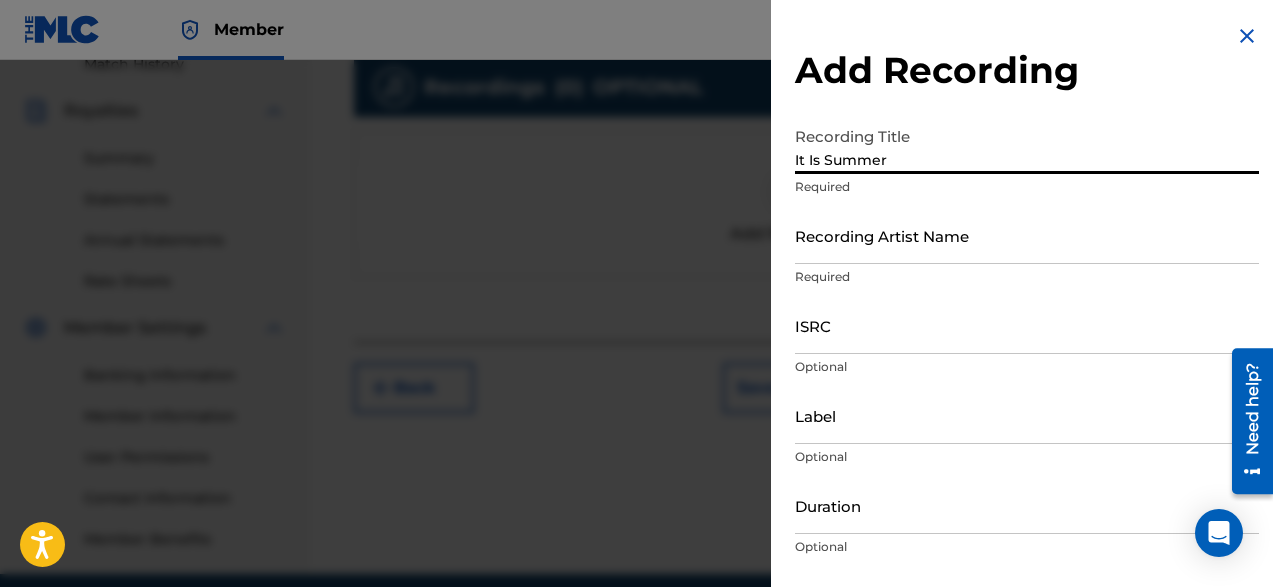 type on "It Is Summer" 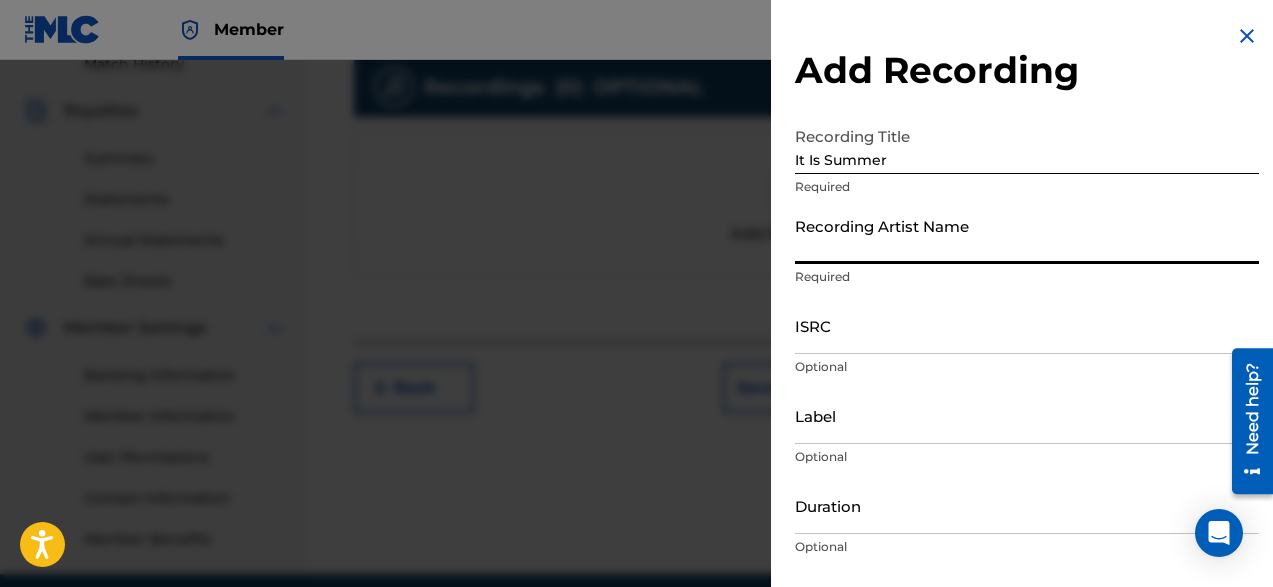 type on "[PERSON_NAME]" 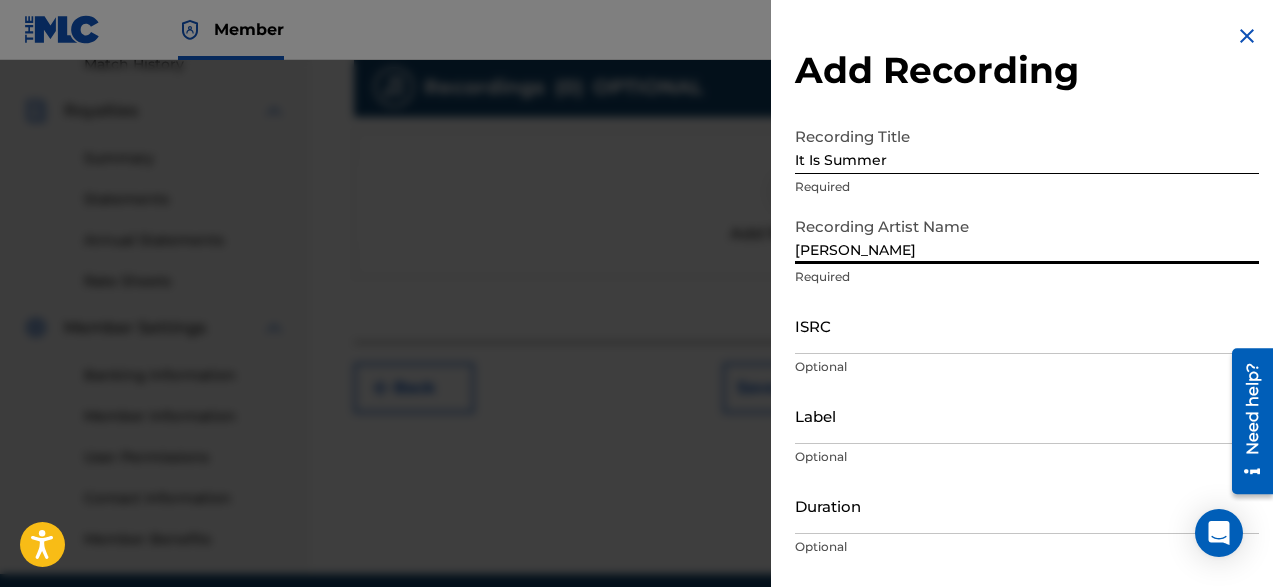 click on "ISRC" at bounding box center [1027, 325] 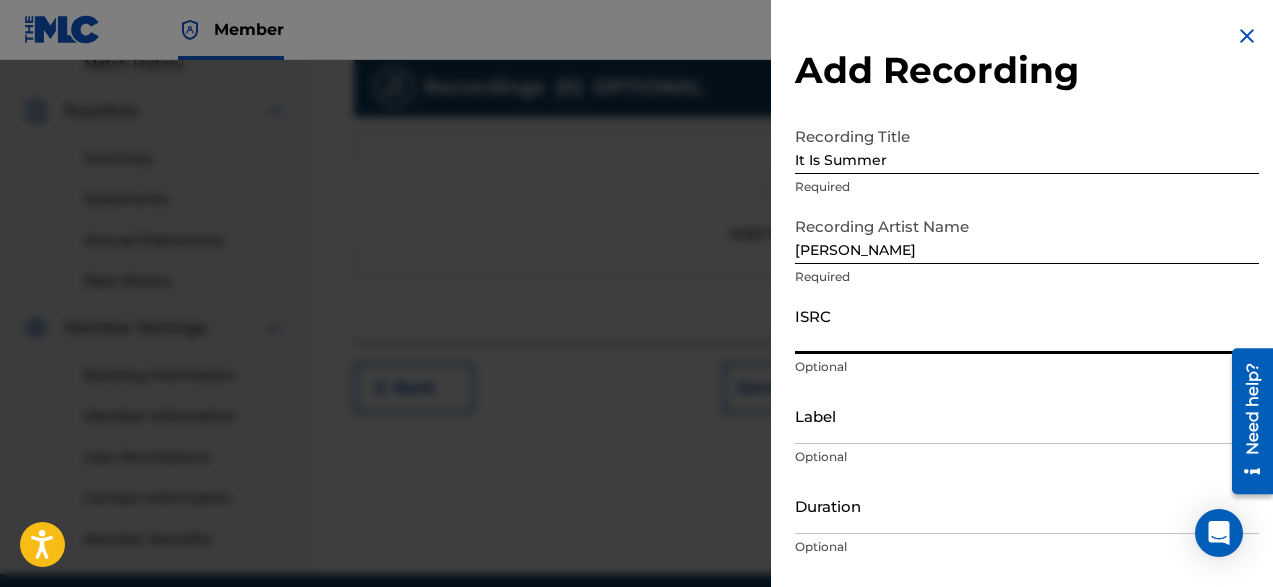 click on "It Is Summer" at bounding box center (1027, 145) 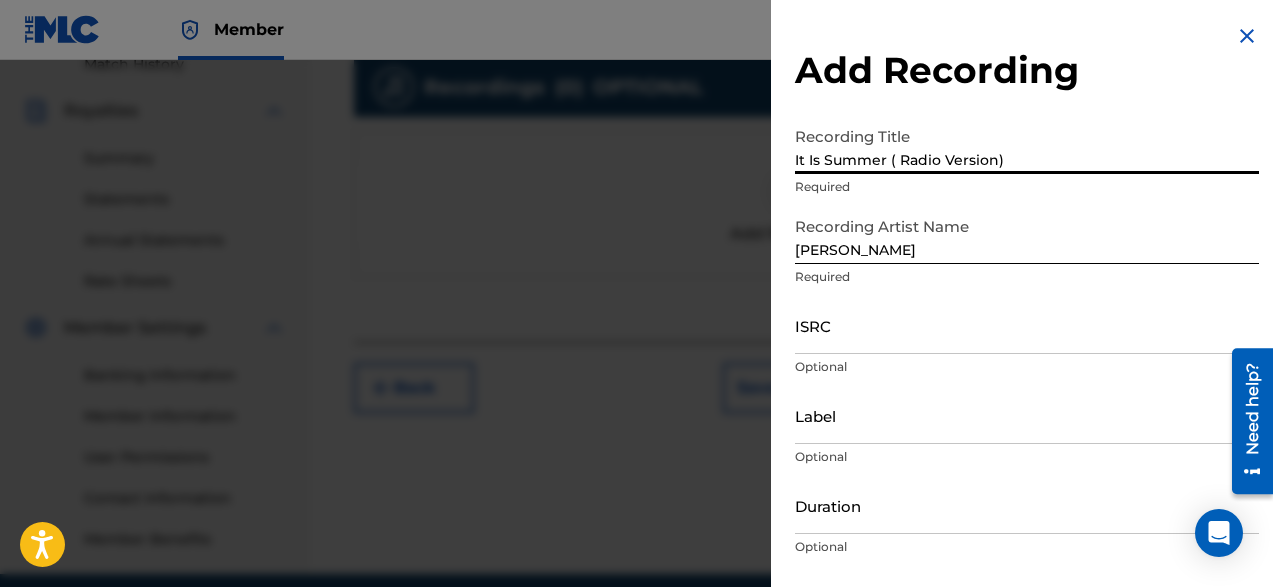 click on "It Is Summer ( Radio Version)" at bounding box center [1027, 145] 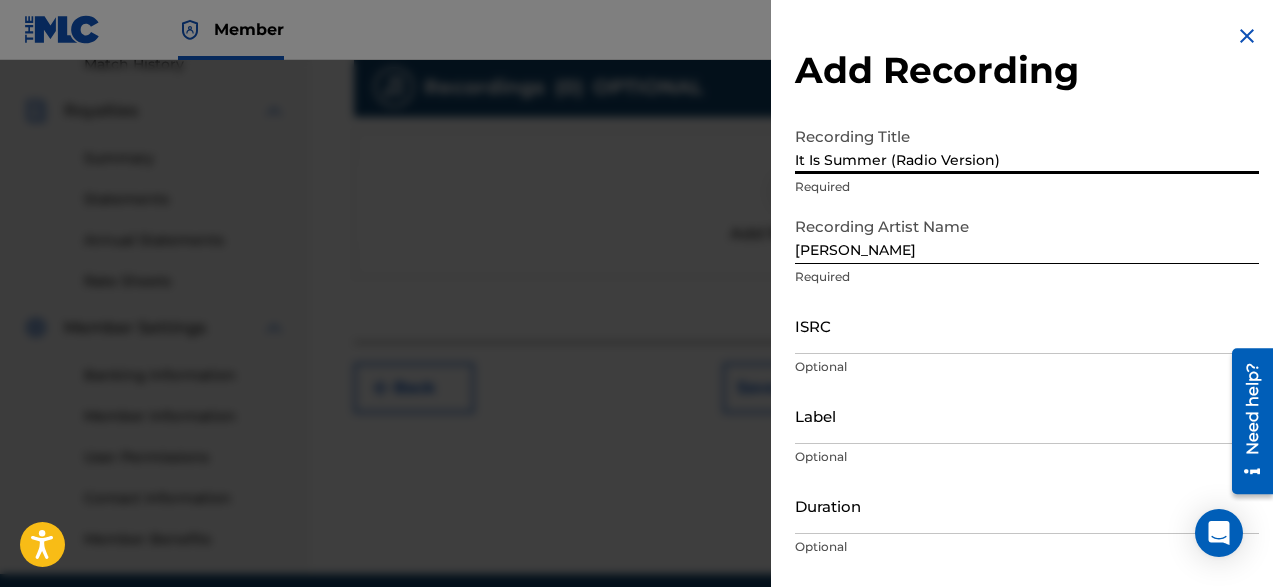 type on "It Is Summer (Radio Version)" 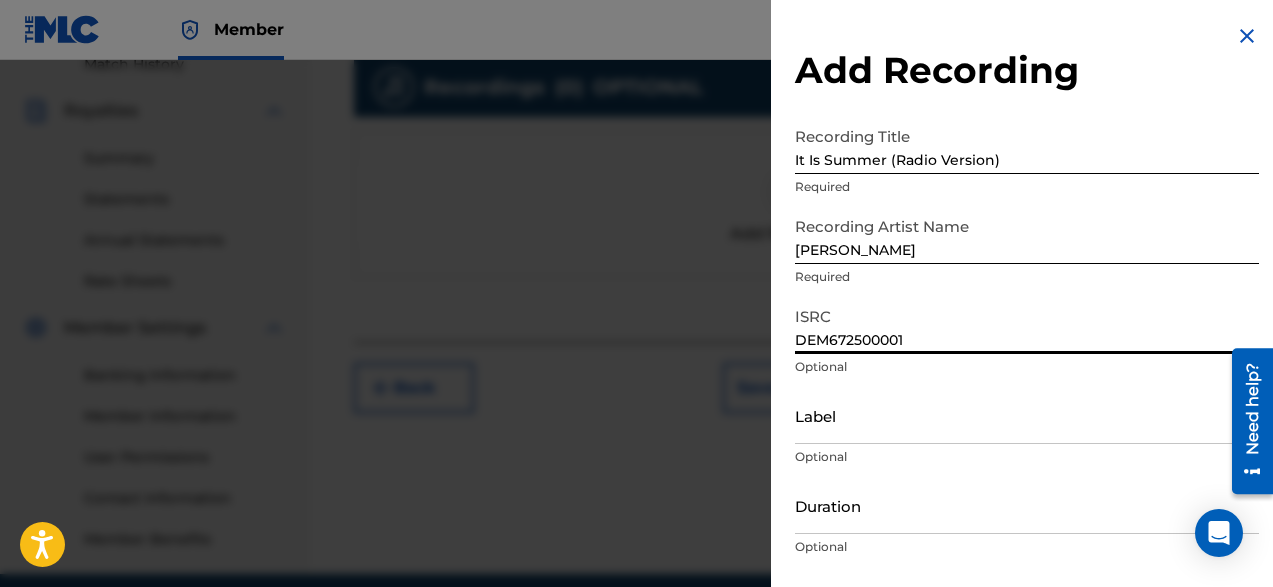 type on "DEM672500001" 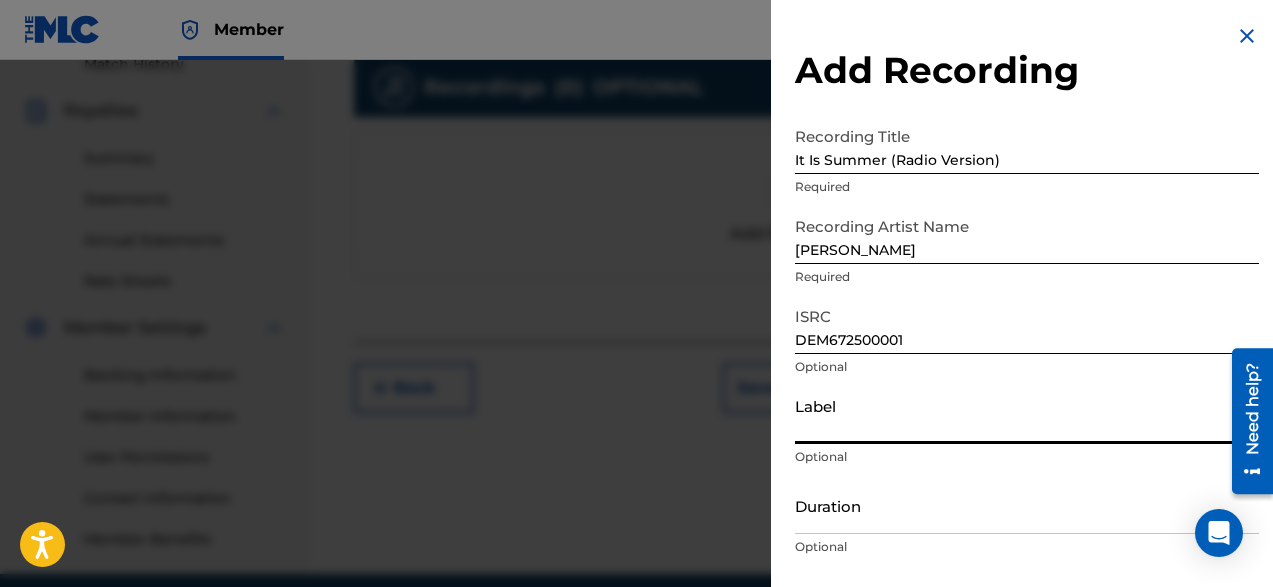 type on "Tigerbeat" 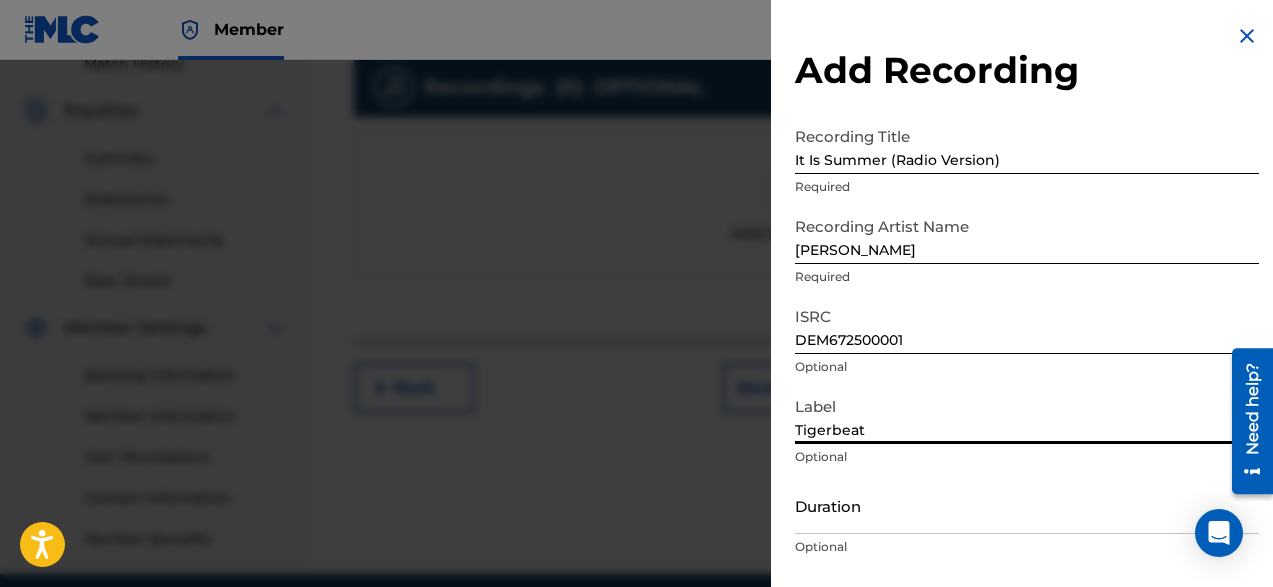 click on "Duration" at bounding box center [1027, 505] 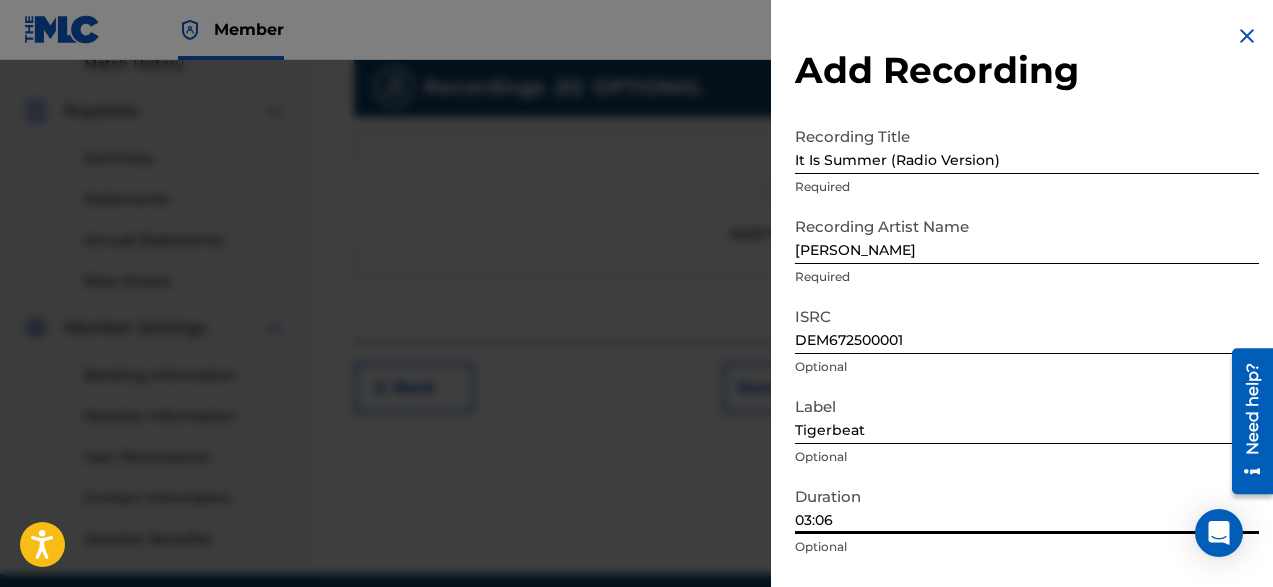 type on "03:06" 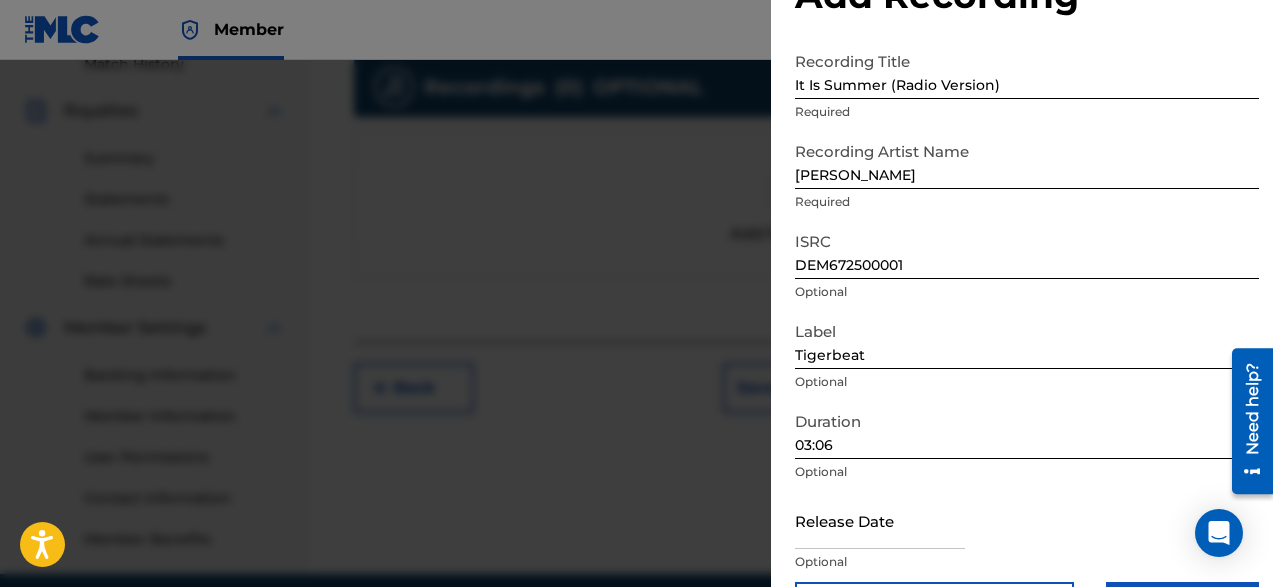 scroll, scrollTop: 134, scrollLeft: 0, axis: vertical 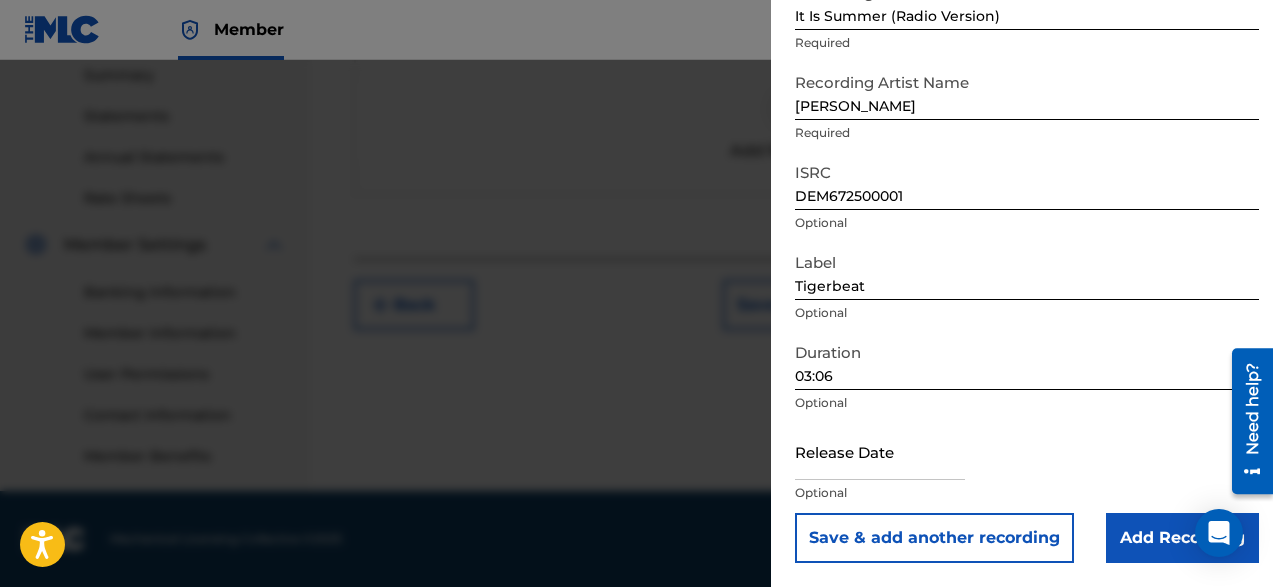 select on "6" 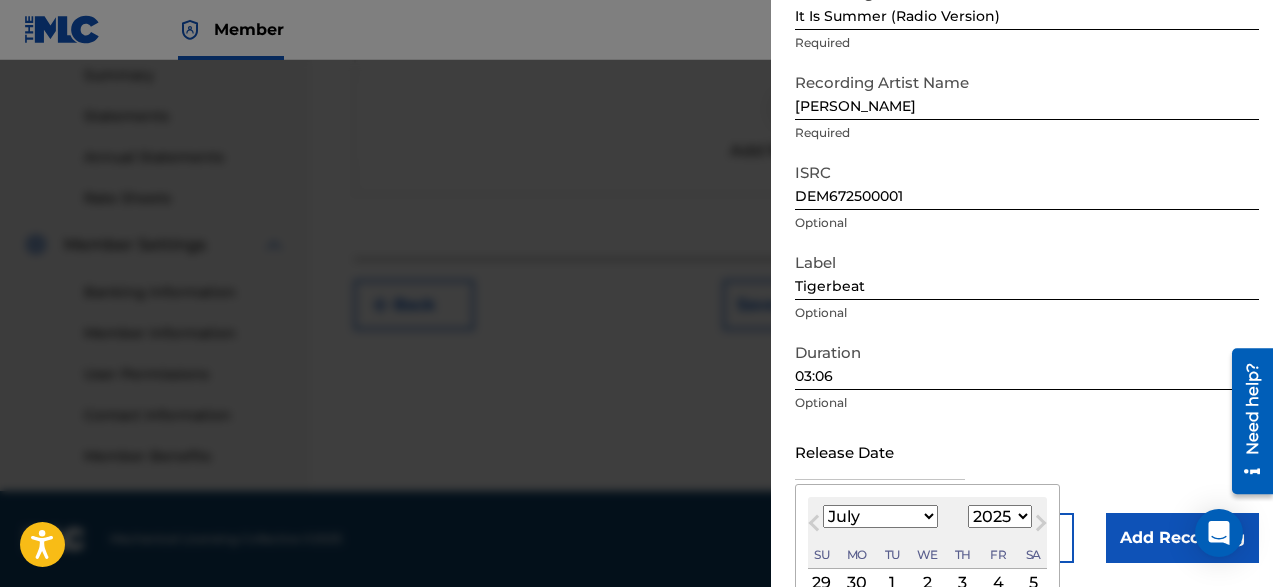 click at bounding box center [880, 451] 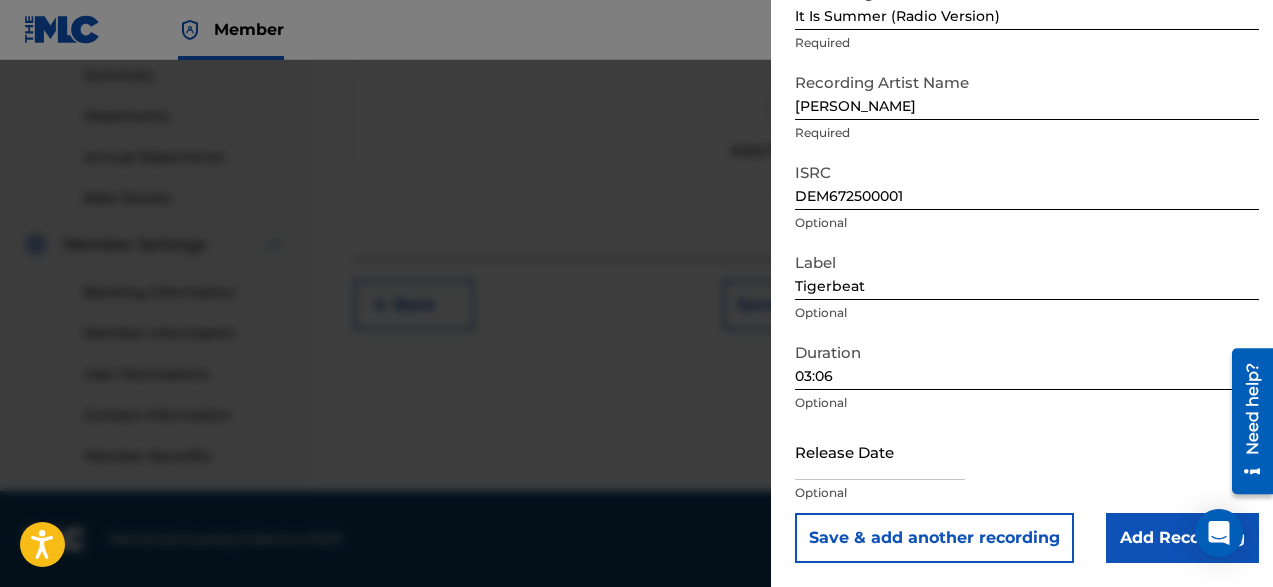 click on "Release Date Optional" at bounding box center [1027, 468] 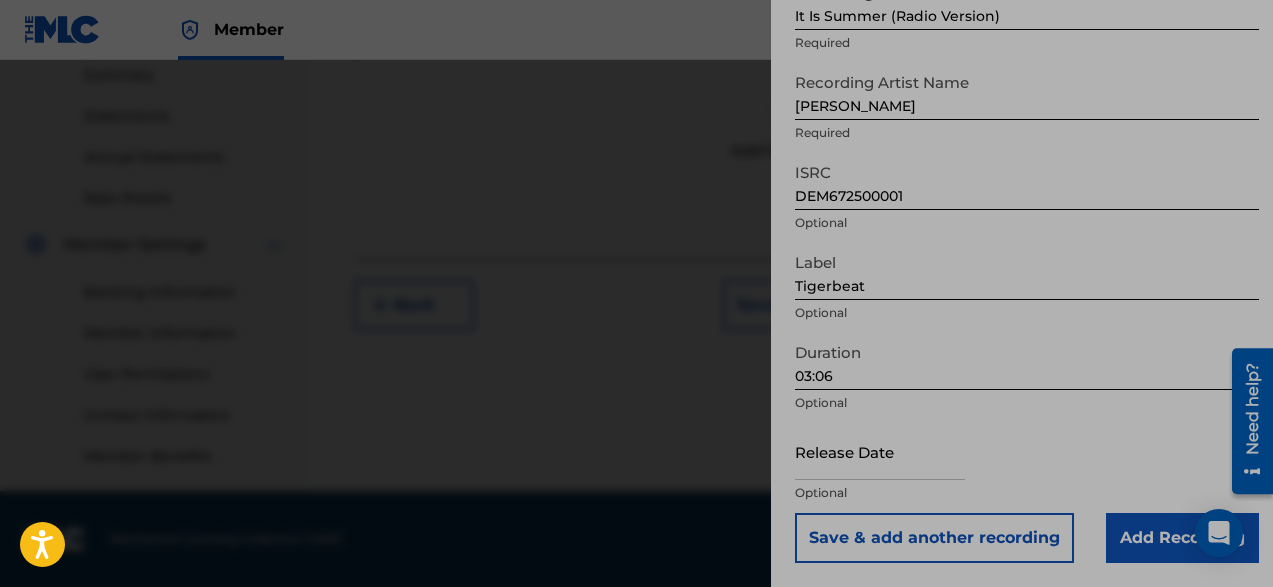 click on "Release Date Optional" at bounding box center (1027, 468) 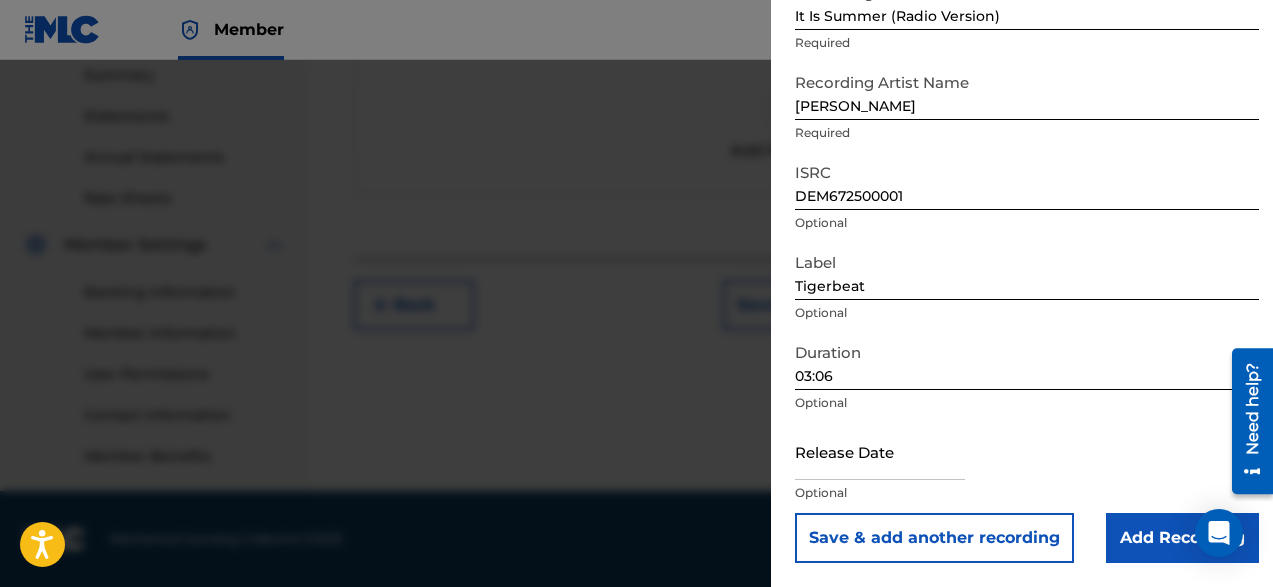click on "Release Date Optional" at bounding box center (1027, 468) 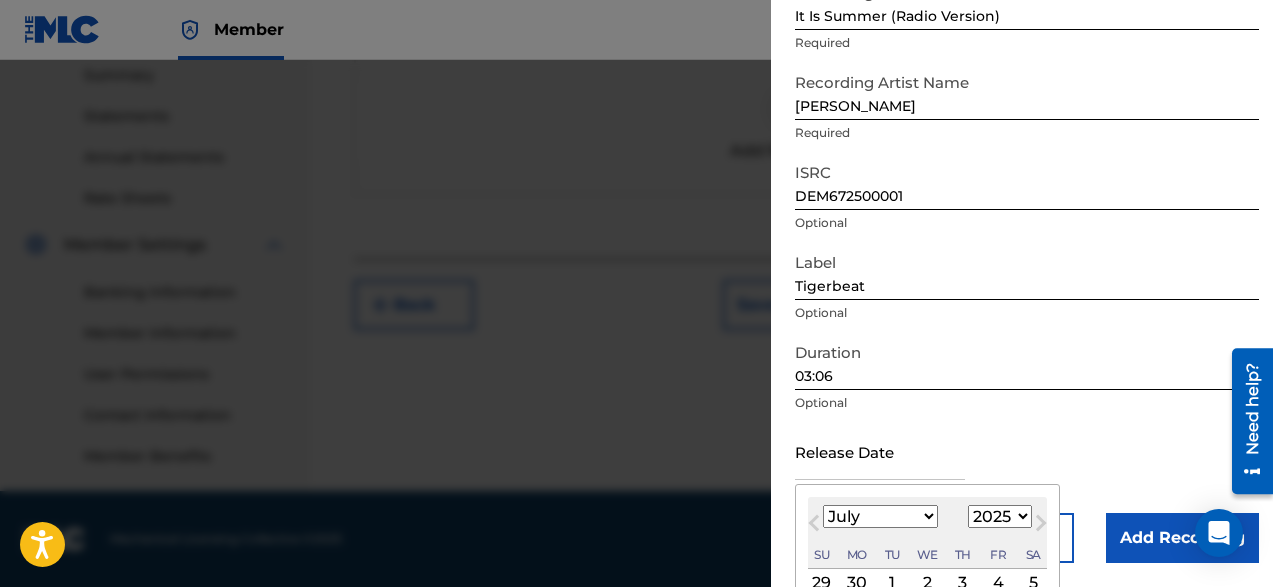 click at bounding box center [880, 451] 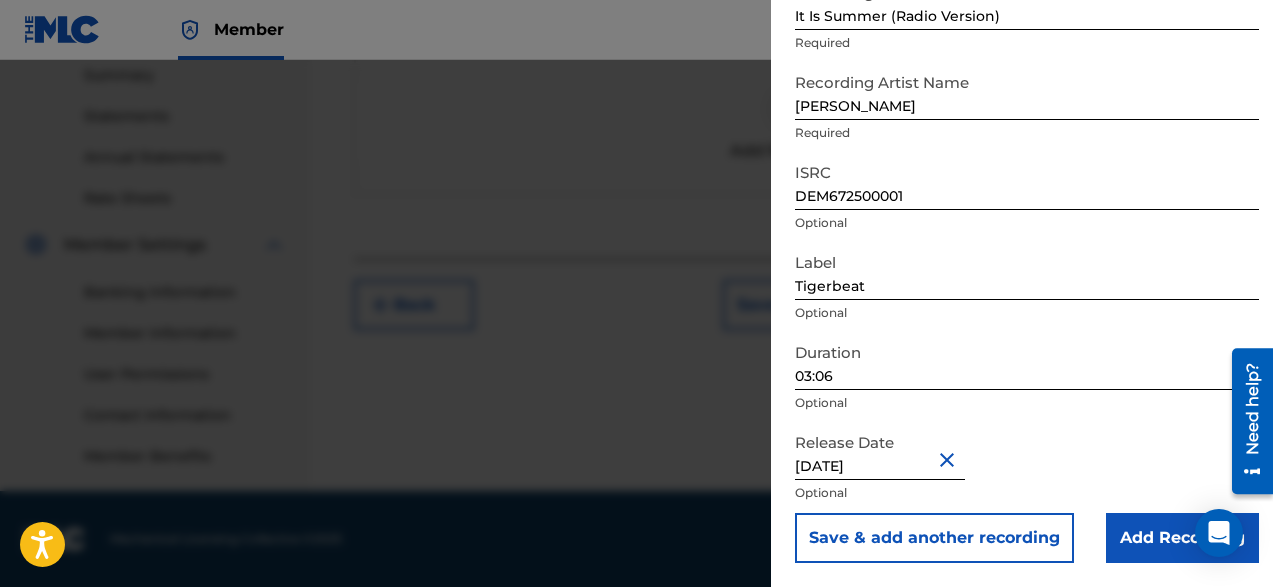 click on "Save & add another recording" at bounding box center [934, 538] 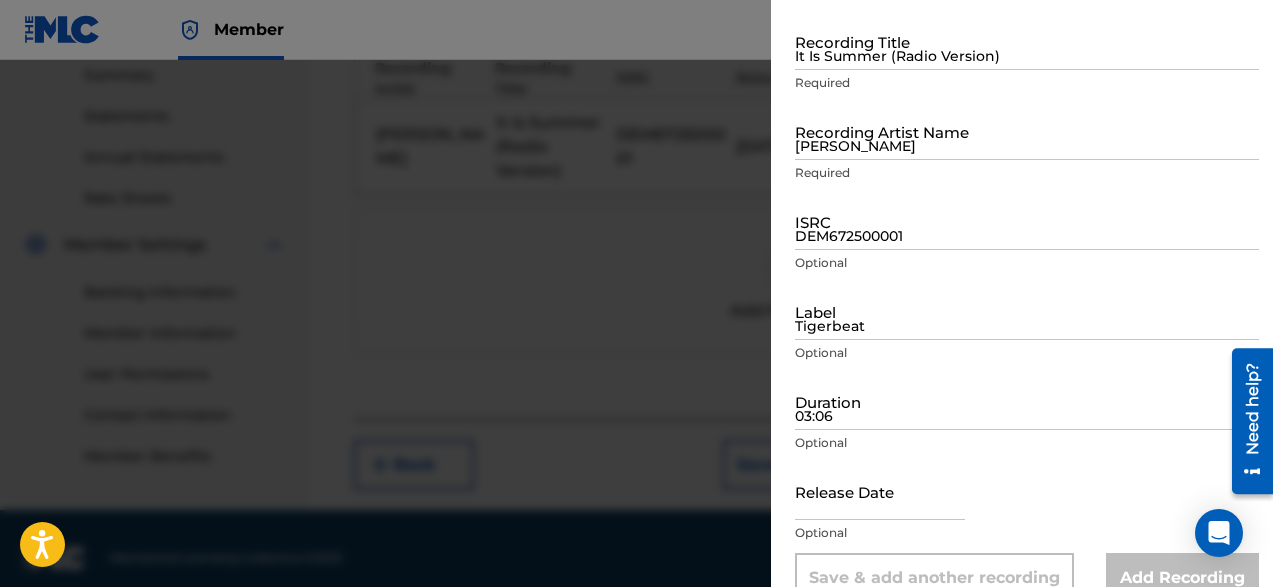 scroll, scrollTop: 12, scrollLeft: 0, axis: vertical 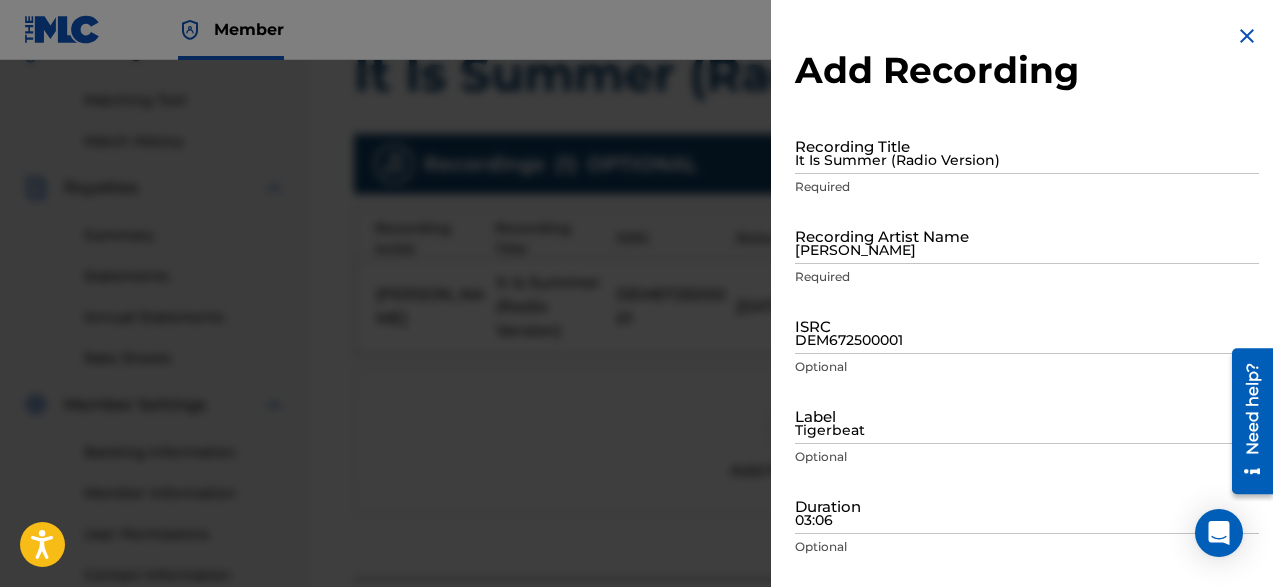 click on "It Is Summer (Radio Version)" at bounding box center (1027, 145) 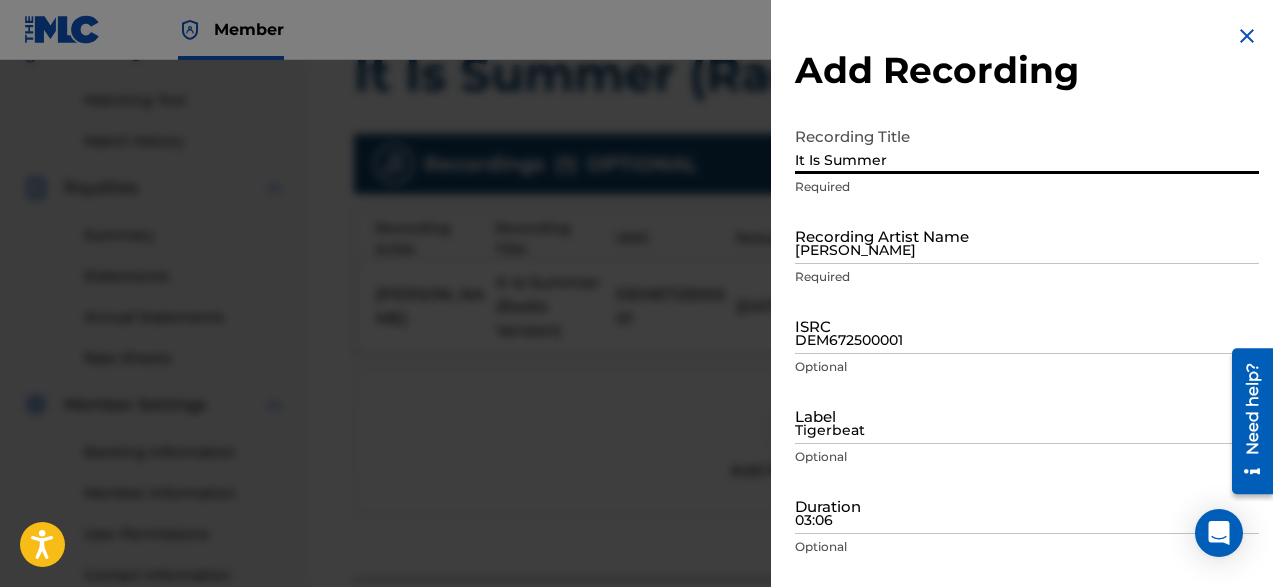 type on "It Is Summer" 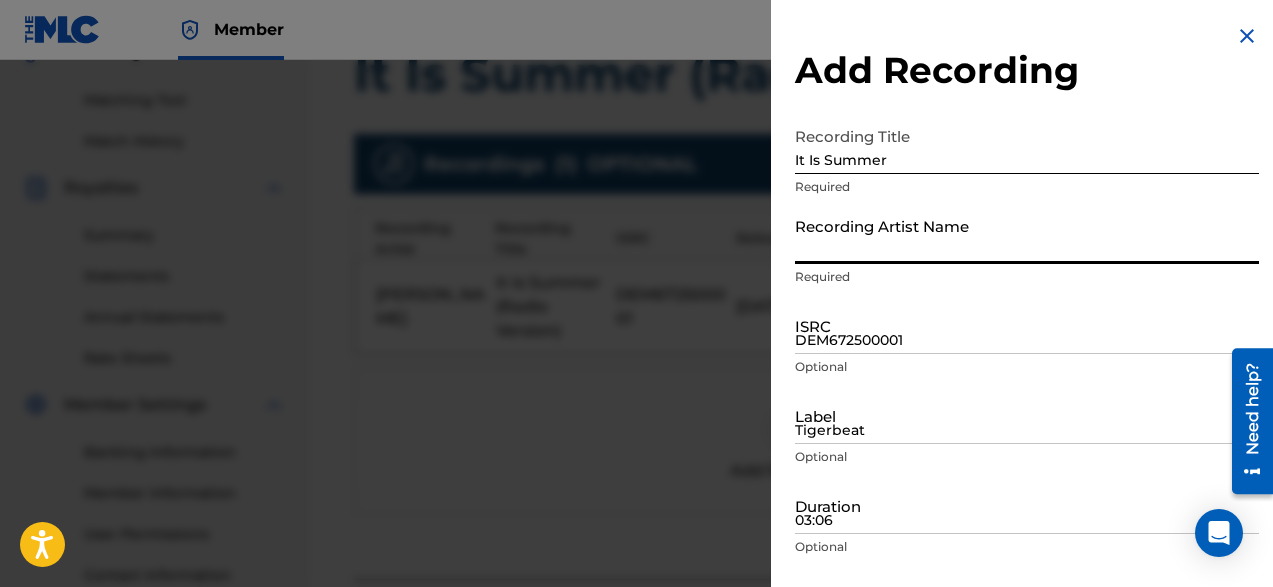 type on "[PERSON_NAME]" 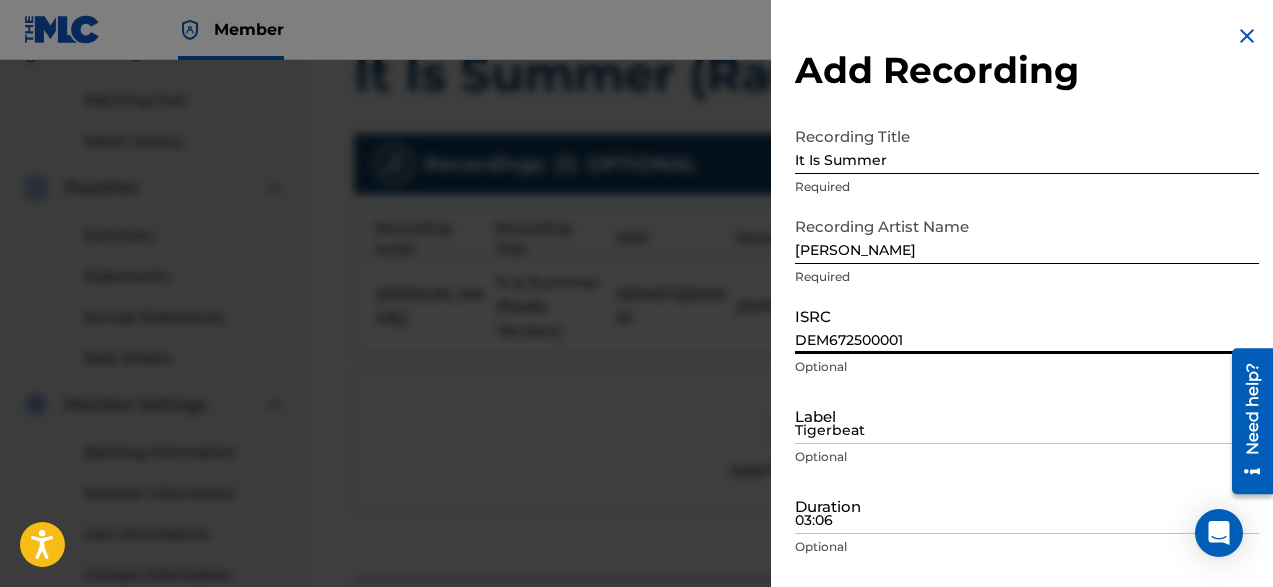 click on "DEM672500001" at bounding box center [1027, 325] 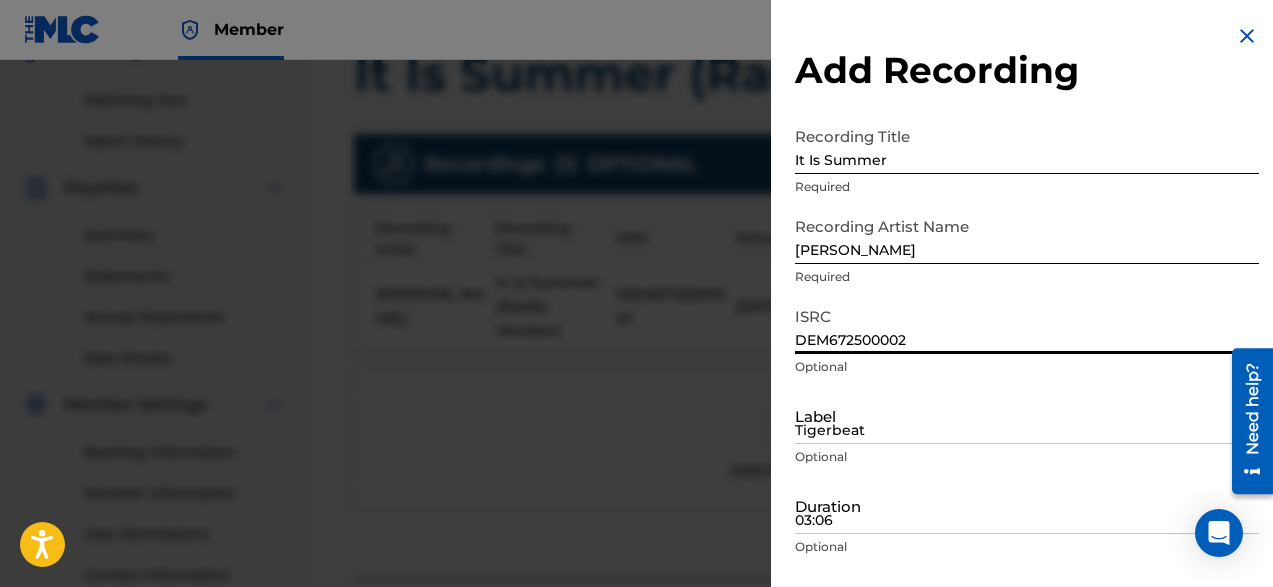 type on "DEM672500002" 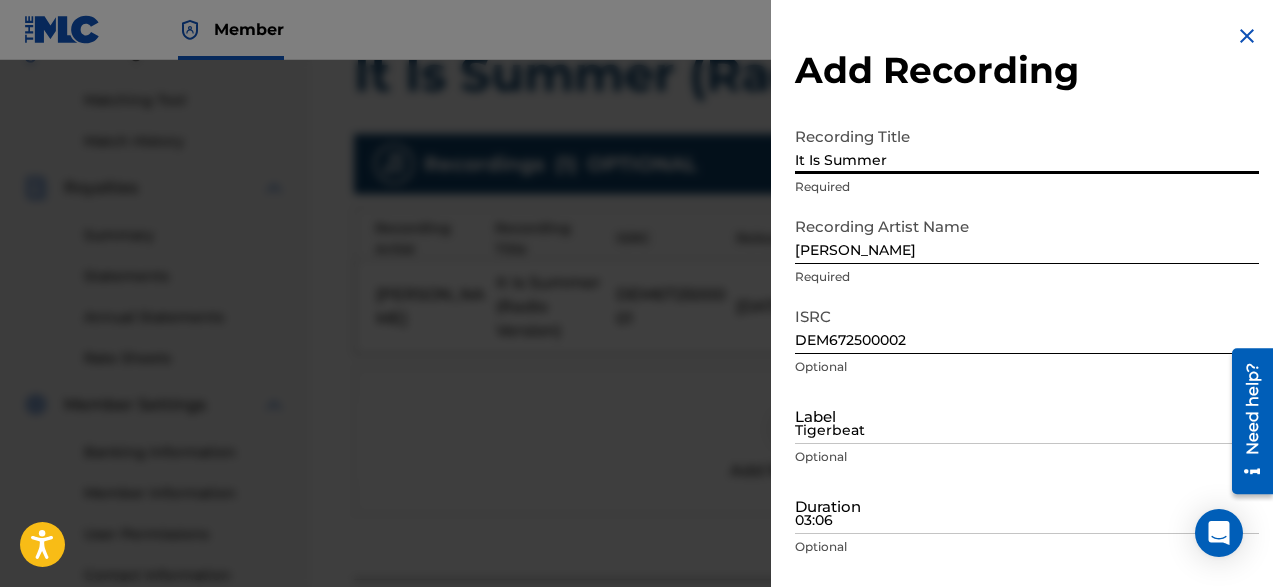 click on "It Is Summer" at bounding box center (1027, 145) 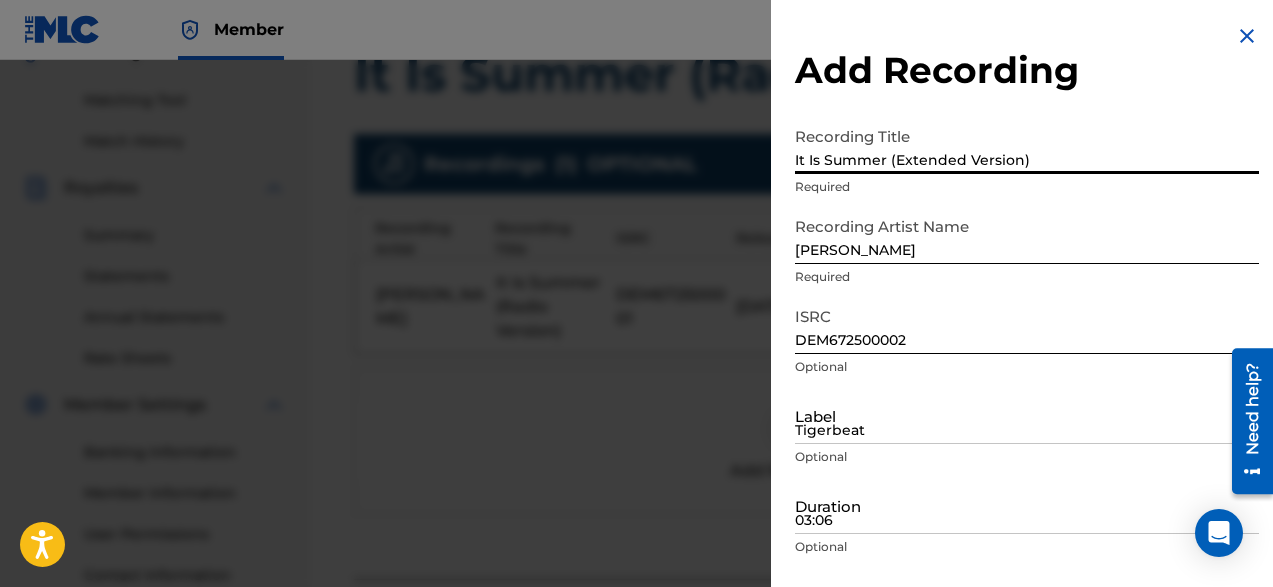 click on "It Is Summer (Extended Version)" at bounding box center (1027, 145) 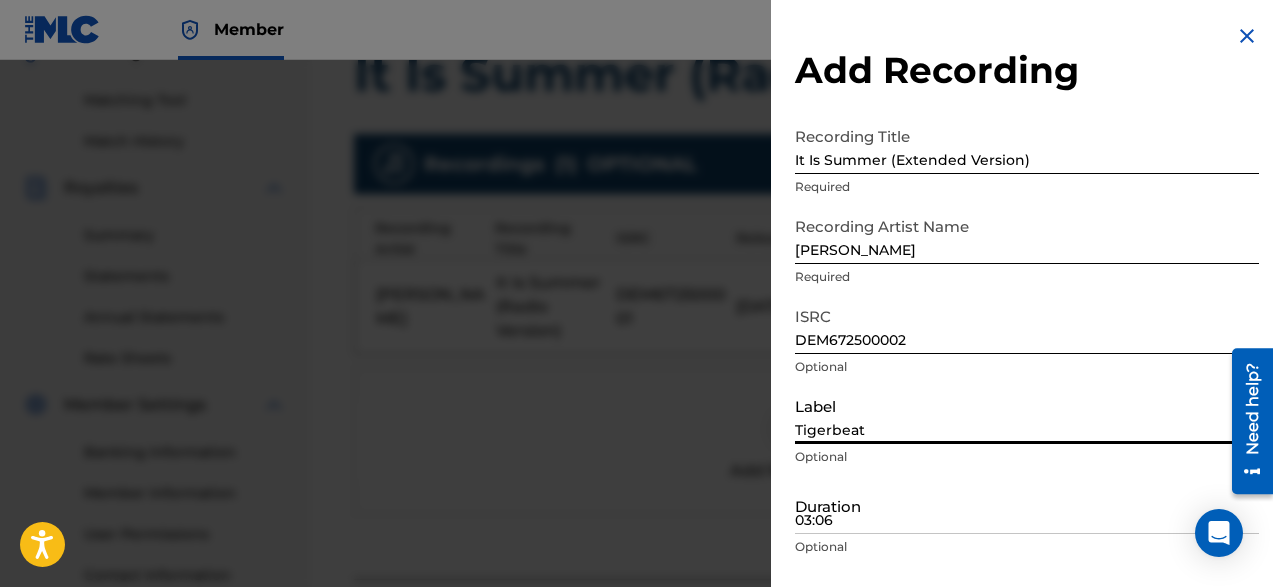 type on "Tigerbeat" 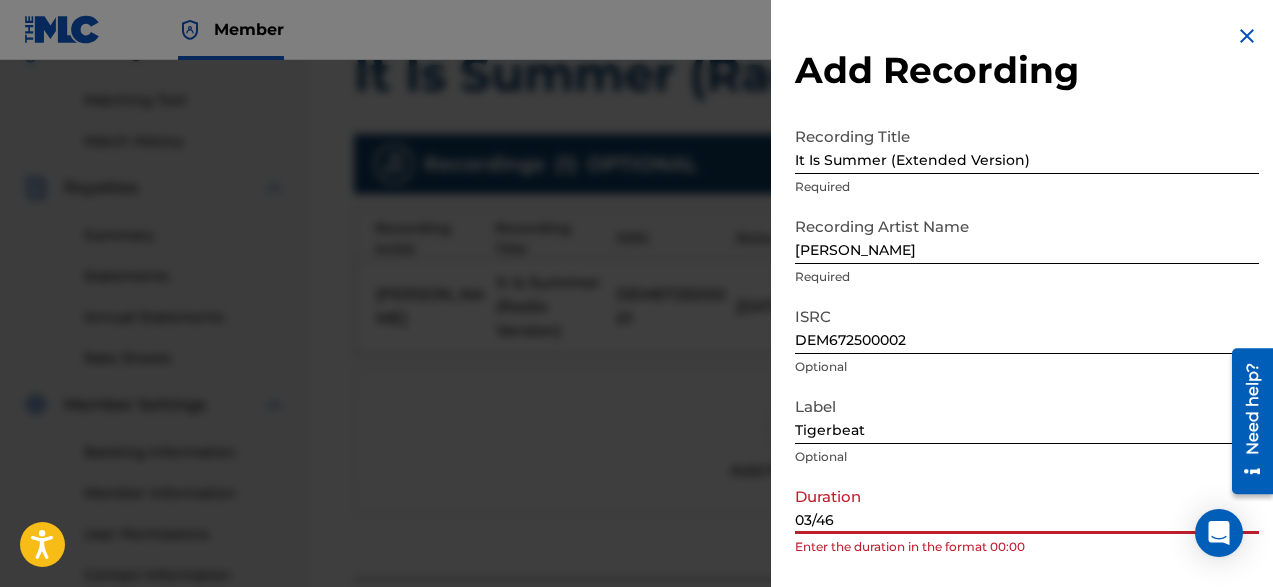click on "03/46" at bounding box center (1027, 505) 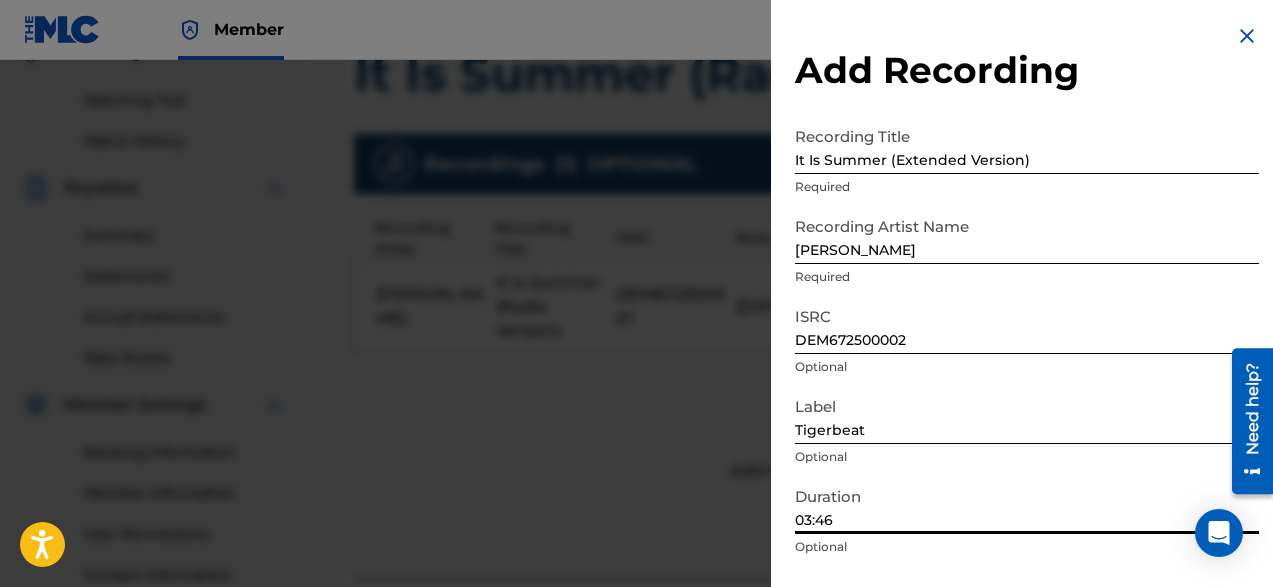 click on "03:46" at bounding box center [1027, 505] 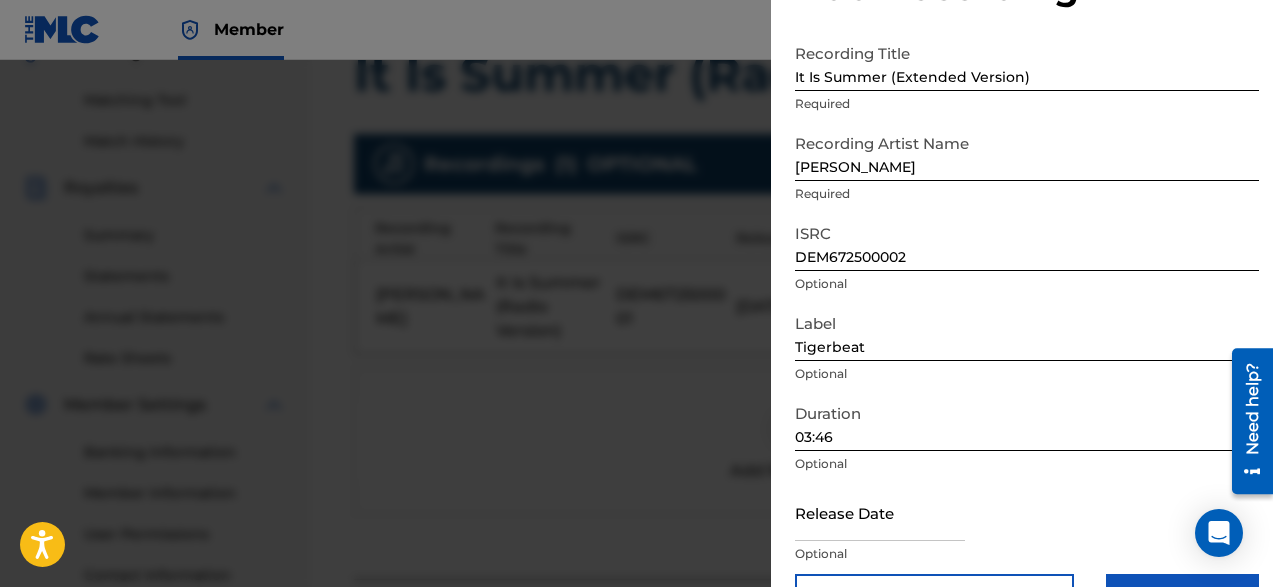 scroll, scrollTop: 136, scrollLeft: 0, axis: vertical 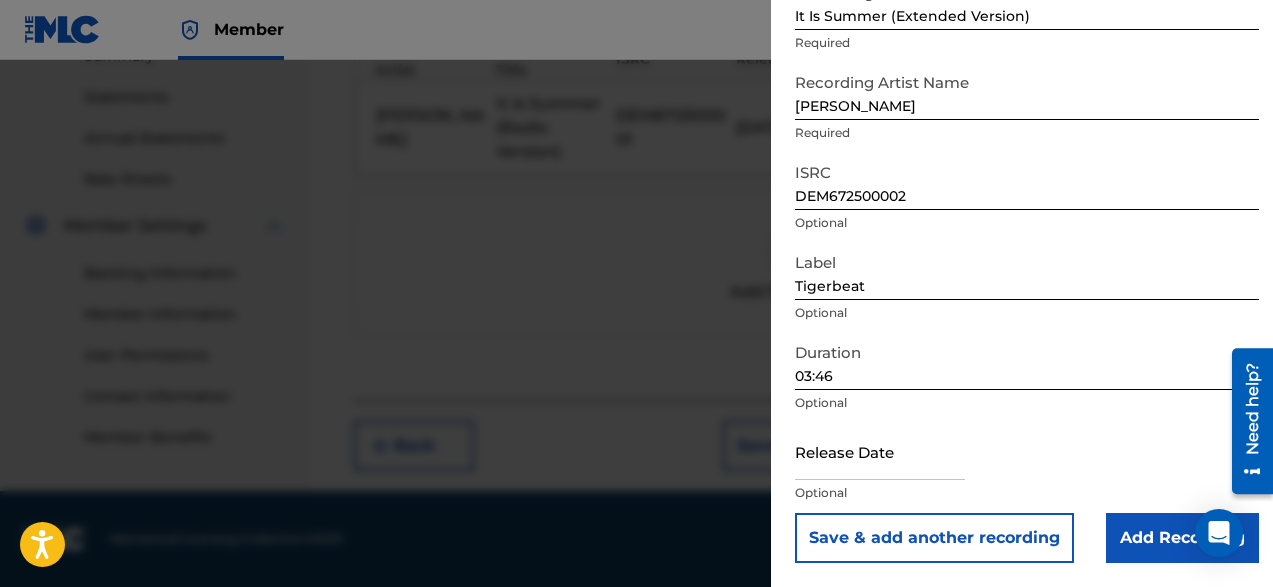select on "6" 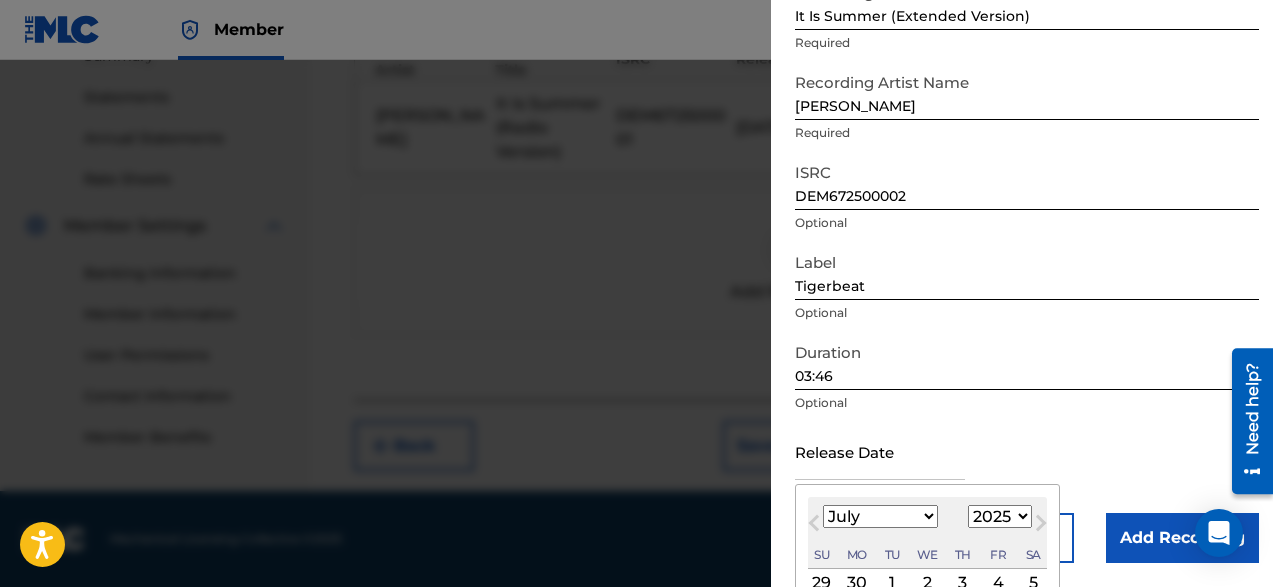 click at bounding box center [880, 451] 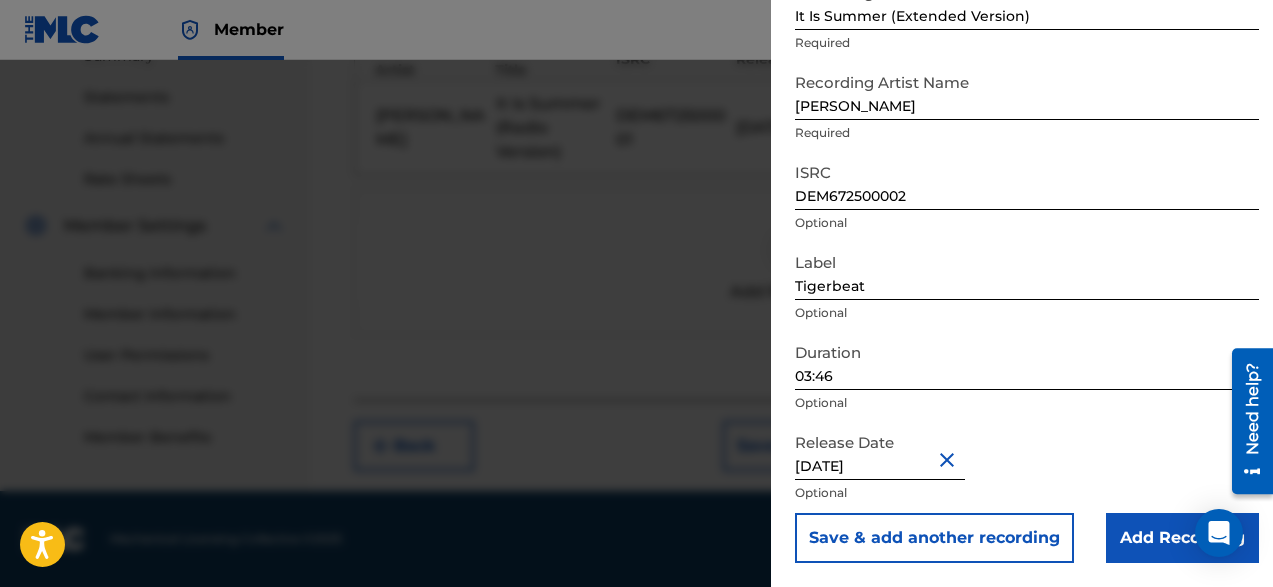 select on "6" 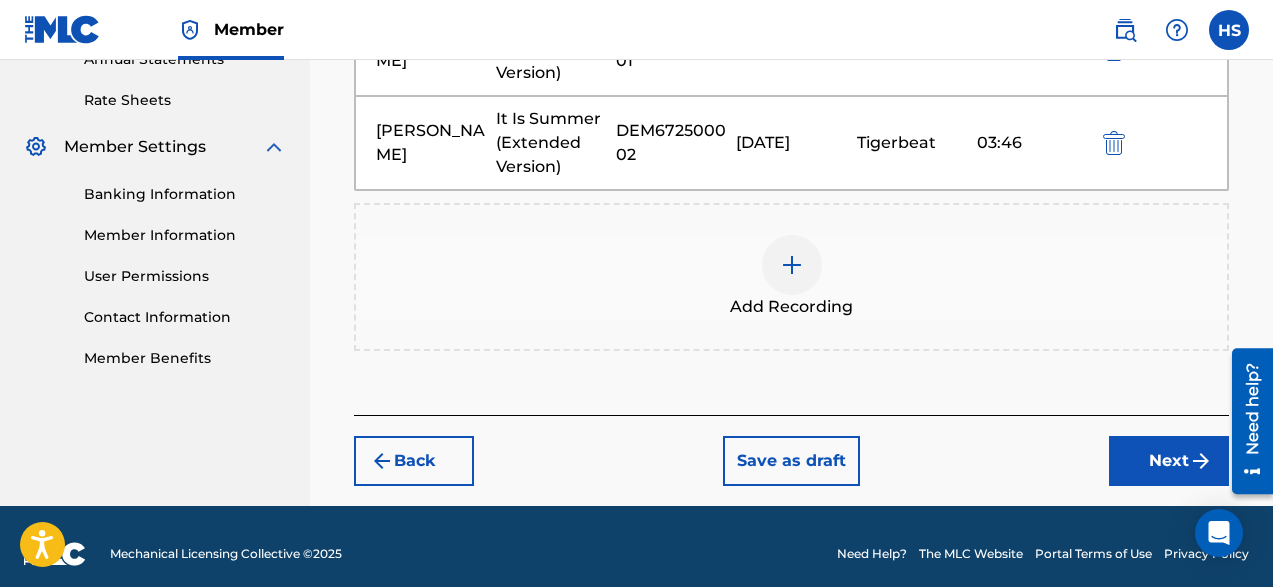scroll, scrollTop: 766, scrollLeft: 0, axis: vertical 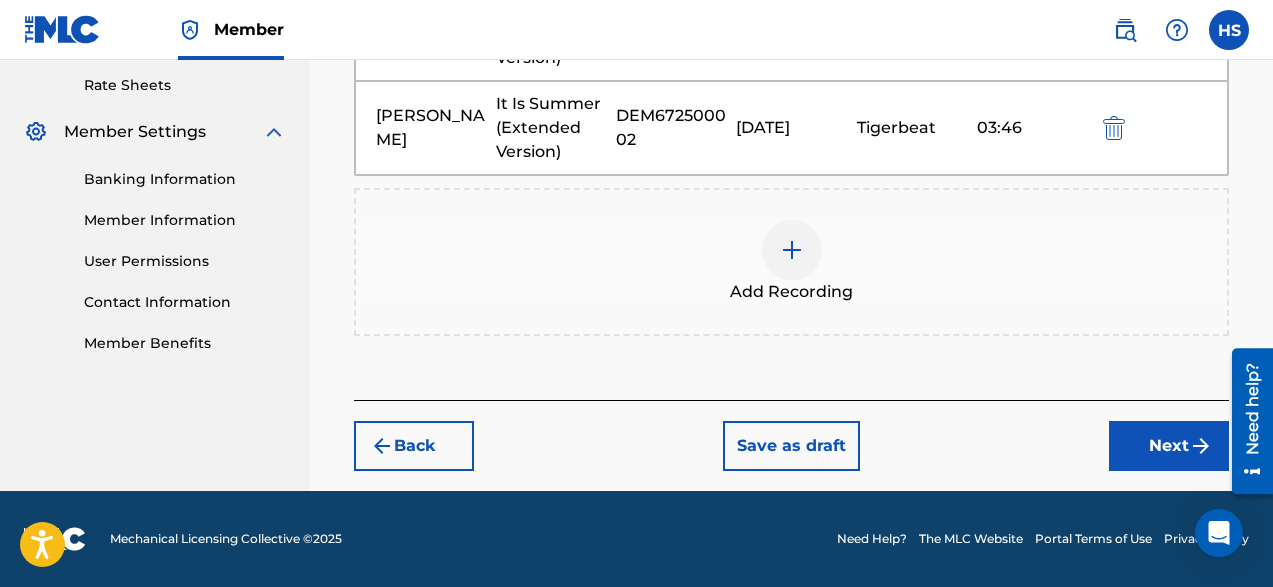 click on "Next" at bounding box center (1169, 446) 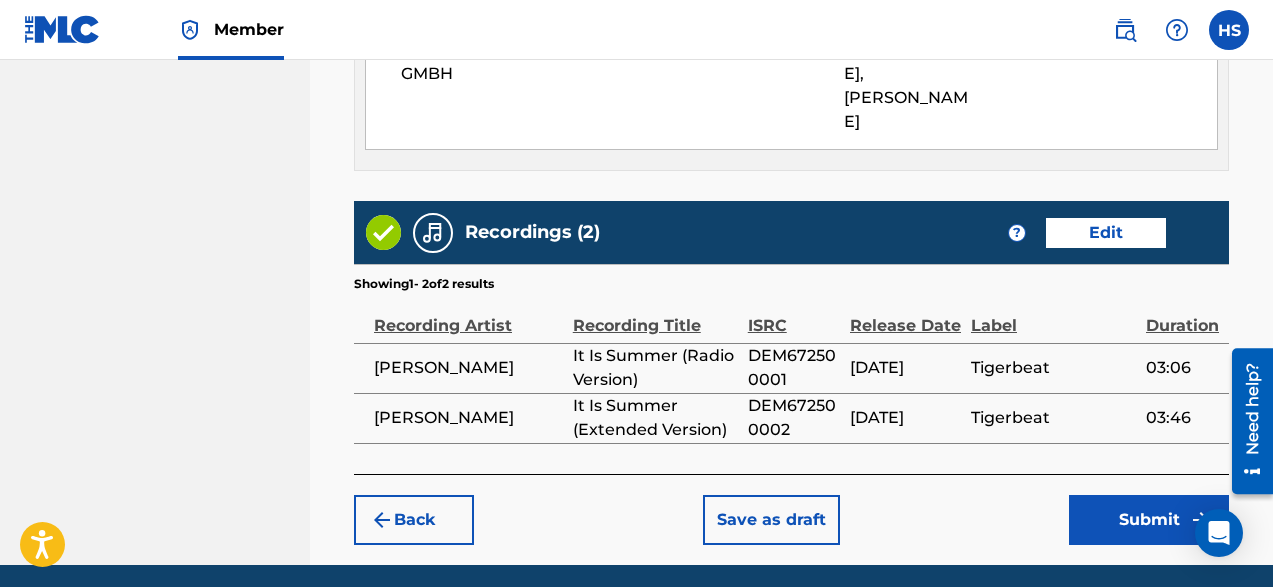 scroll, scrollTop: 1330, scrollLeft: 0, axis: vertical 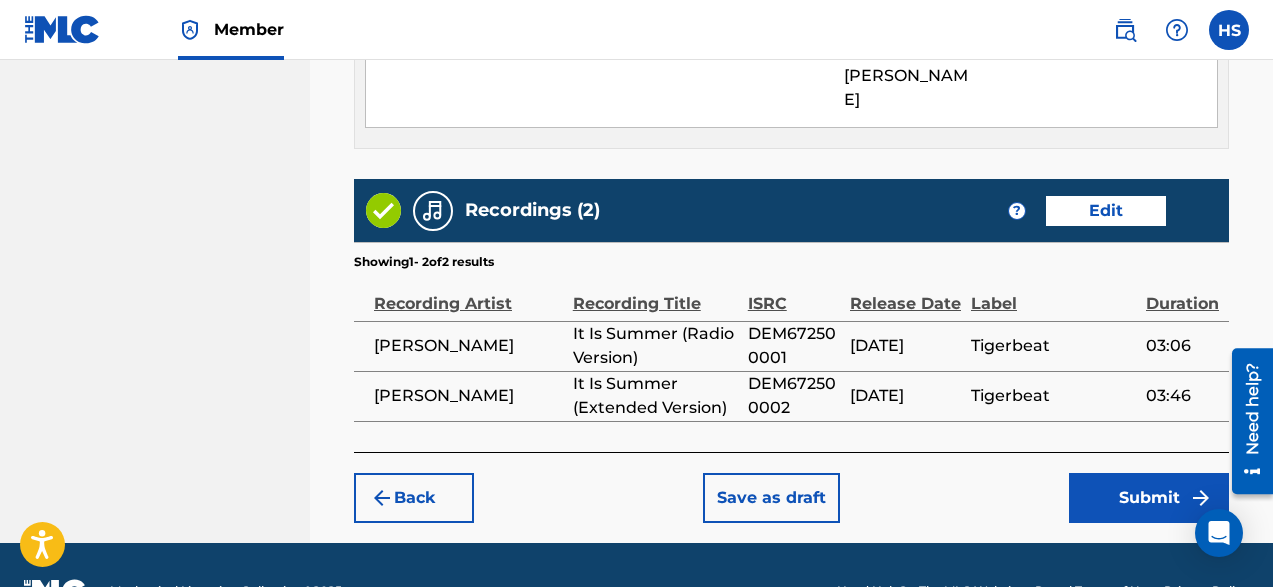 click on "Edit" at bounding box center (1106, 211) 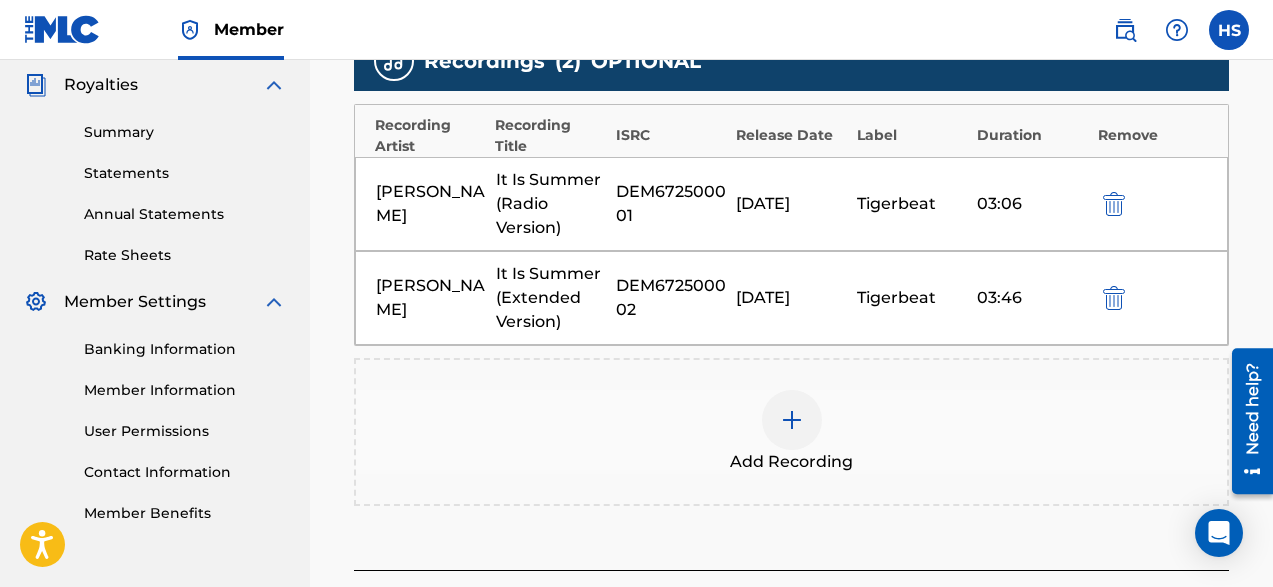 scroll, scrollTop: 526, scrollLeft: 0, axis: vertical 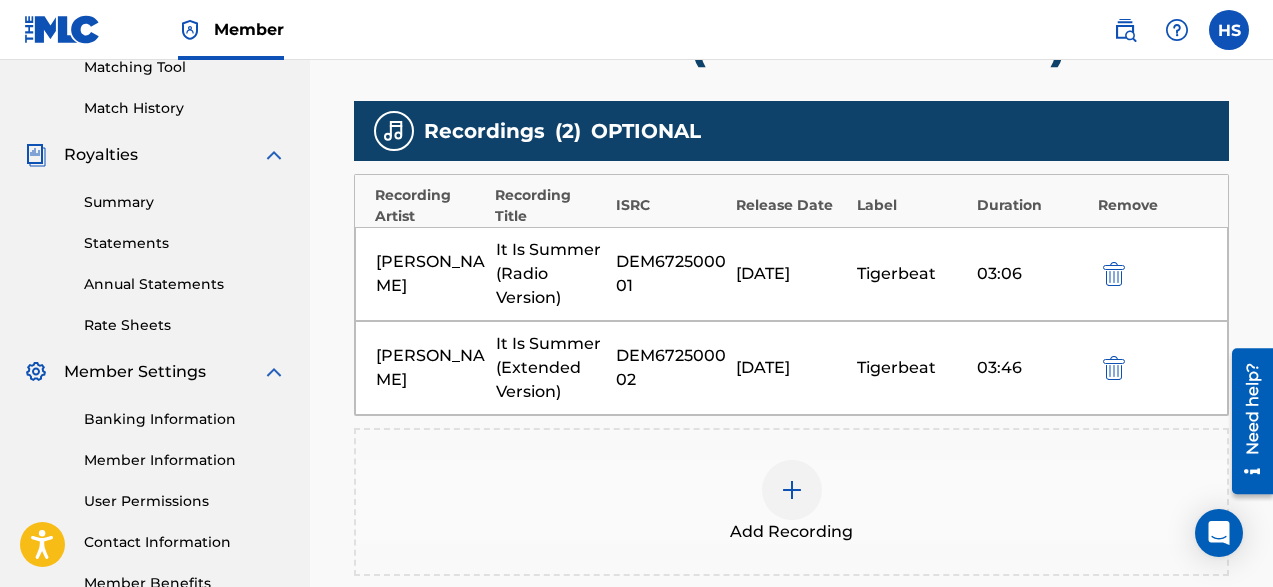 click on "It Is Summer (Extended Version)" at bounding box center [551, 368] 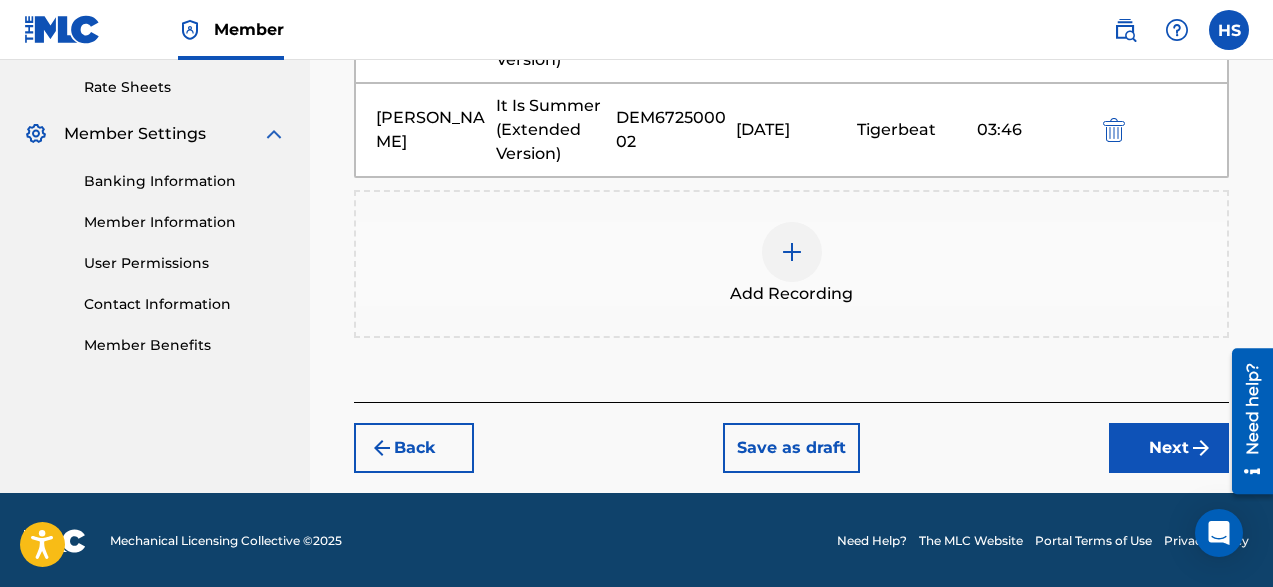 scroll, scrollTop: 766, scrollLeft: 0, axis: vertical 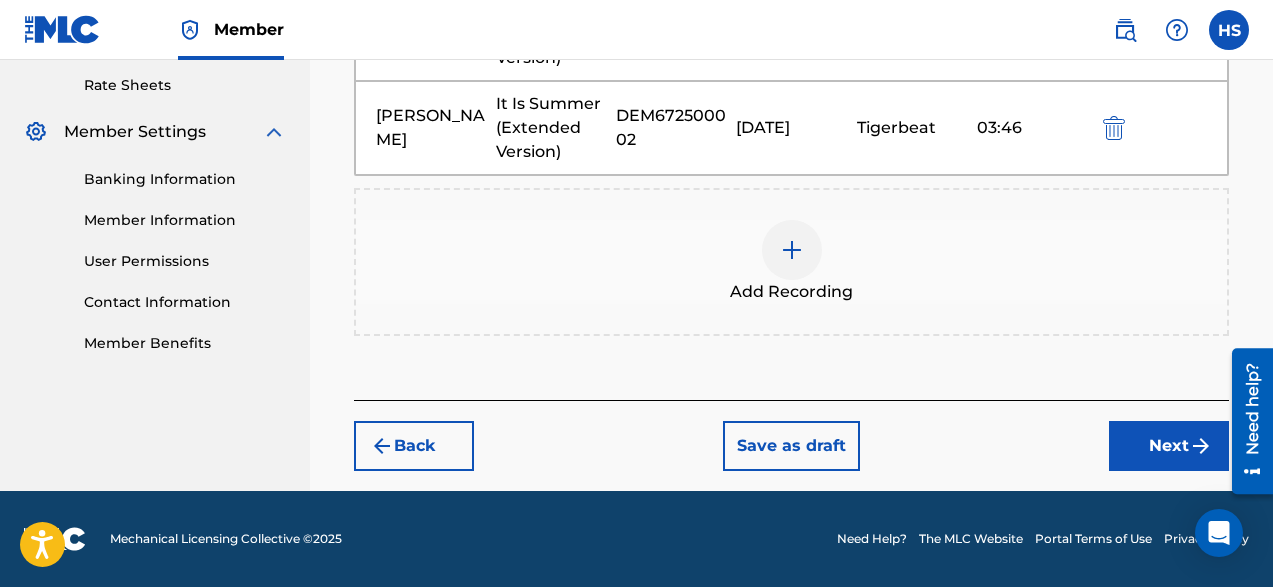 click on "Next" at bounding box center (1169, 446) 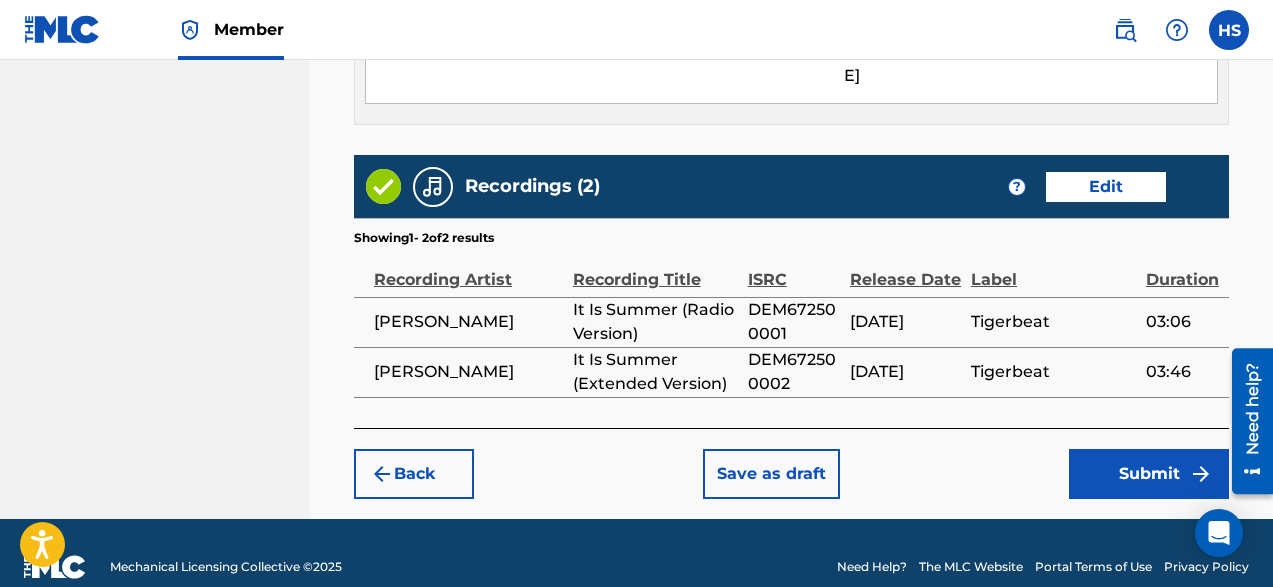 scroll, scrollTop: 1355, scrollLeft: 0, axis: vertical 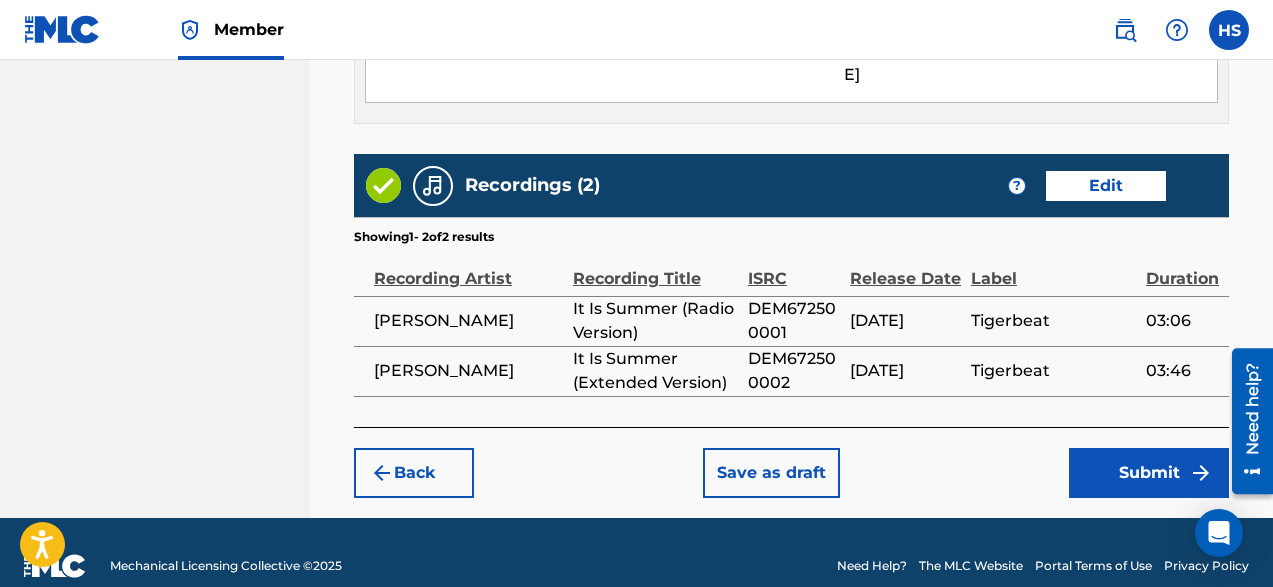 click on "Edit" at bounding box center (1106, 186) 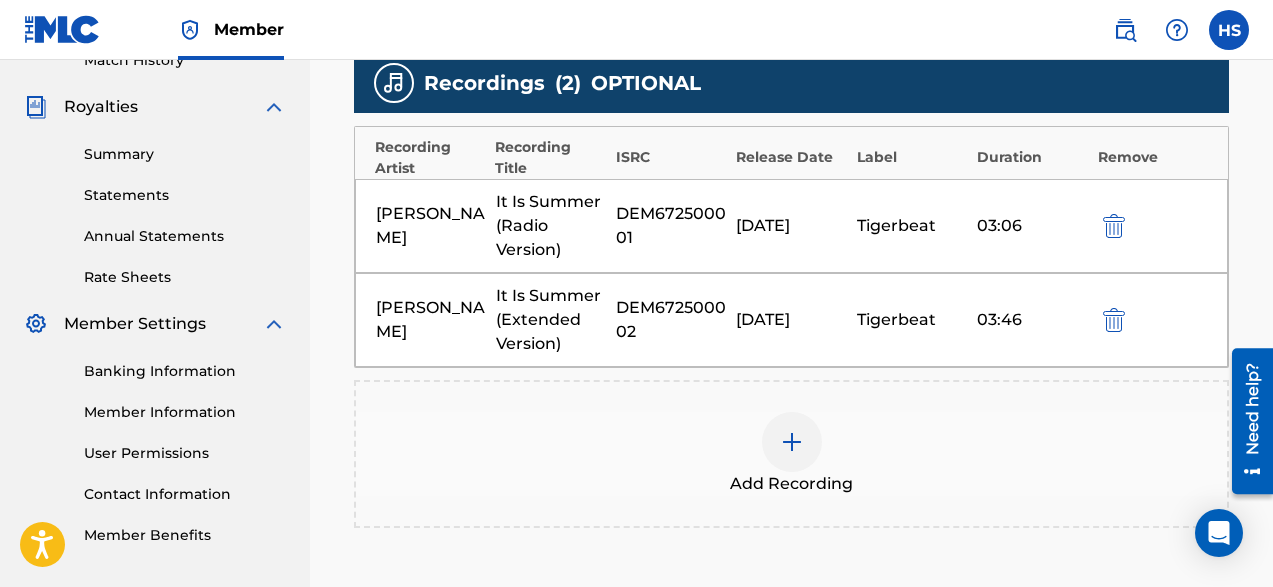 scroll, scrollTop: 566, scrollLeft: 0, axis: vertical 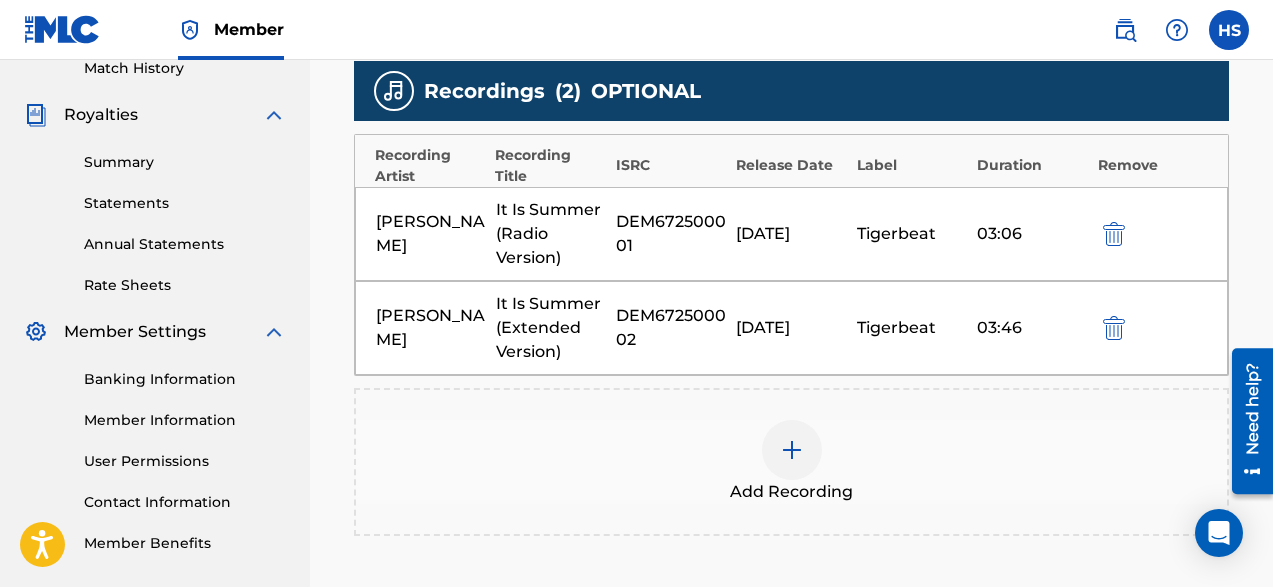 click on "DEM672500002" at bounding box center [671, 328] 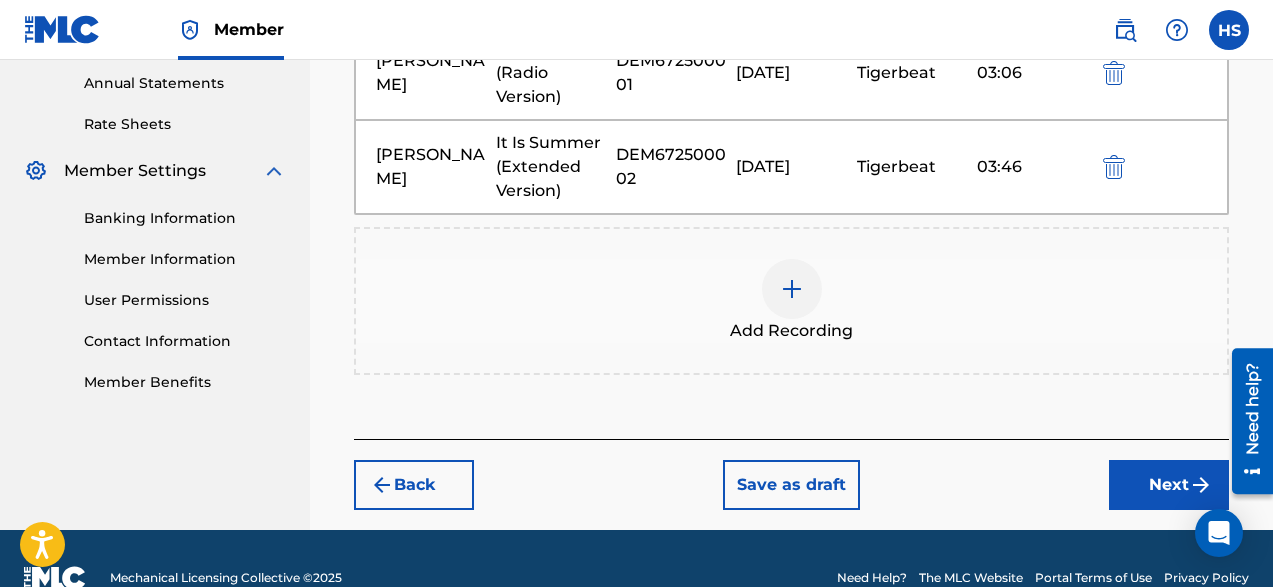 scroll, scrollTop: 766, scrollLeft: 0, axis: vertical 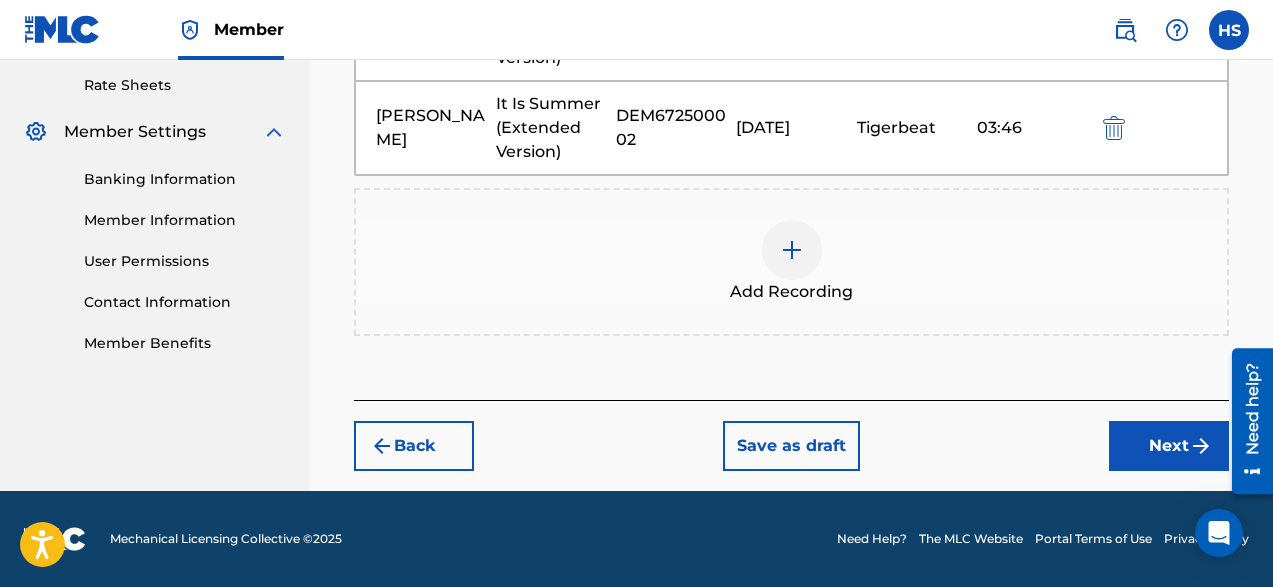 click at bounding box center [792, 250] 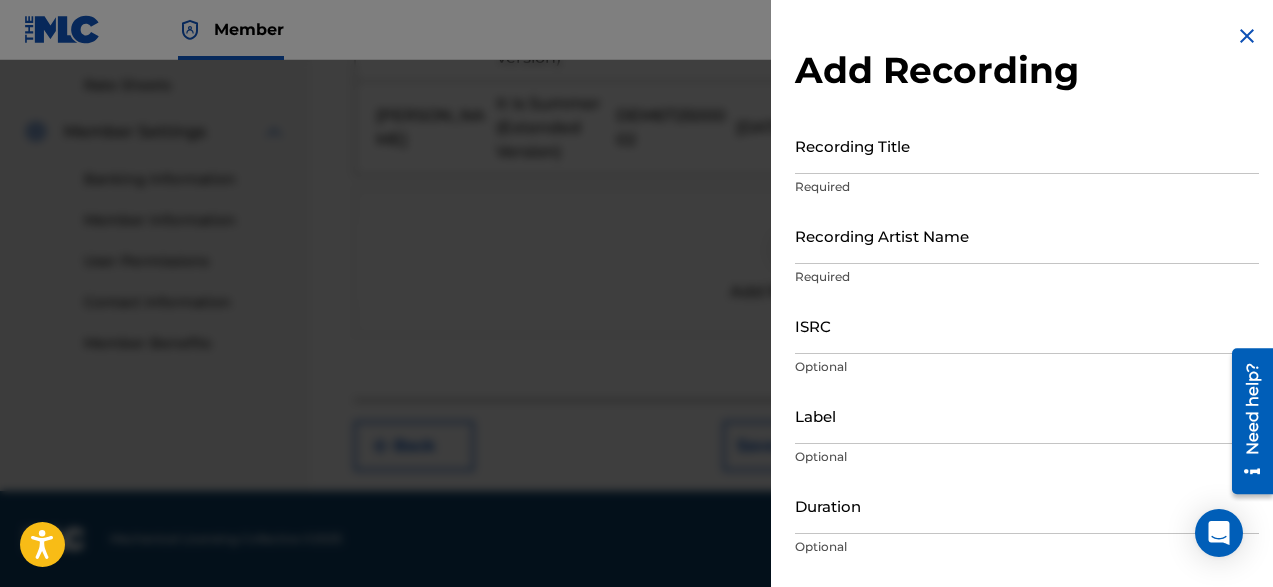 click at bounding box center [1247, 36] 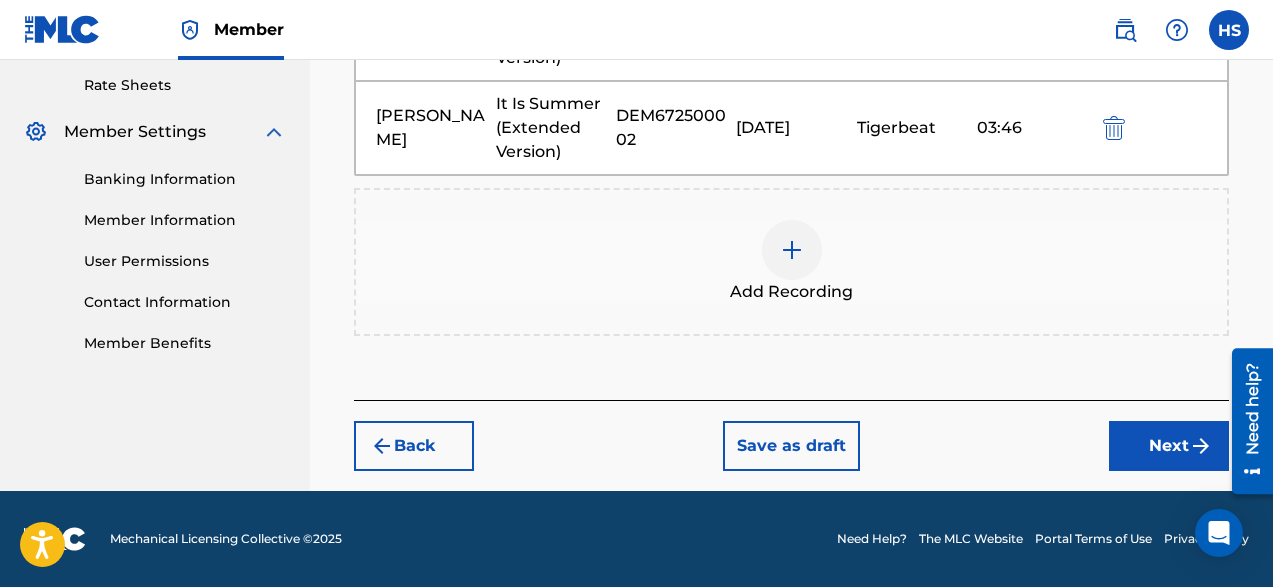 click on "Next" at bounding box center [1169, 446] 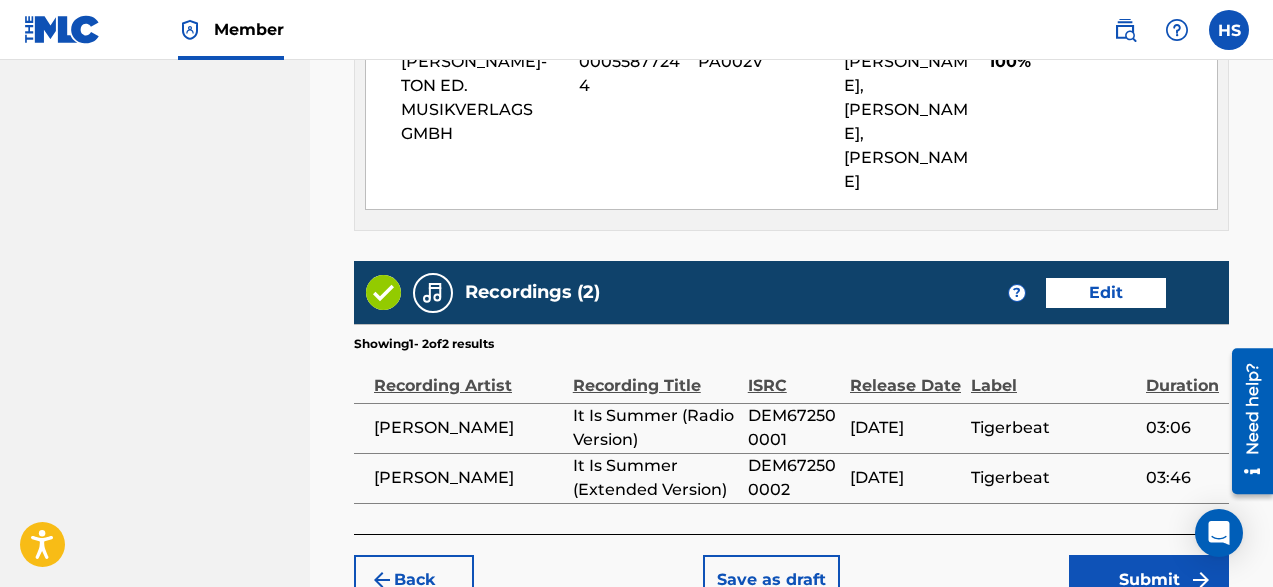 scroll, scrollTop: 1250, scrollLeft: 0, axis: vertical 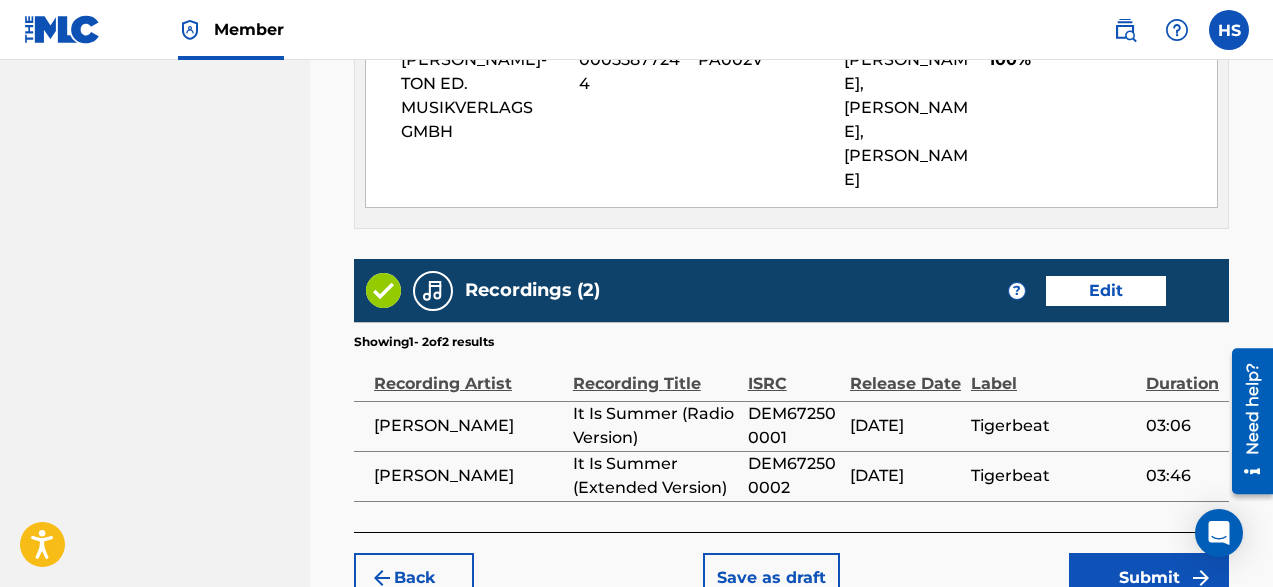 click on "DEM672500002" at bounding box center (794, 476) 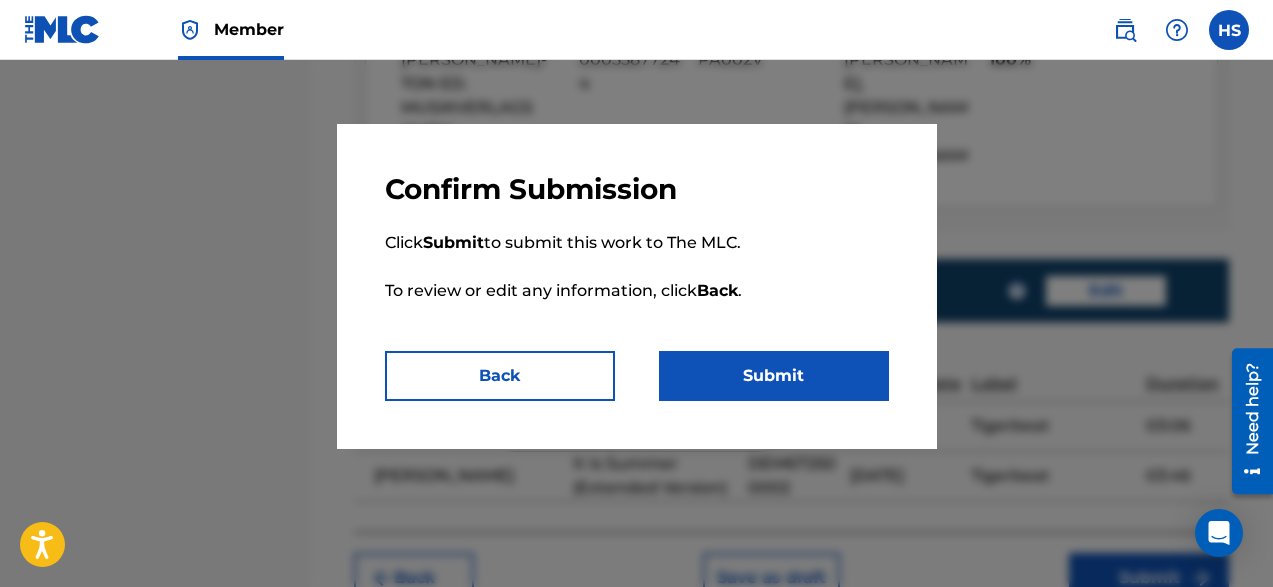 click on "Submit" at bounding box center (774, 376) 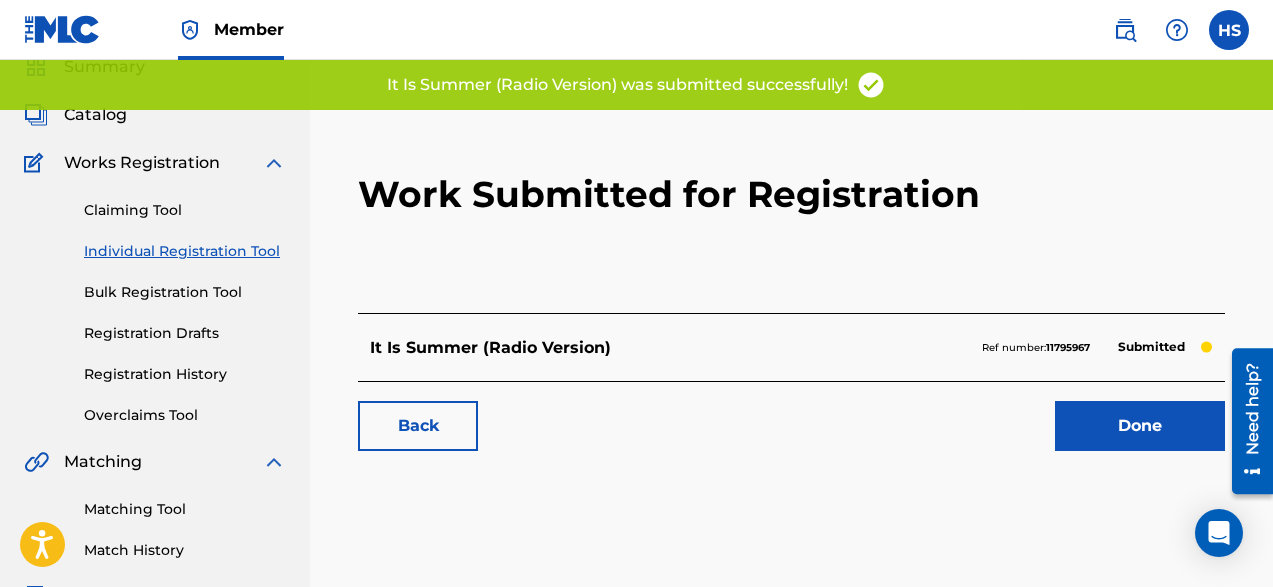 scroll, scrollTop: 80, scrollLeft: 0, axis: vertical 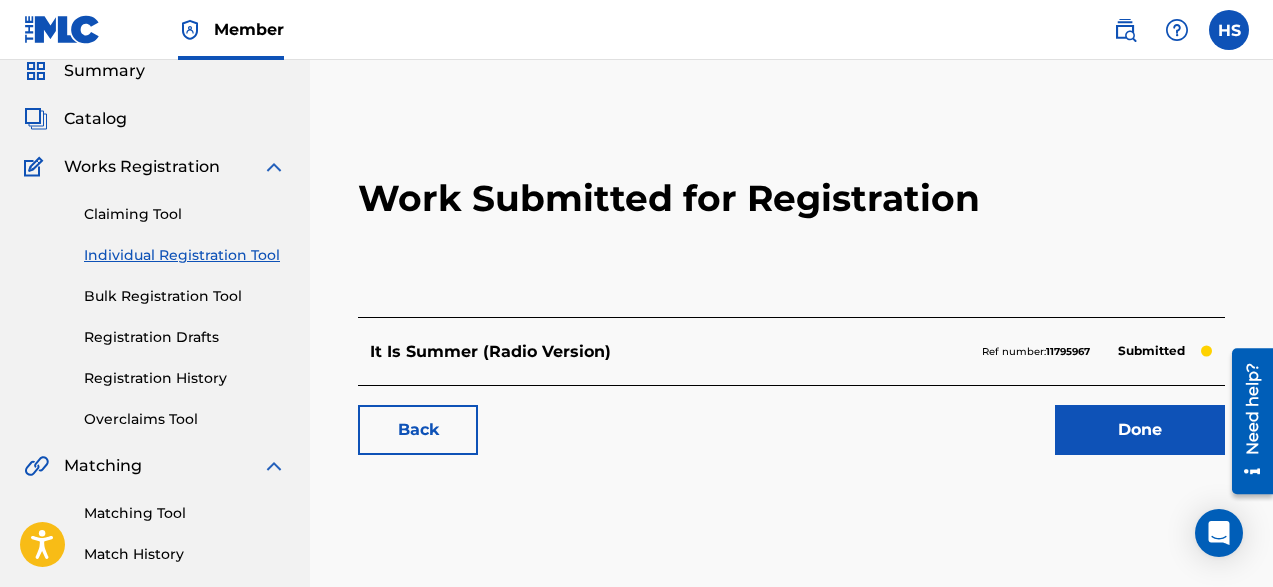 click on "Back" at bounding box center (418, 430) 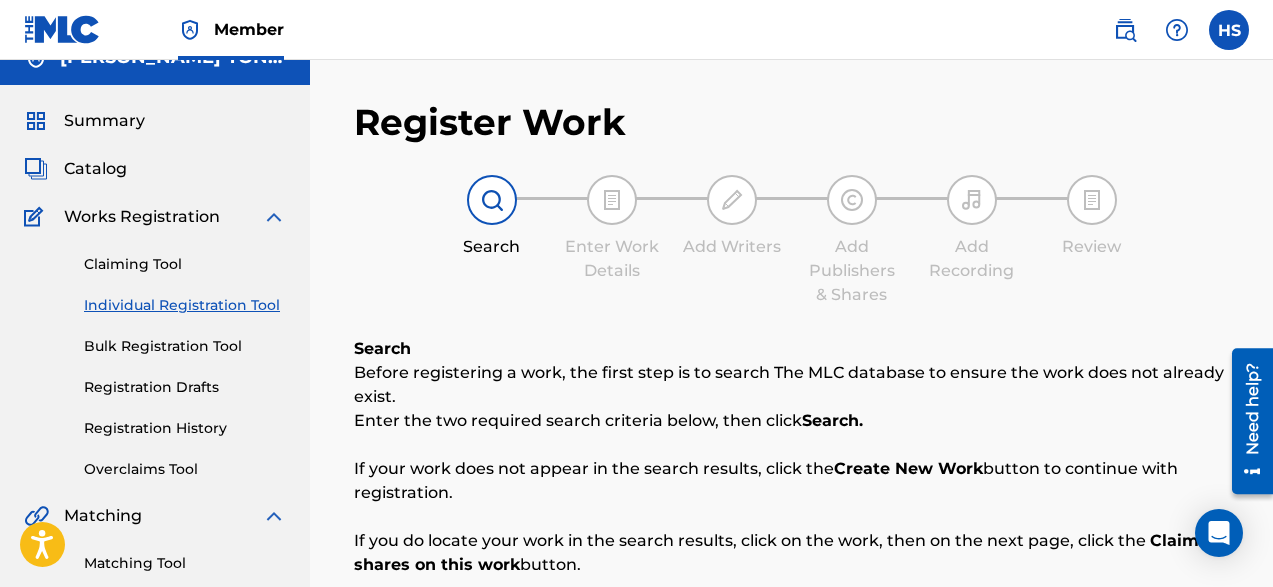 scroll, scrollTop: 0, scrollLeft: 0, axis: both 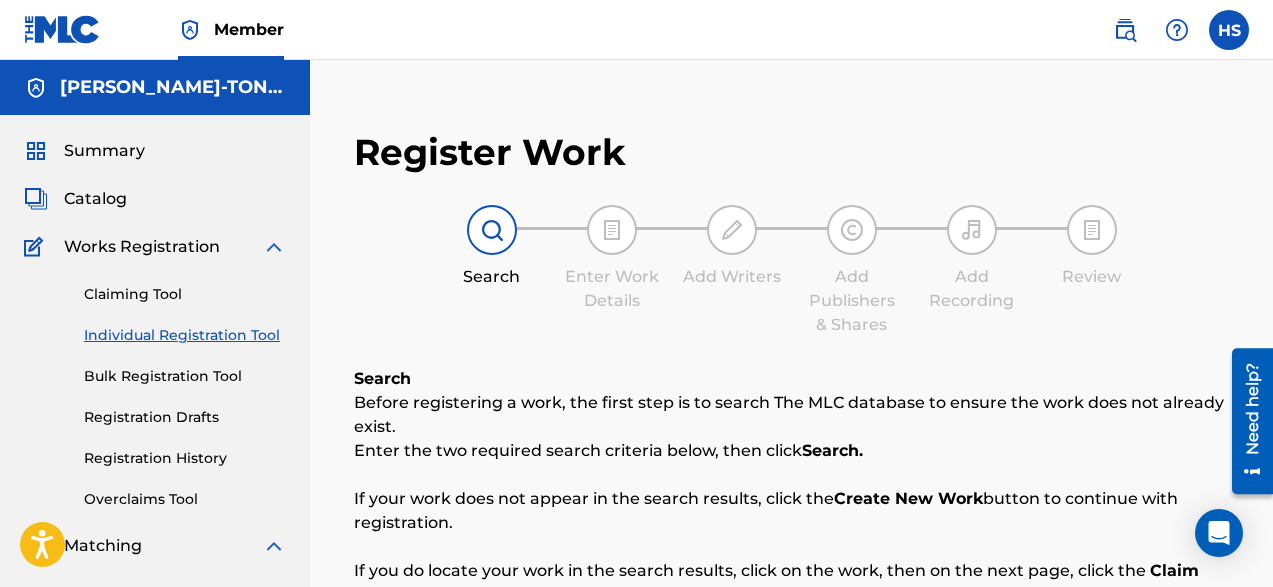 click on "Catalog" at bounding box center (95, 199) 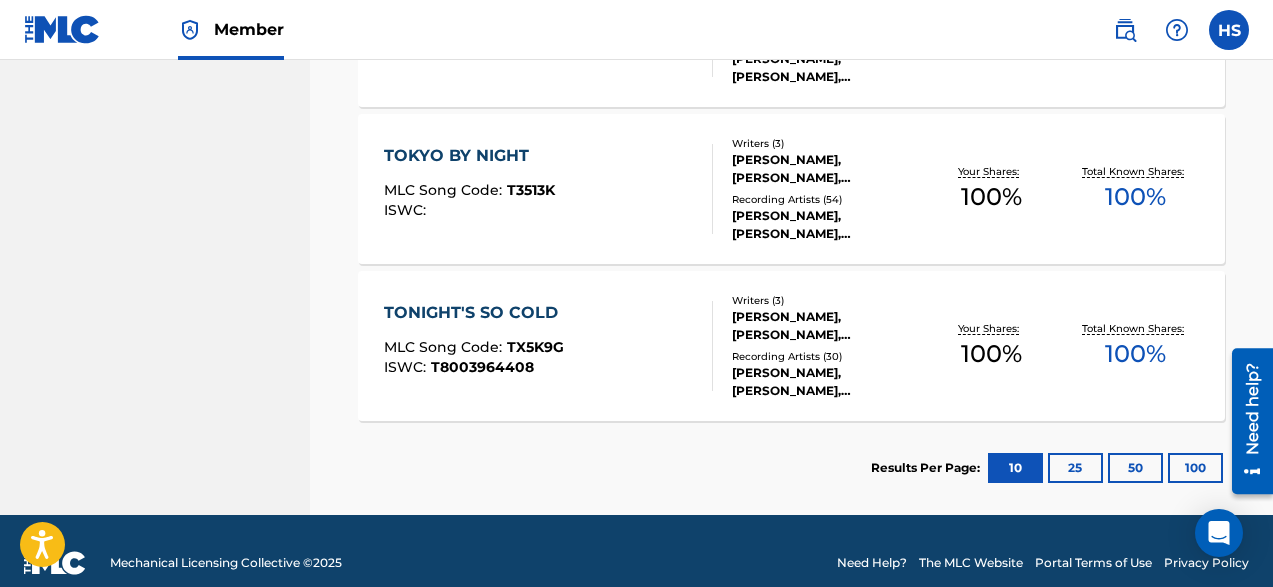 scroll, scrollTop: 1743, scrollLeft: 0, axis: vertical 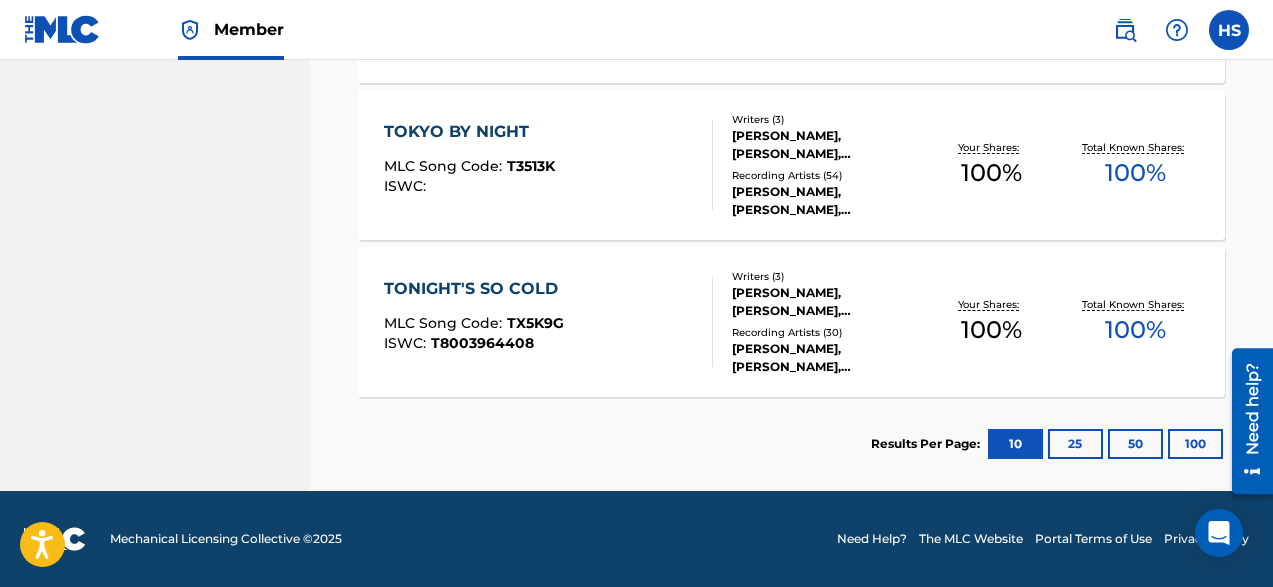 click at bounding box center (1229, 30) 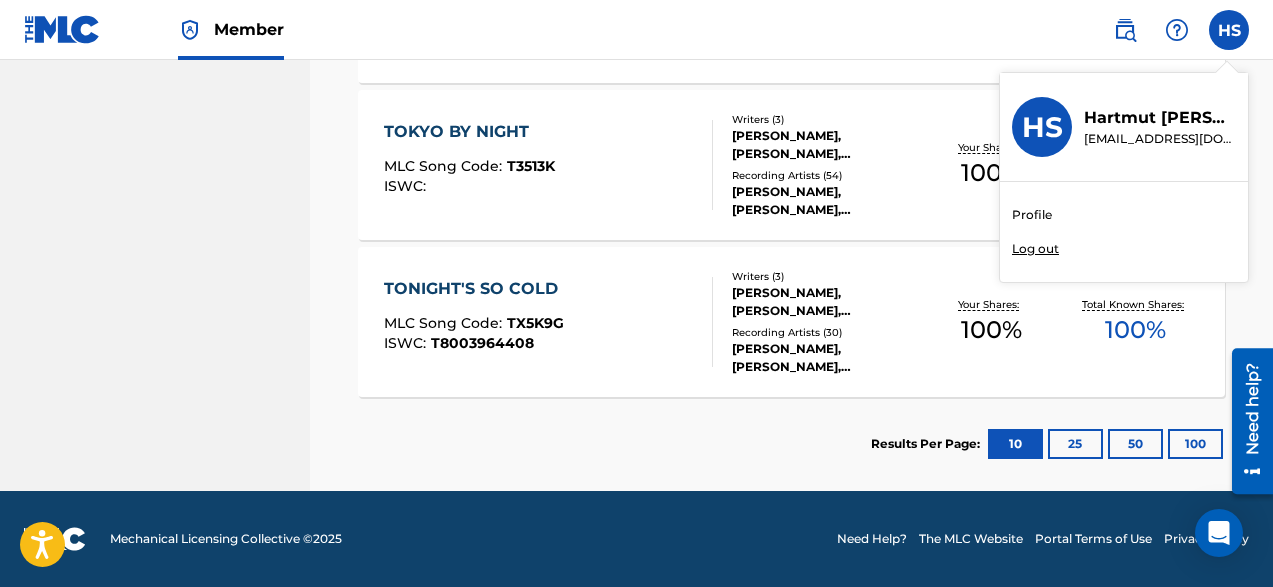click on "Log out" at bounding box center [1035, 249] 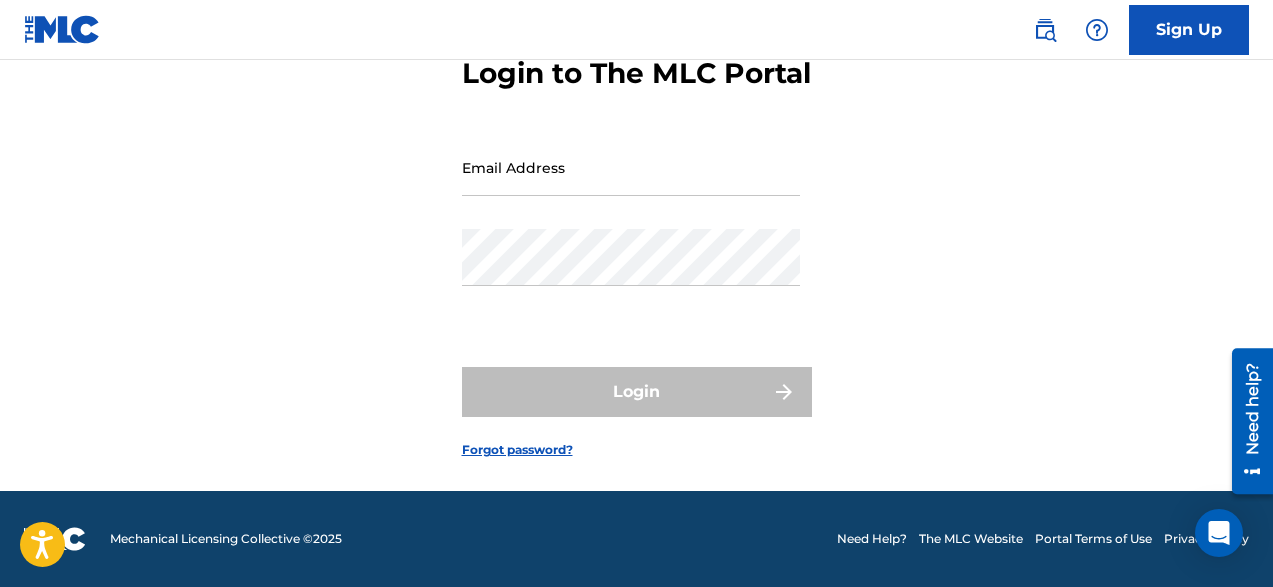 scroll, scrollTop: 0, scrollLeft: 0, axis: both 